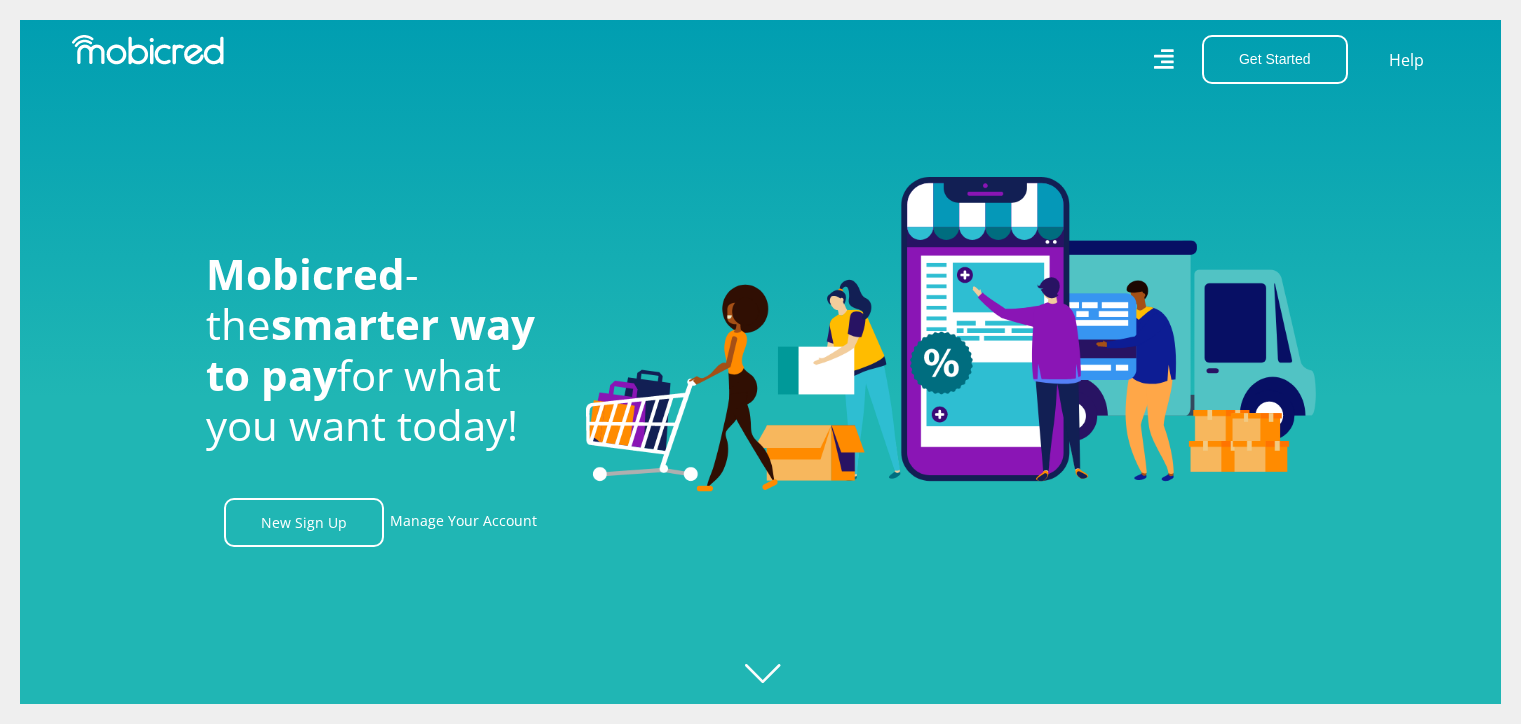 scroll, scrollTop: 0, scrollLeft: 0, axis: both 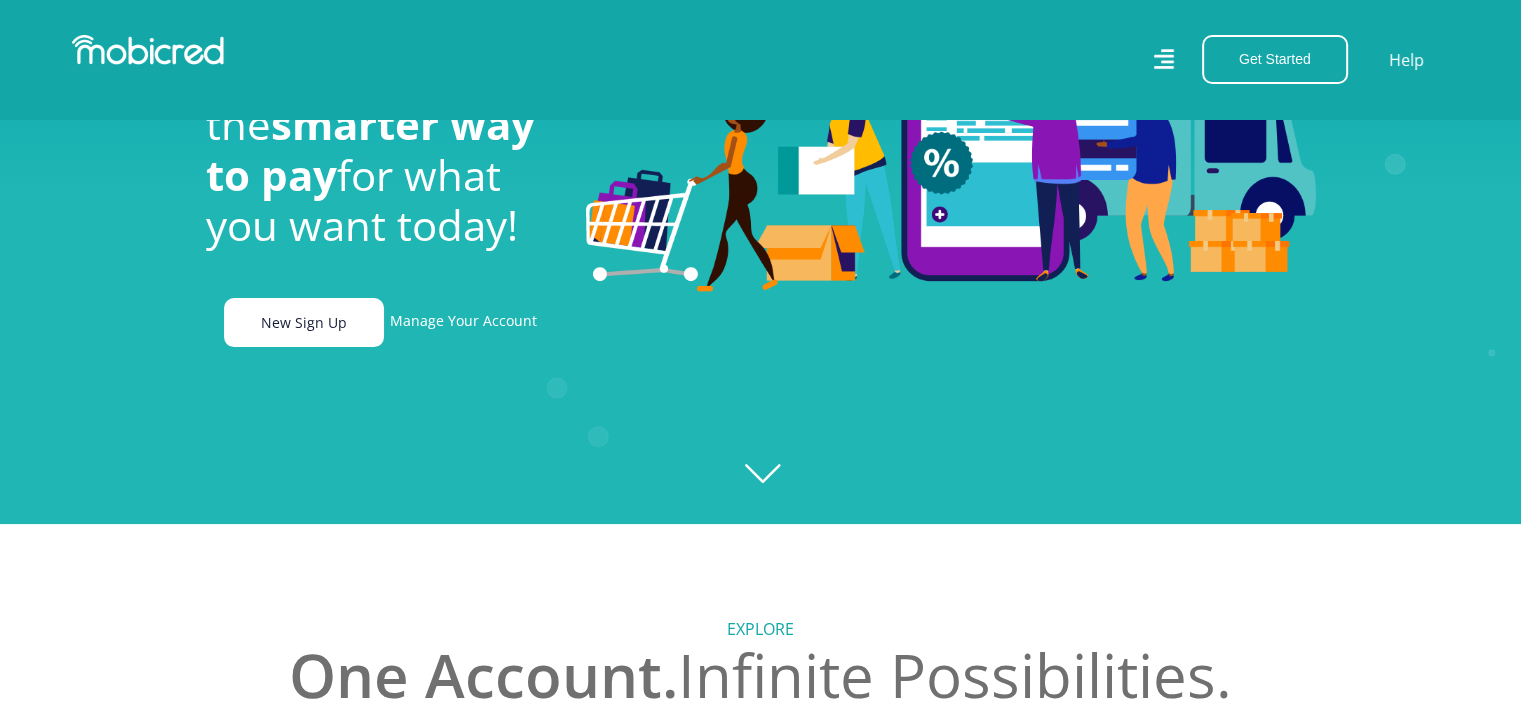 click on "New Sign Up" at bounding box center [304, 322] 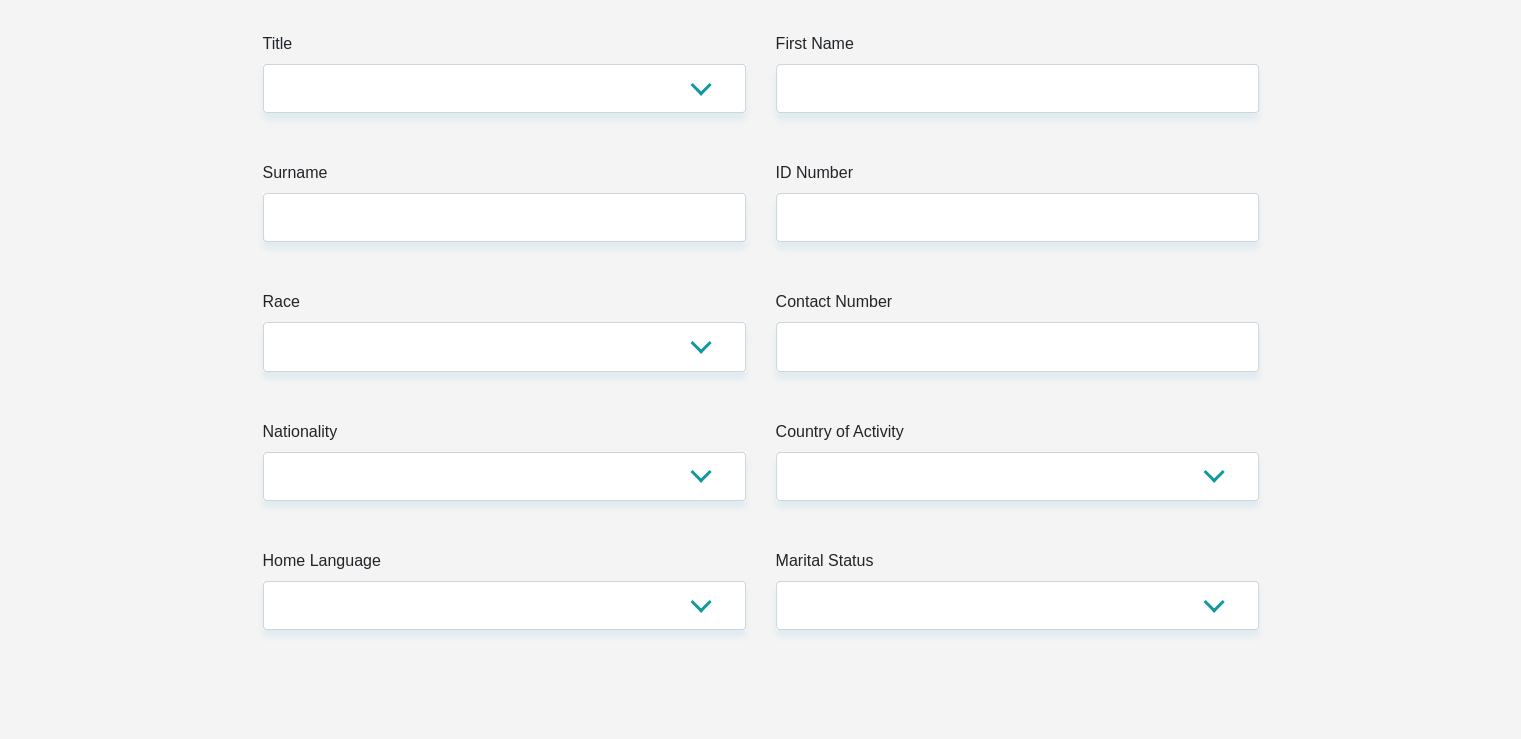 scroll, scrollTop: 300, scrollLeft: 0, axis: vertical 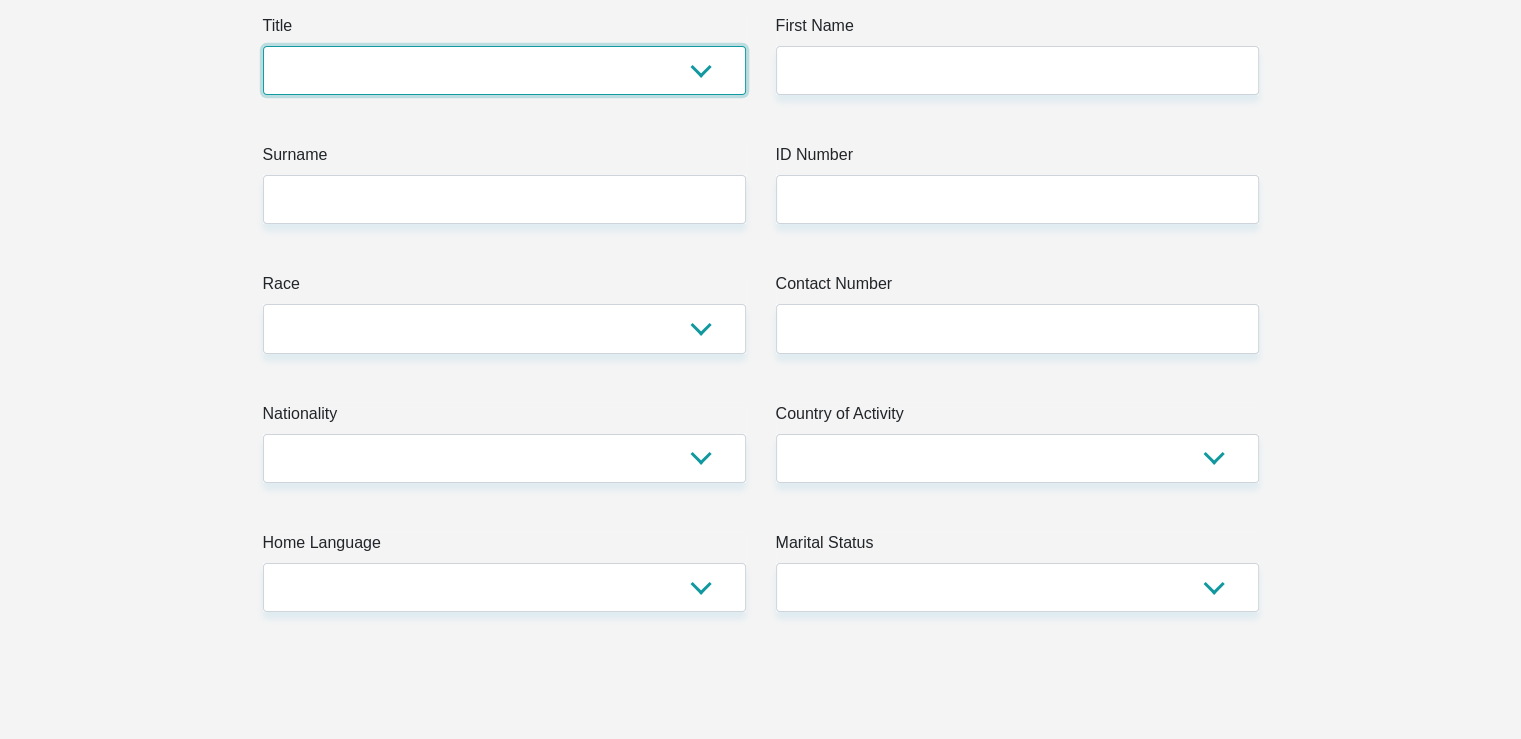 click on "Mr
Ms
Mrs
Dr
Other" at bounding box center [504, 70] 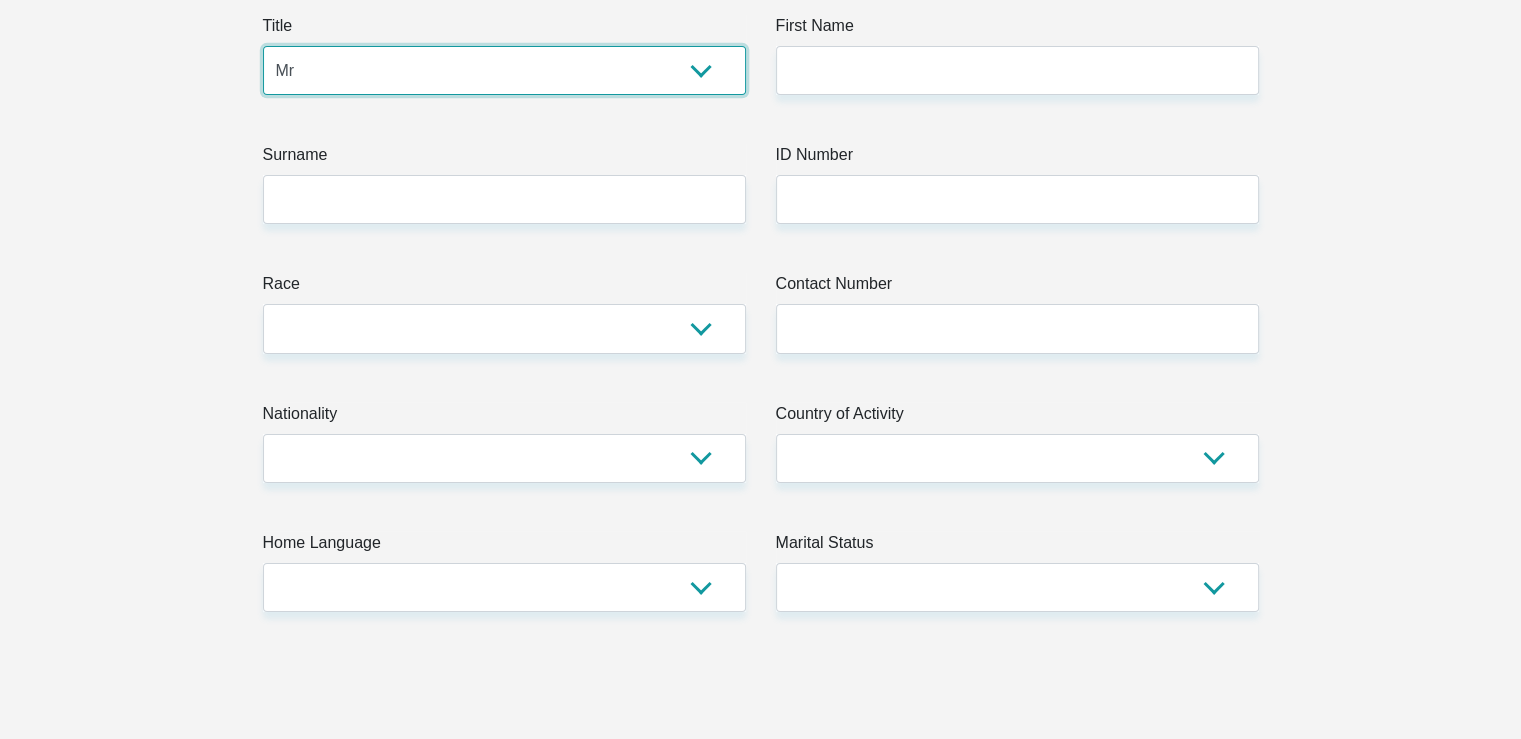 click on "Mr
Ms
Mrs
Dr
Other" at bounding box center [504, 70] 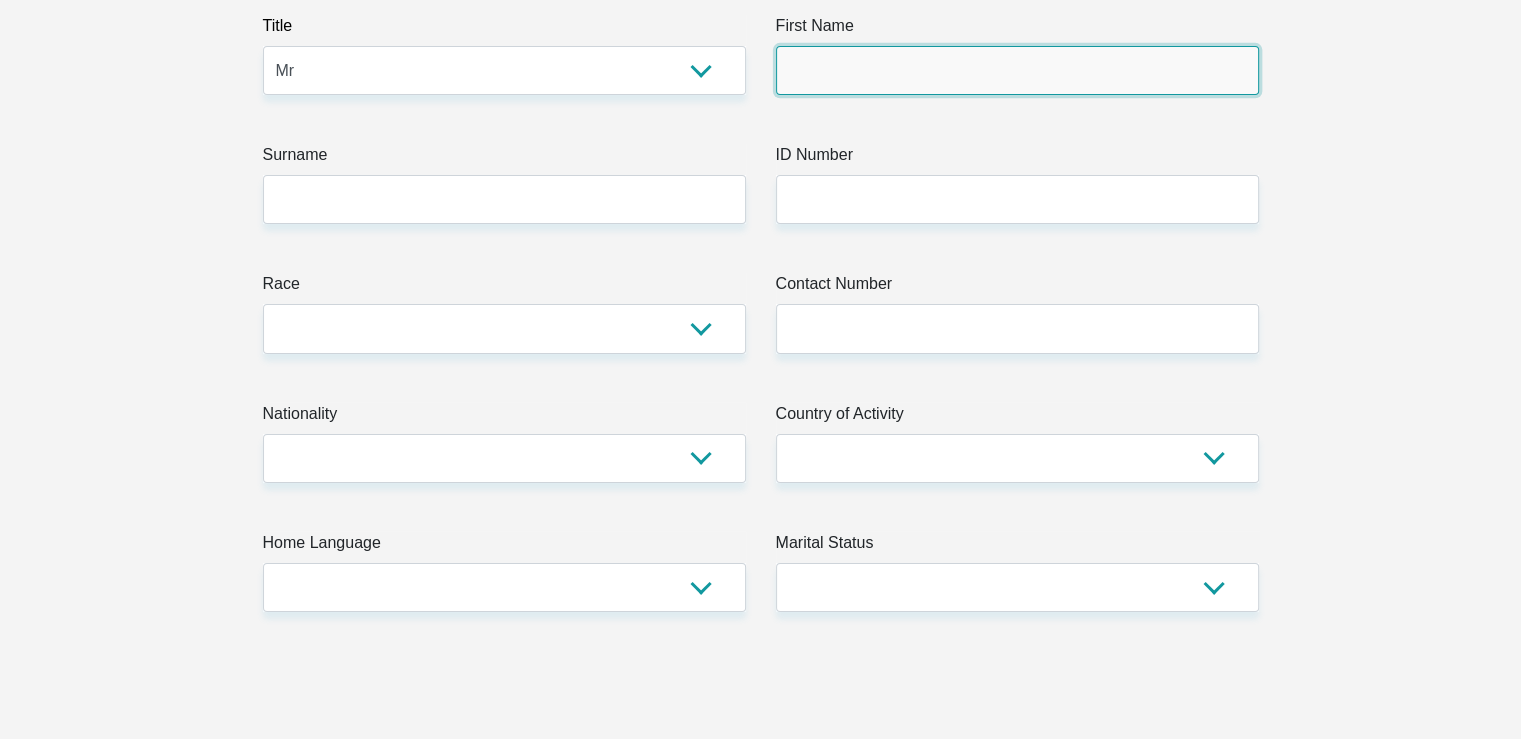 click on "First Name" at bounding box center [1017, 70] 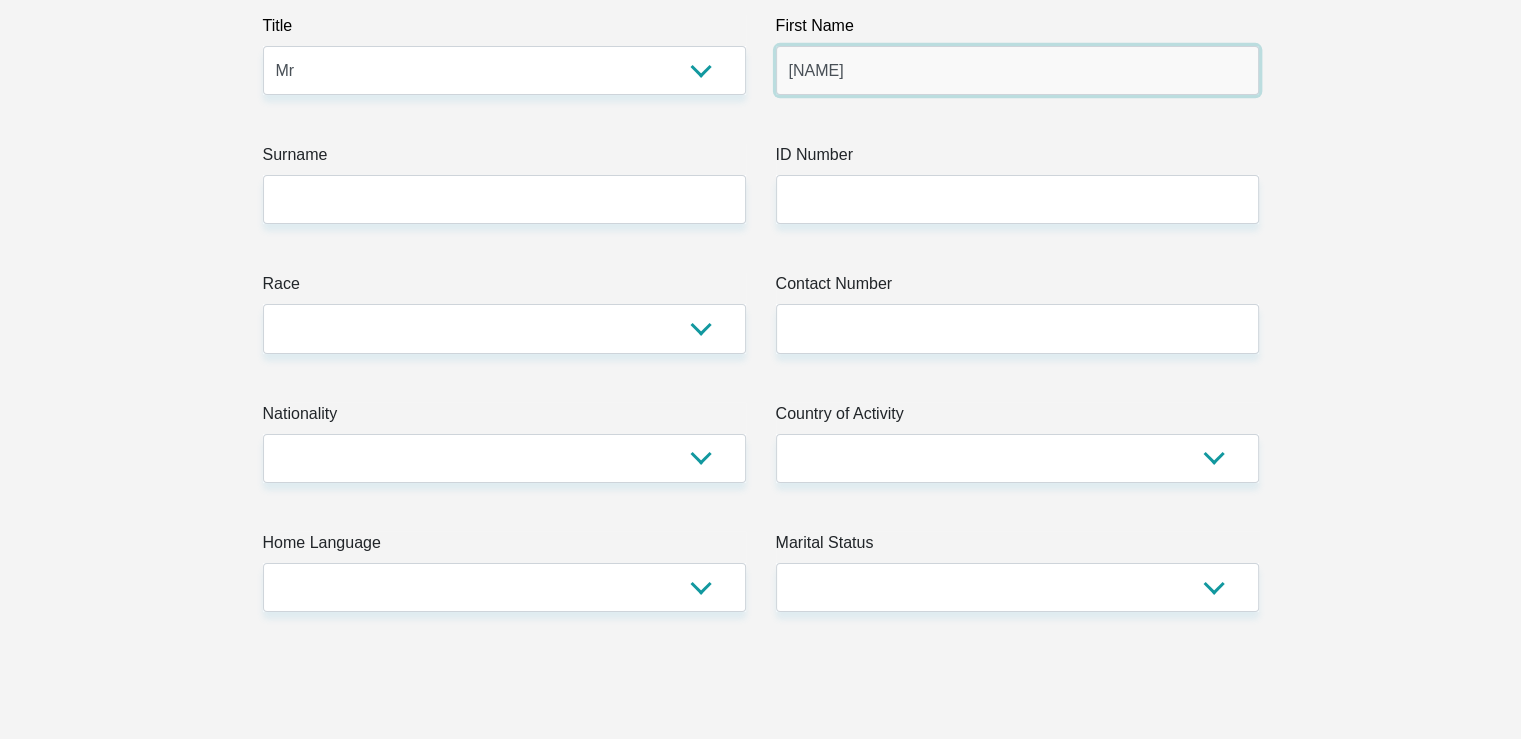 type on "Bongani" 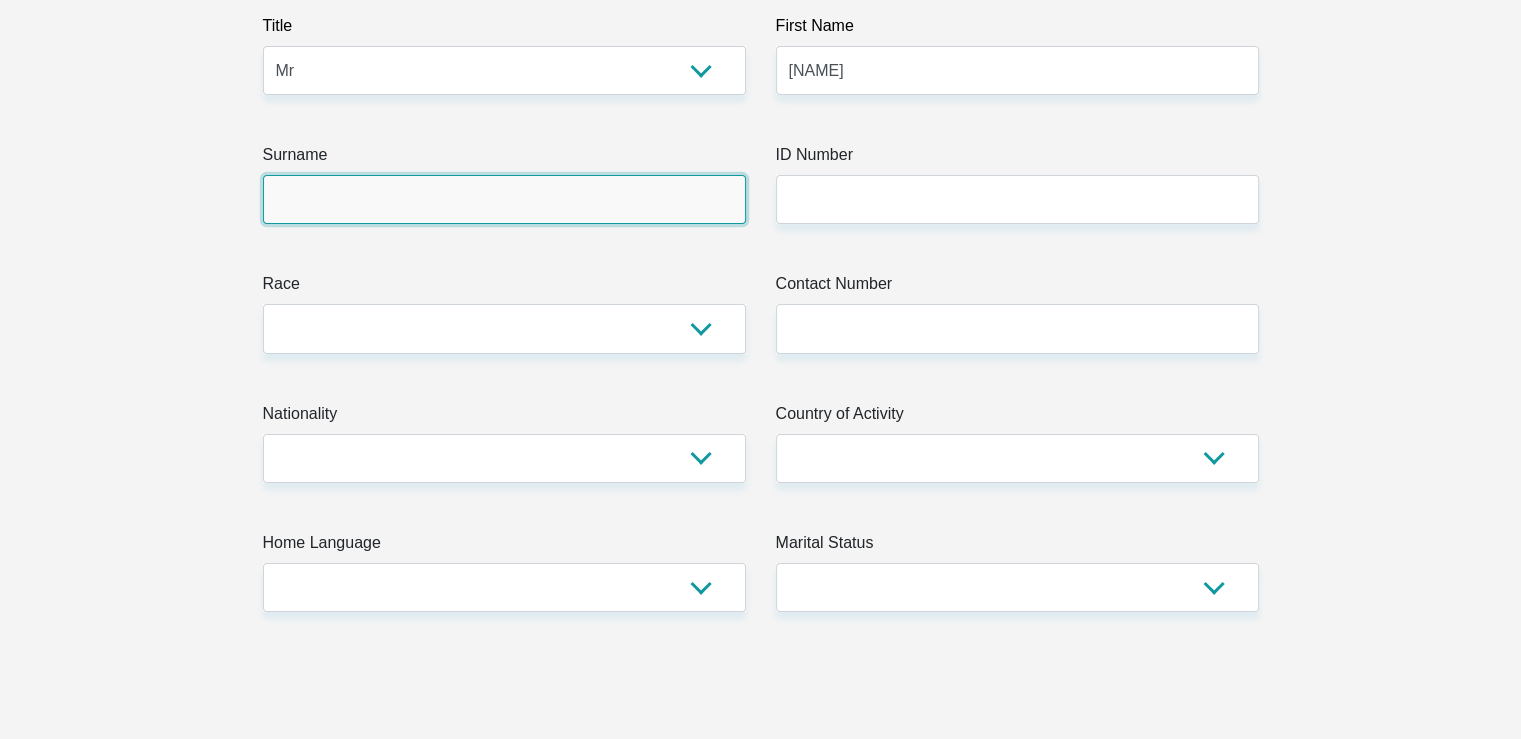 click on "Surname" at bounding box center [504, 199] 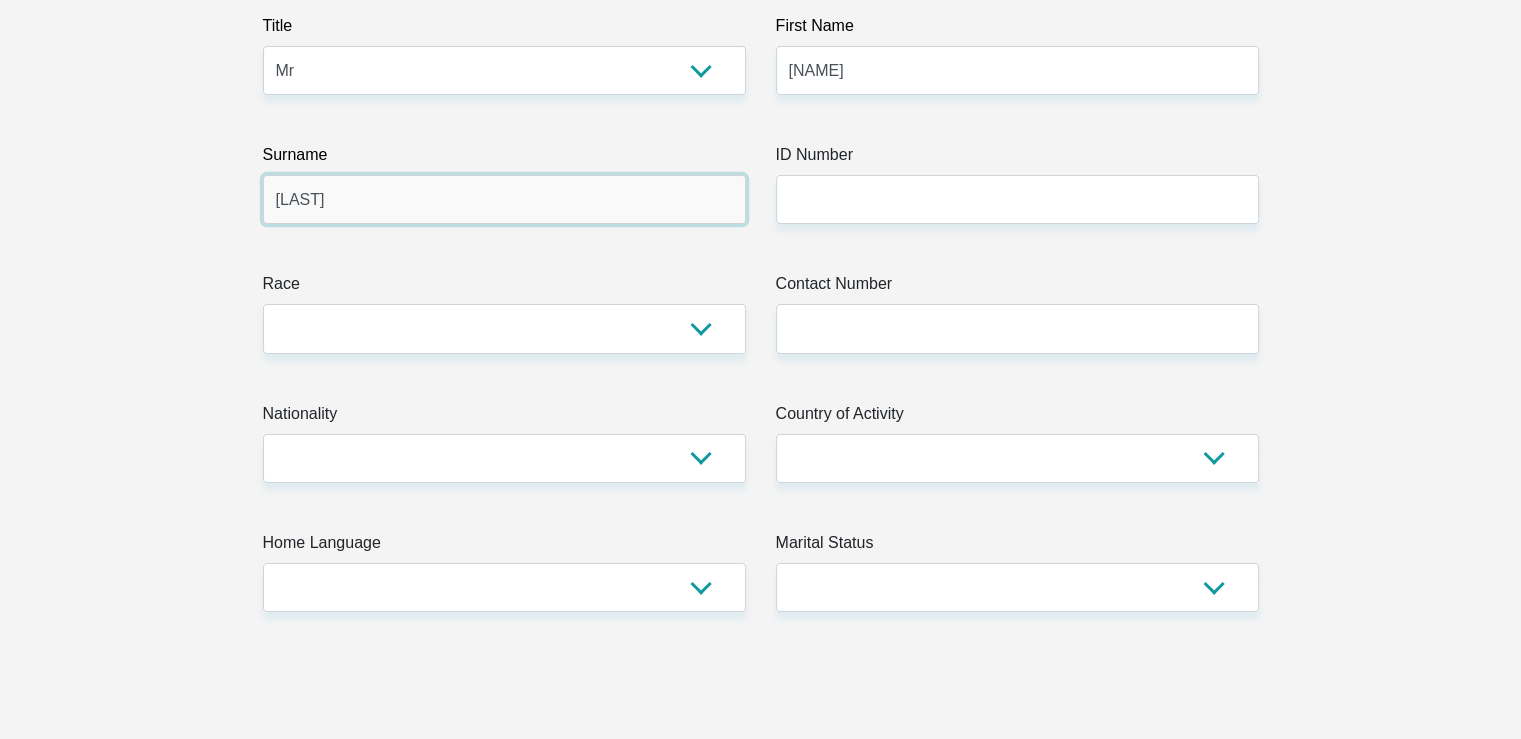 click on "Mahalngu" at bounding box center [504, 199] 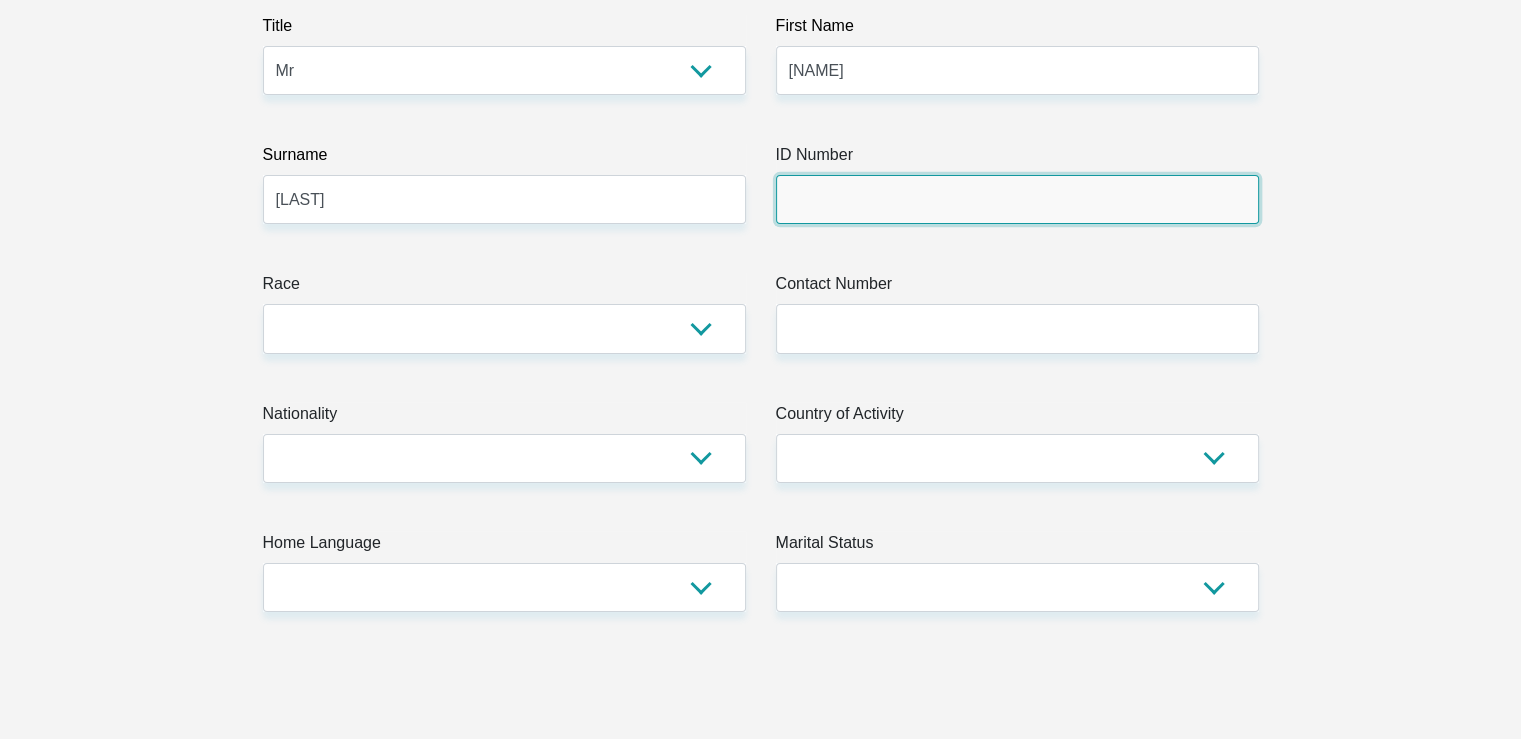 click on "ID Number" at bounding box center (1017, 199) 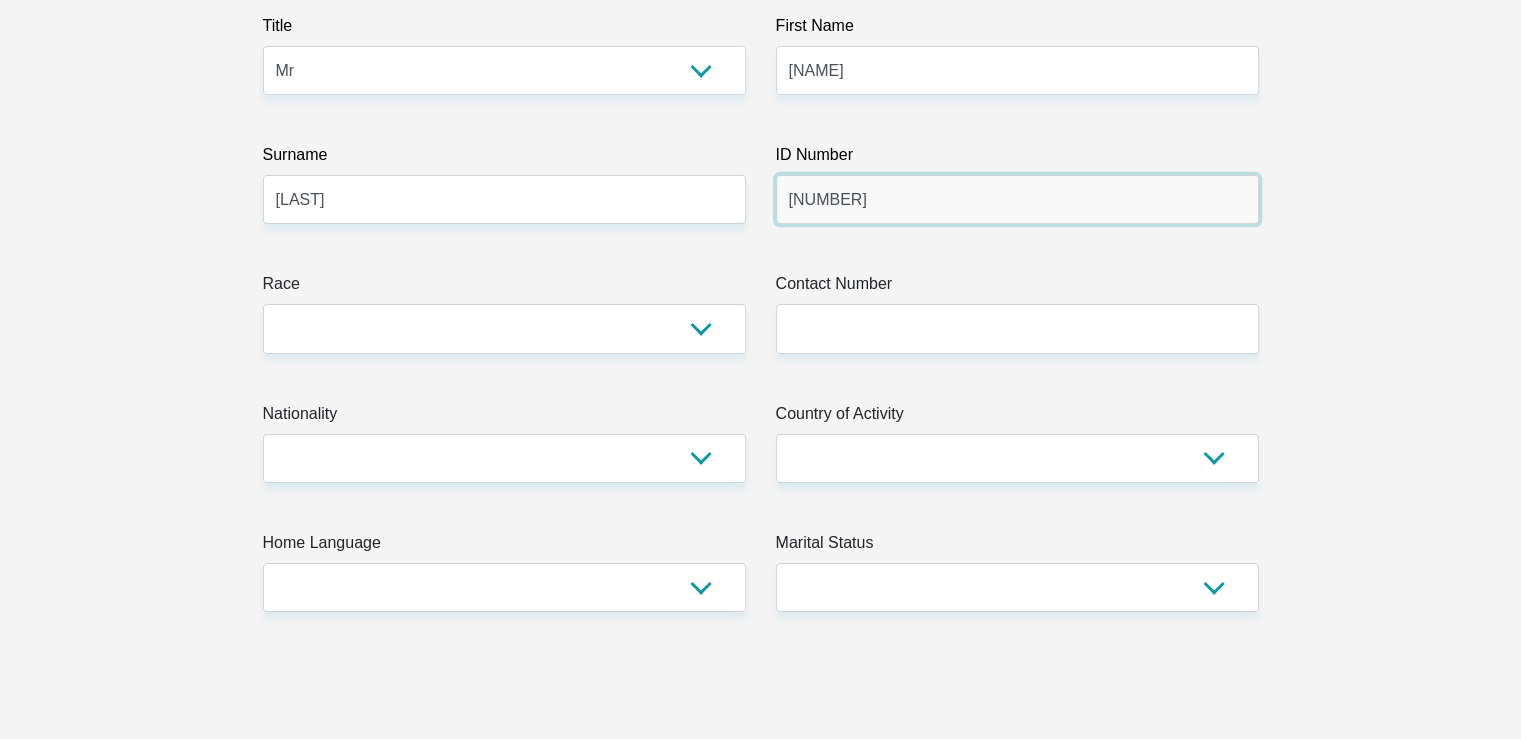 type on "9901205967086" 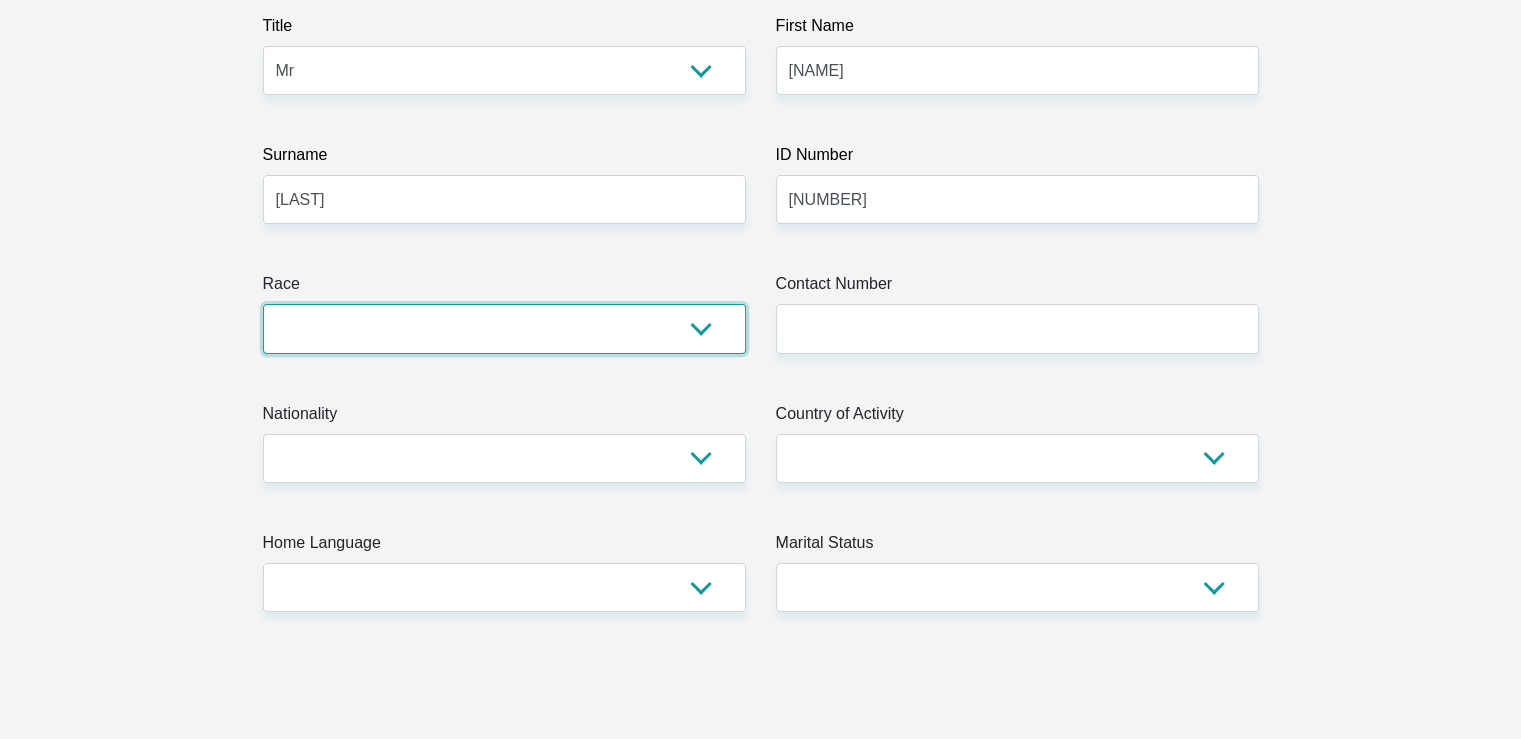 click on "Black
Coloured
Indian
White
Other" at bounding box center [504, 328] 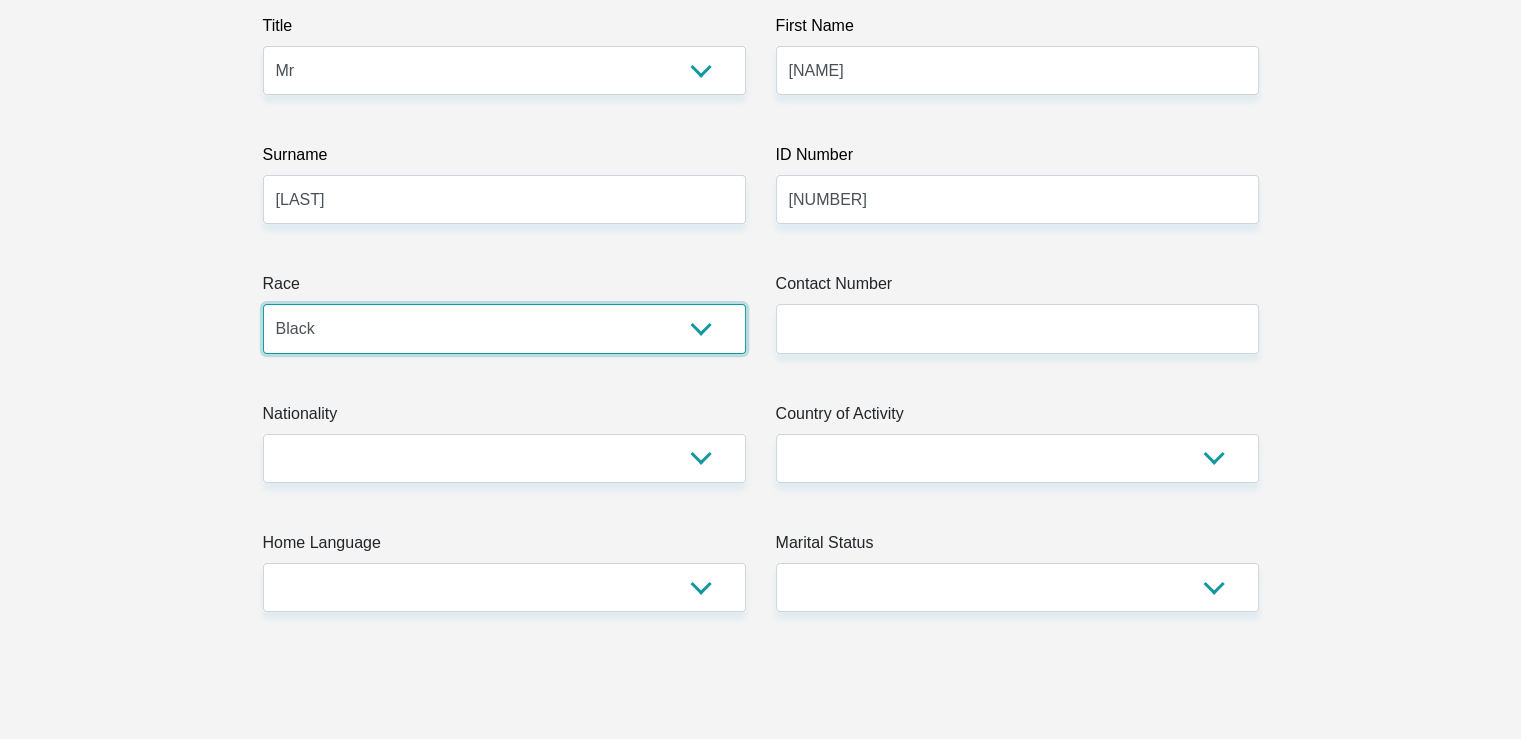 click on "Black
Coloured
Indian
White
Other" at bounding box center (504, 328) 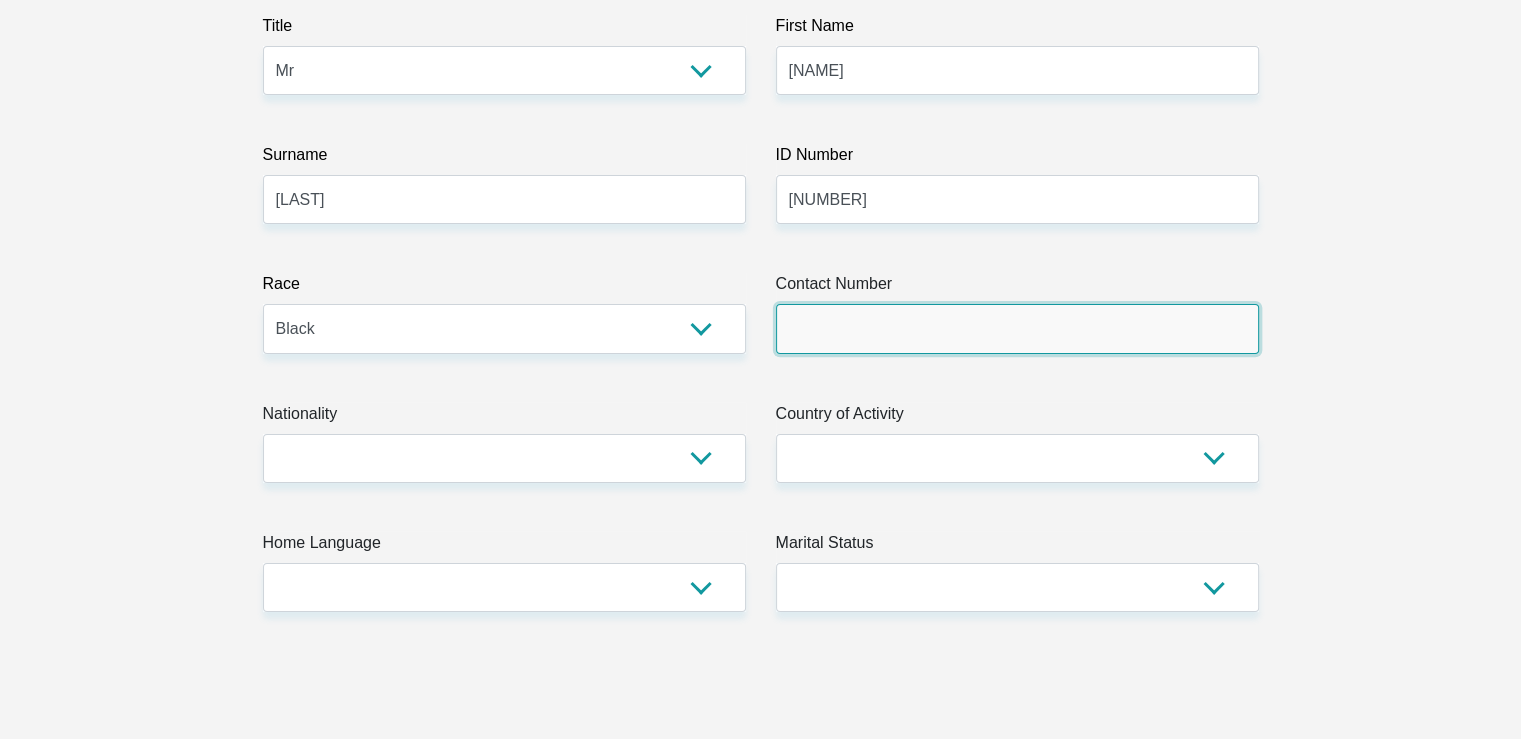 click on "Contact Number" at bounding box center (1017, 328) 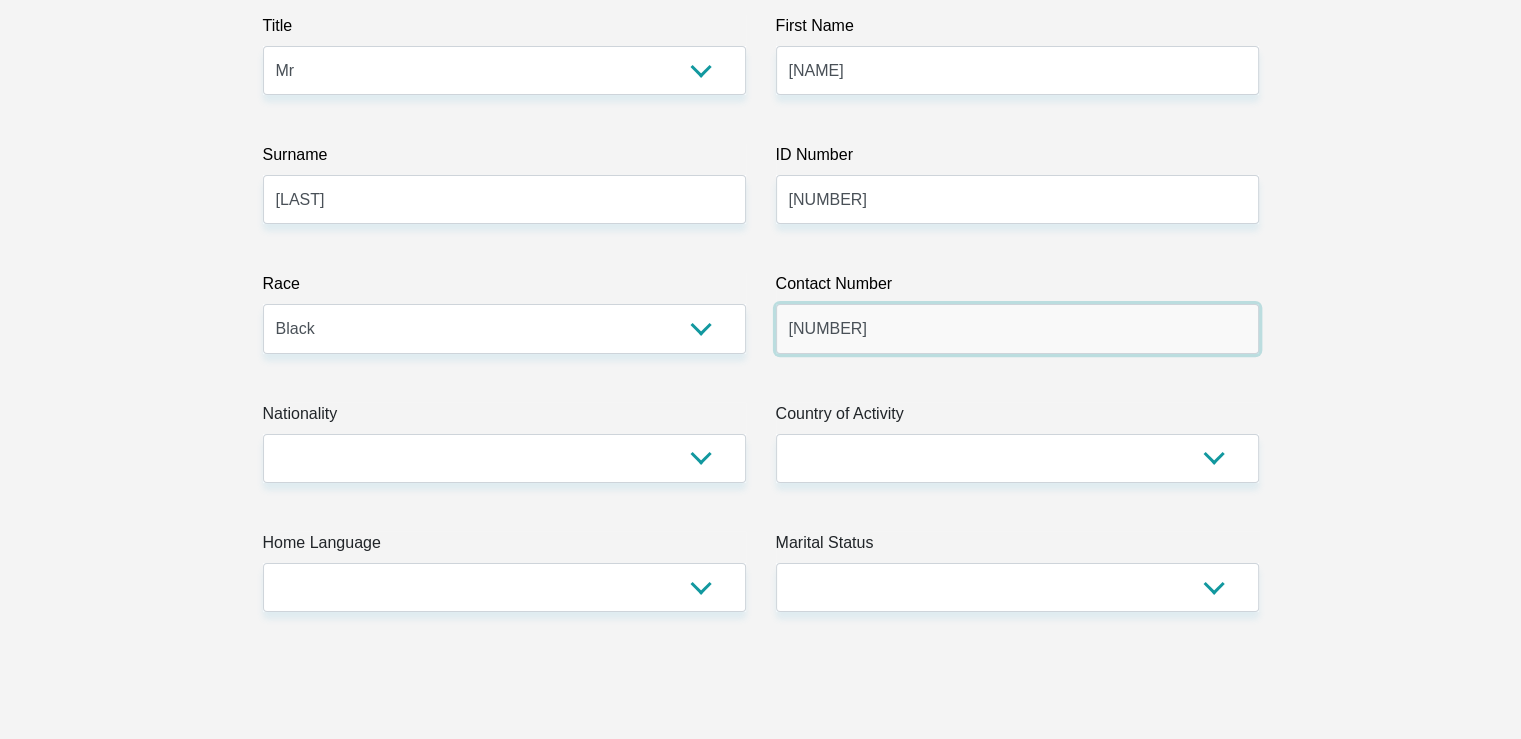 type on "0721107985" 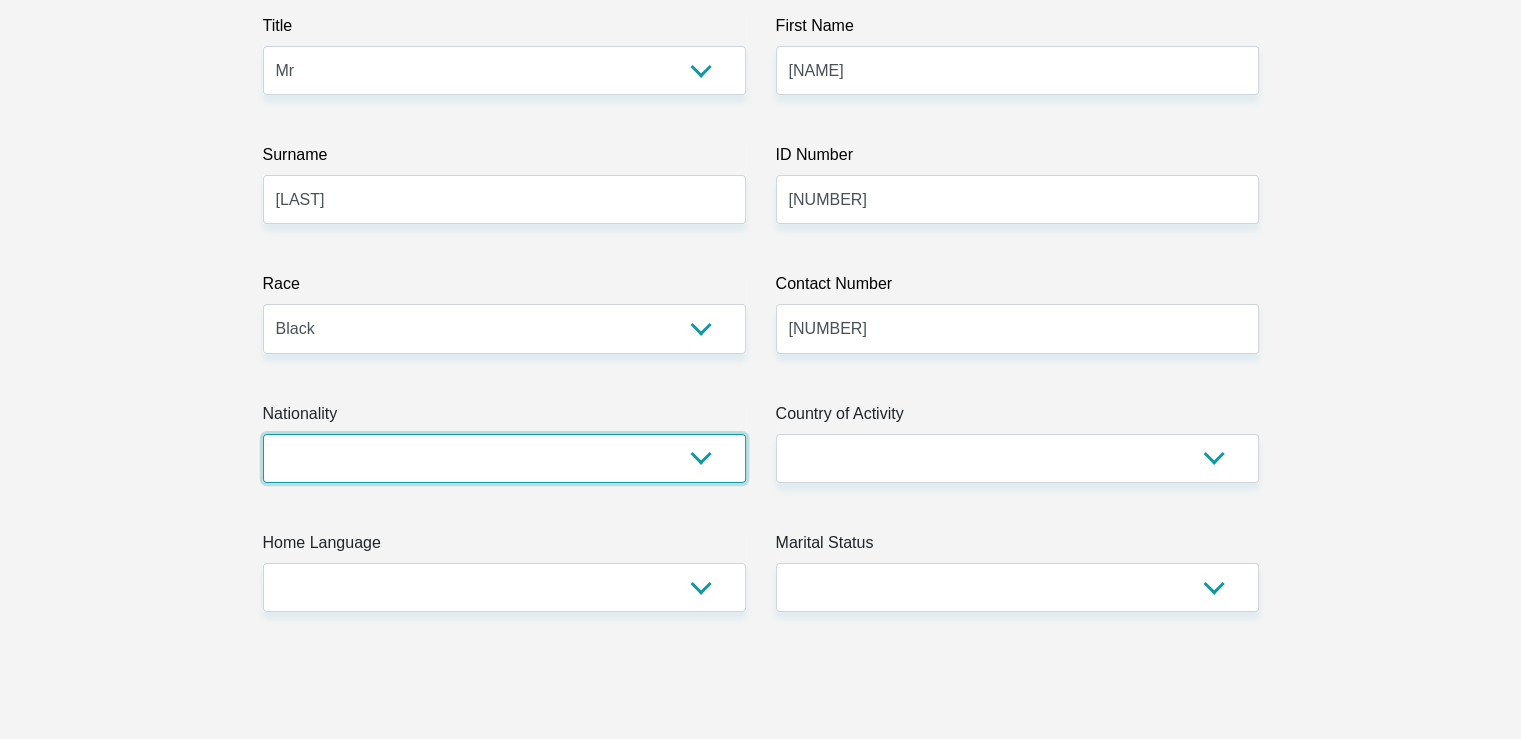 click on "South Africa
Afghanistan
Aland Islands
Albania
Algeria
America Samoa
American Virgin Islands
Andorra
Angola
Anguilla
Antarctica
Antigua and Barbuda
Argentina
Armenia
Aruba
Ascension Island
Australia
Austria
Azerbaijan
Bahamas
Bahrain
Bangladesh
Barbados
Chad" at bounding box center [504, 458] 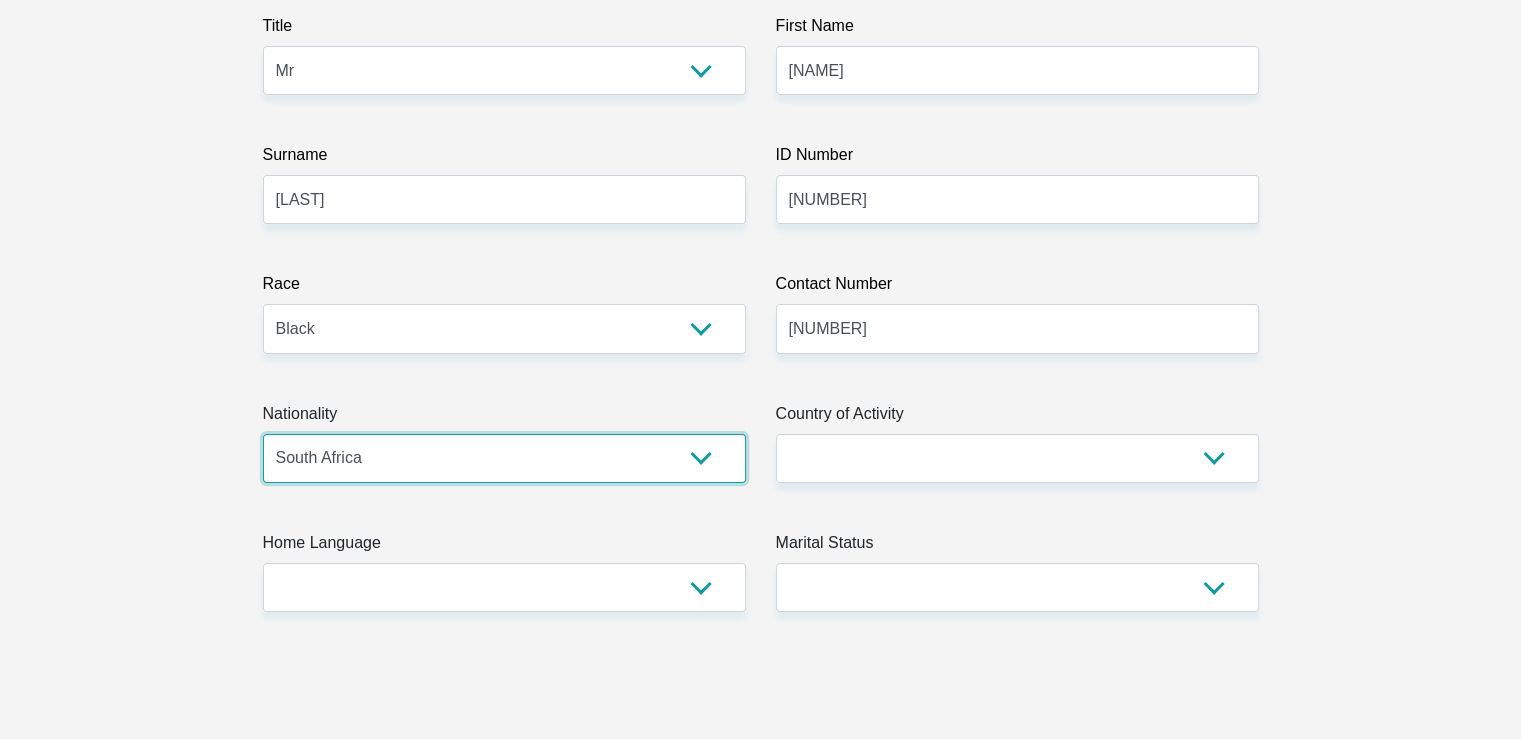 click on "South Africa
Afghanistan
Aland Islands
Albania
Algeria
America Samoa
American Virgin Islands
Andorra
Angola
Anguilla
Antarctica
Antigua and Barbuda
Argentina
Armenia
Aruba
Ascension Island
Australia
Austria
Azerbaijan
Bahamas
Bahrain
Bangladesh
Barbados
Chad" at bounding box center [504, 458] 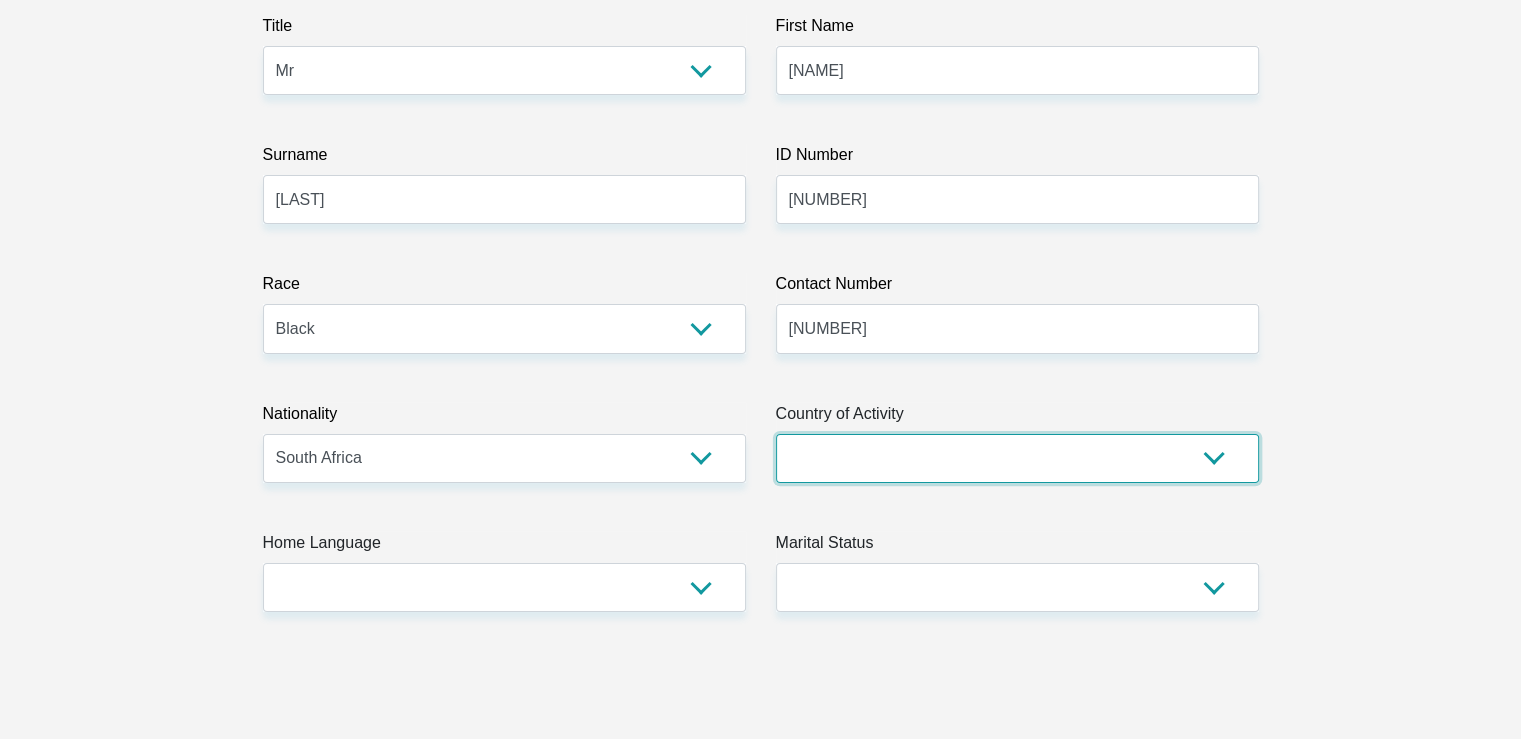 drag, startPoint x: 923, startPoint y: 457, endPoint x: 1015, endPoint y: 467, distance: 92.541885 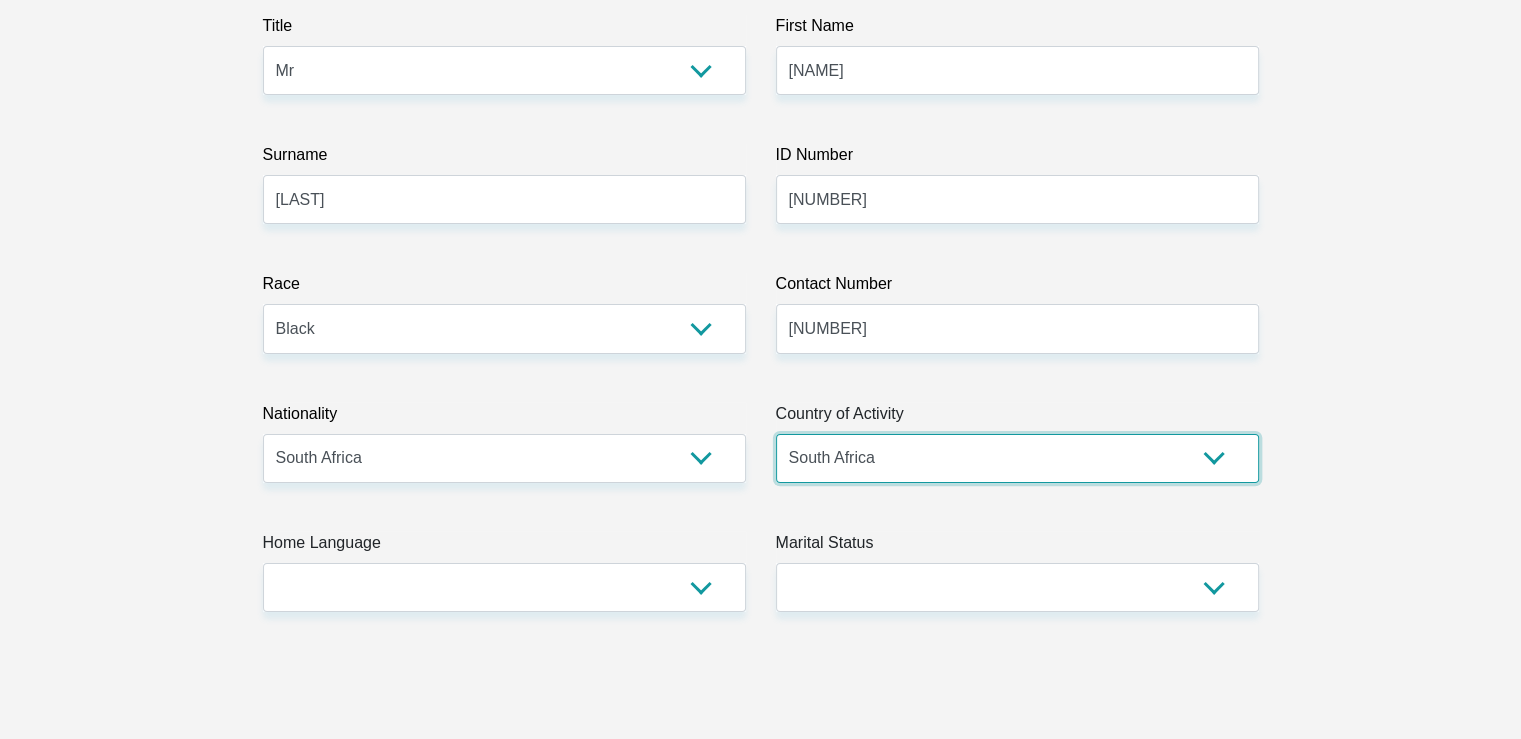 click on "South Africa
Afghanistan
Aland Islands
Albania
Algeria
America Samoa
American Virgin Islands
Andorra
Angola
Anguilla
Antarctica
Antigua and Barbuda
Argentina
Armenia
Aruba
Ascension Island
Australia
Austria
Azerbaijan
Chad" at bounding box center (1017, 458) 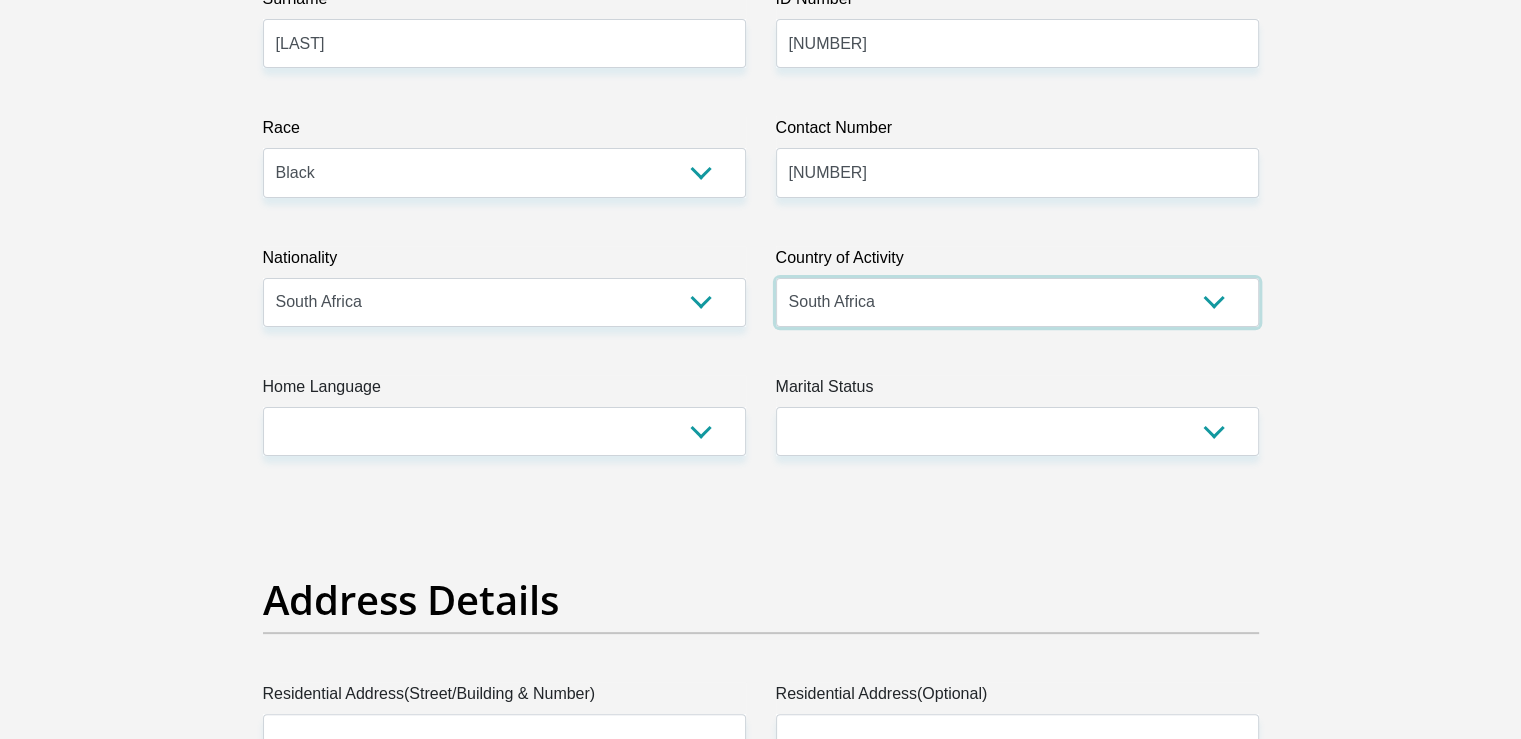 scroll, scrollTop: 500, scrollLeft: 0, axis: vertical 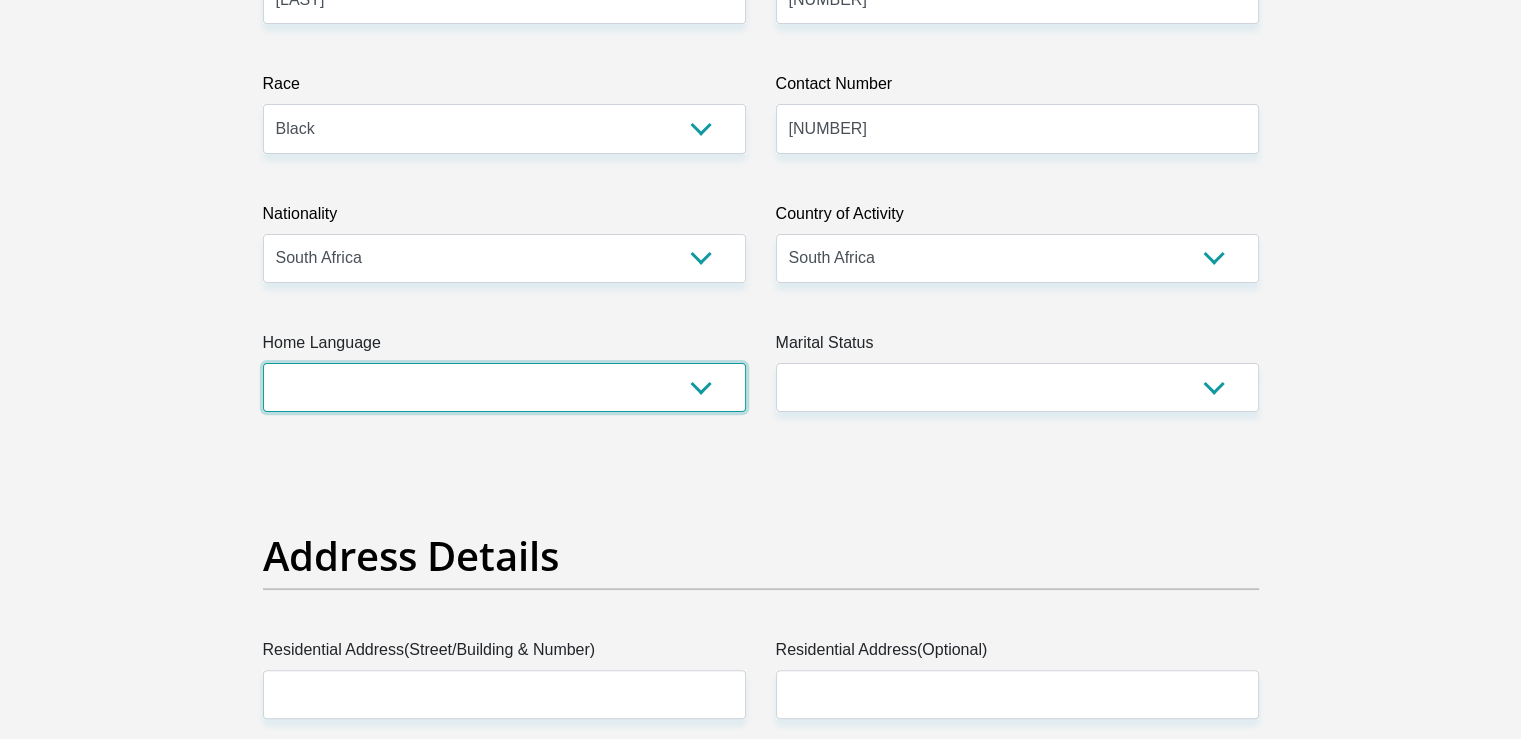 click on "Afrikaans
English
Sepedi
South Ndebele
Southern Sotho
Swati
Tsonga
Tswana
Venda
Xhosa
Zulu
Other" at bounding box center [504, 387] 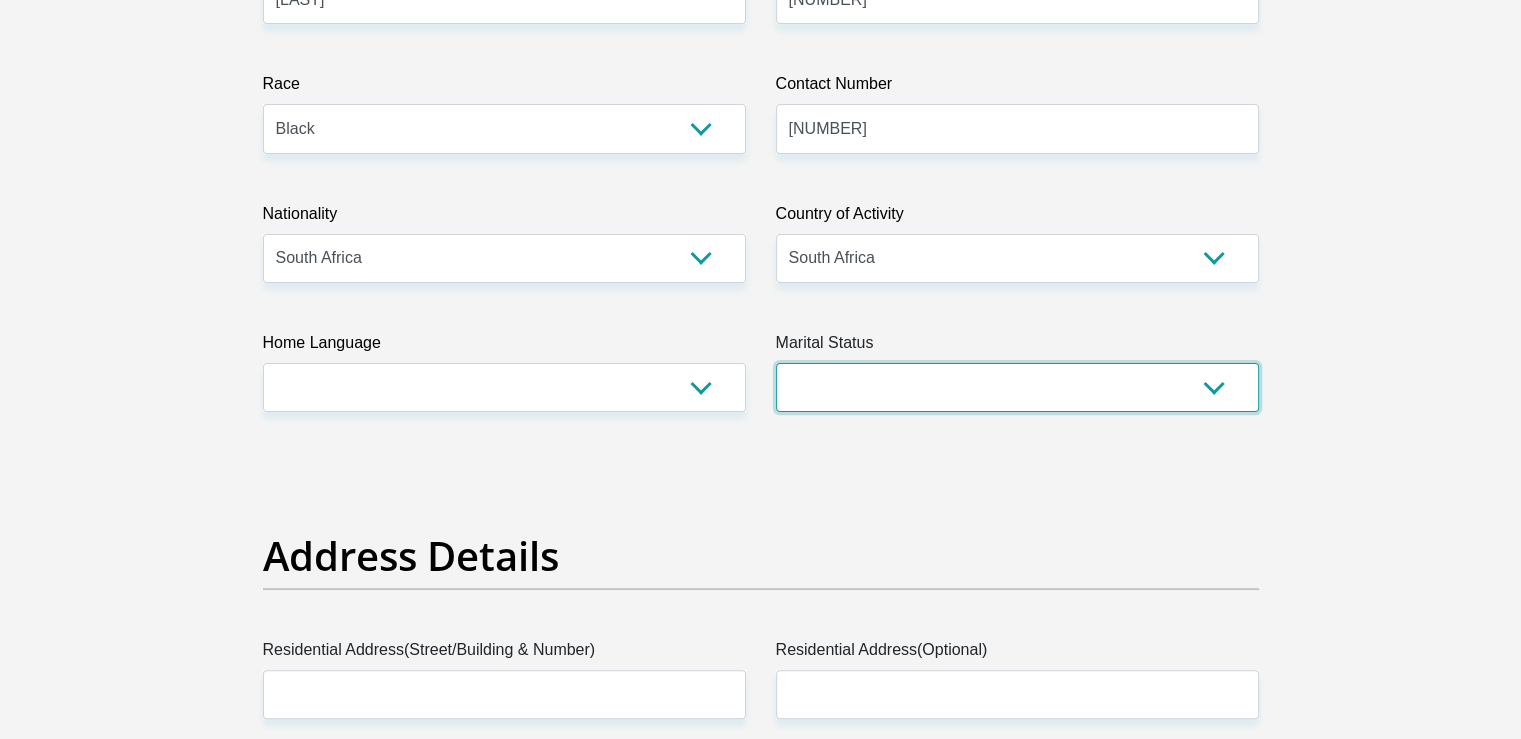 click on "Married ANC
Single
Divorced
Widowed
Married COP or Customary Law" at bounding box center [1017, 387] 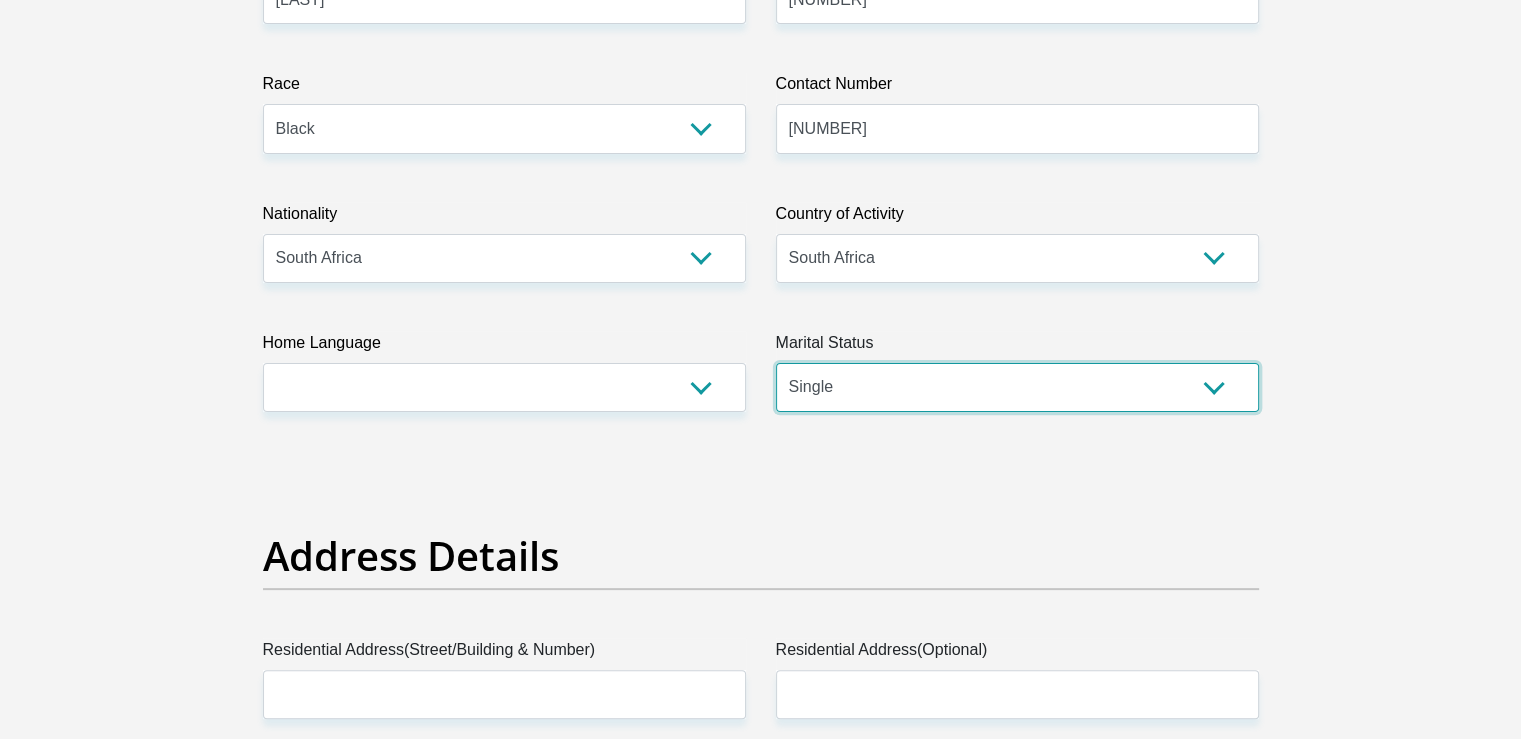 click on "Married ANC
Single
Divorced
Widowed
Married COP or Customary Law" at bounding box center [1017, 387] 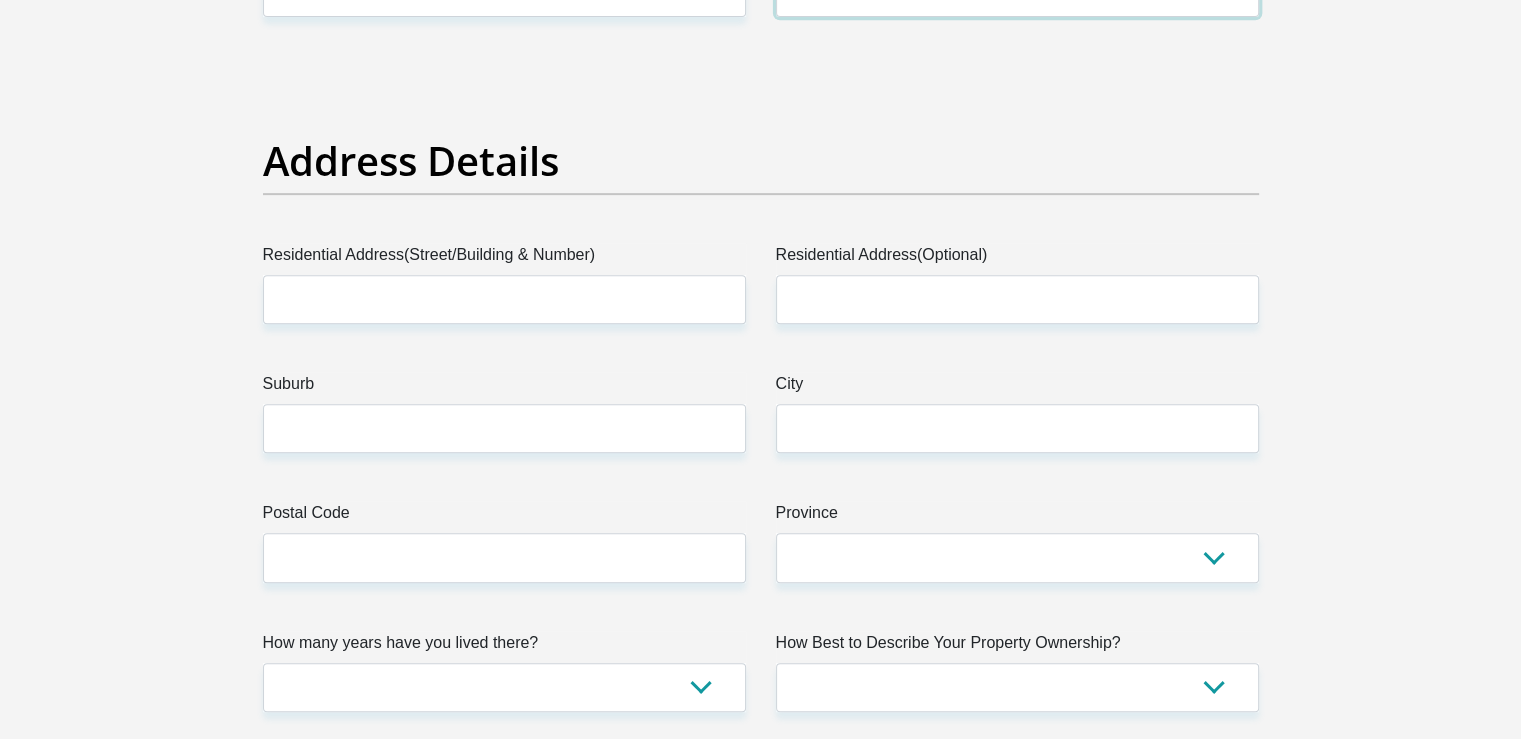 scroll, scrollTop: 900, scrollLeft: 0, axis: vertical 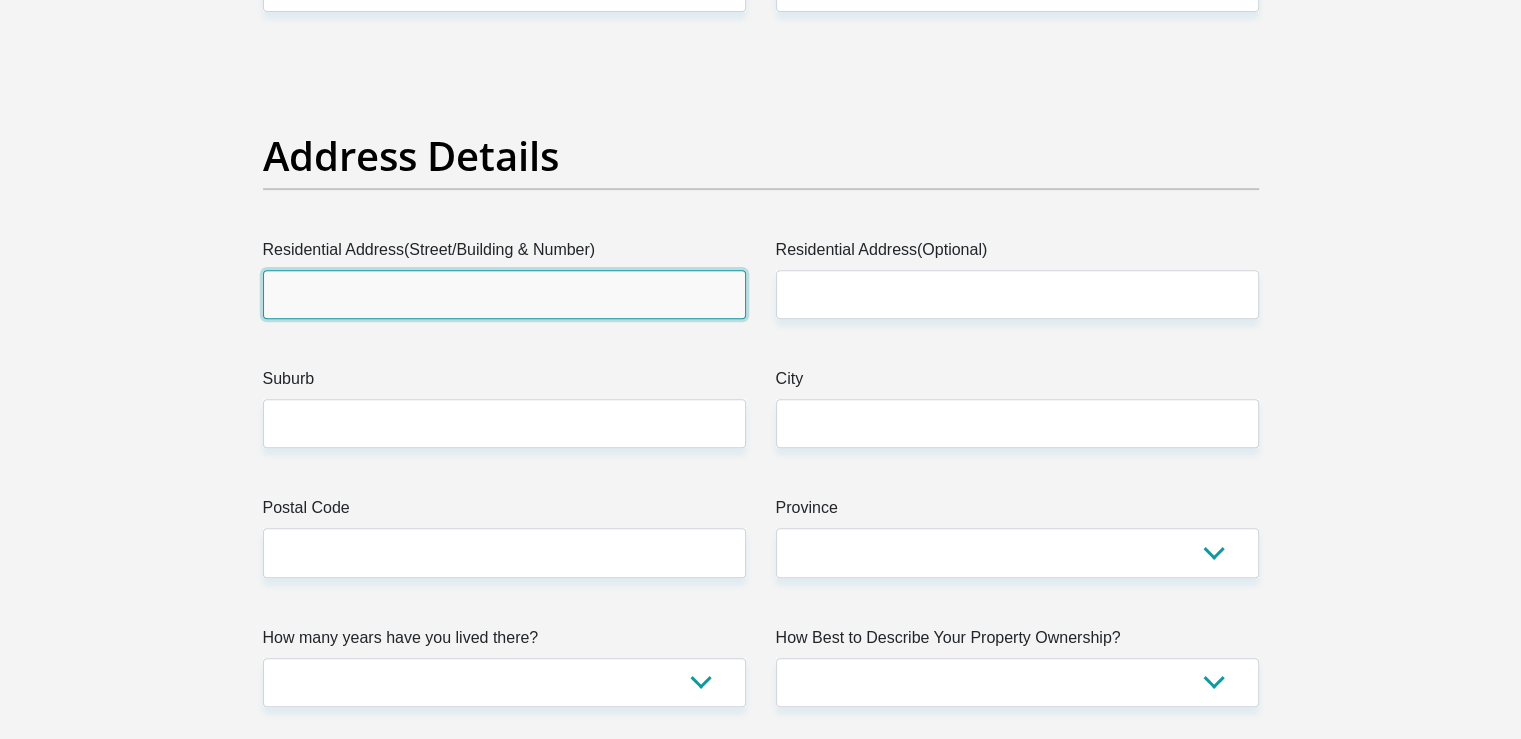 click on "Residential Address(Street/Building & Number)" at bounding box center (504, 294) 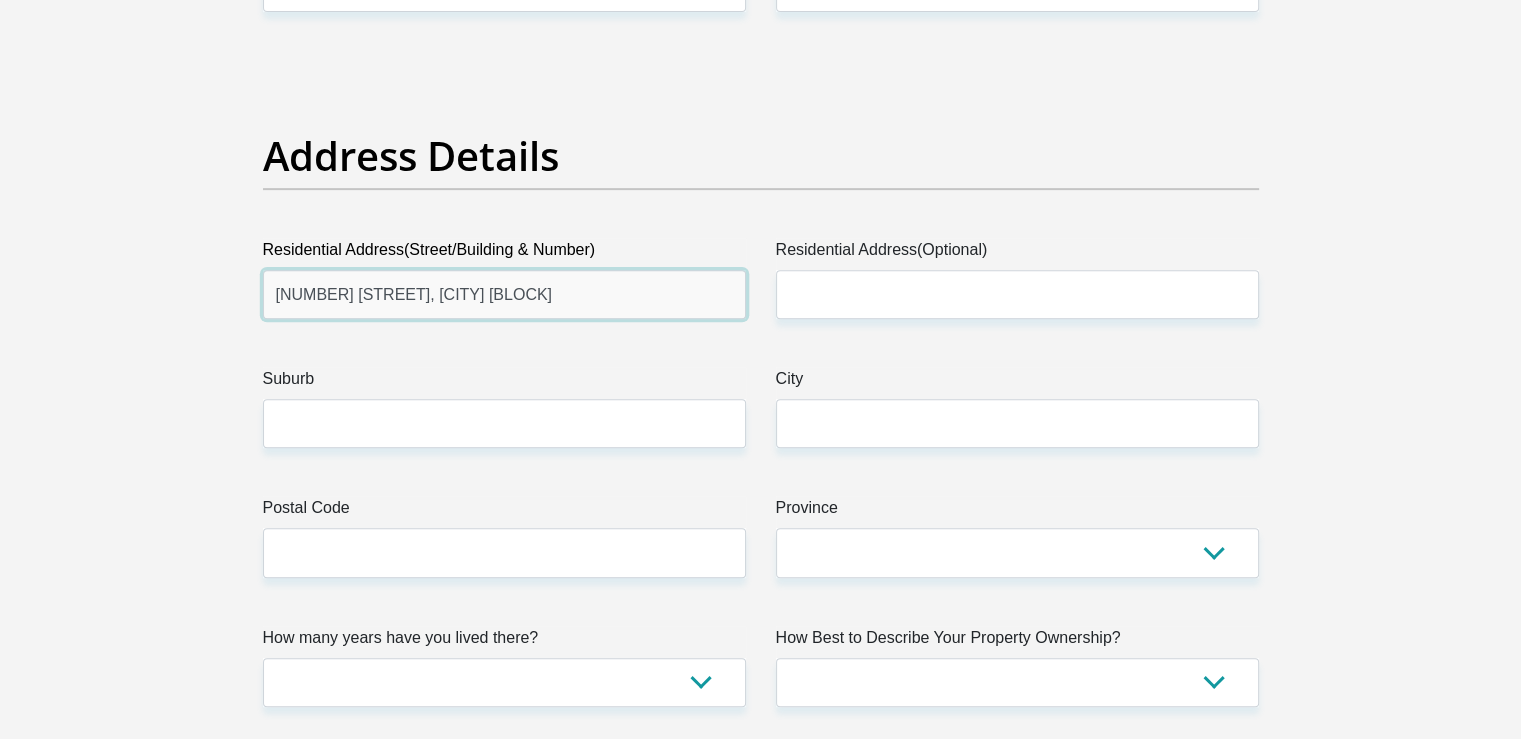 type on "1123 Unyezi street, Block HH" 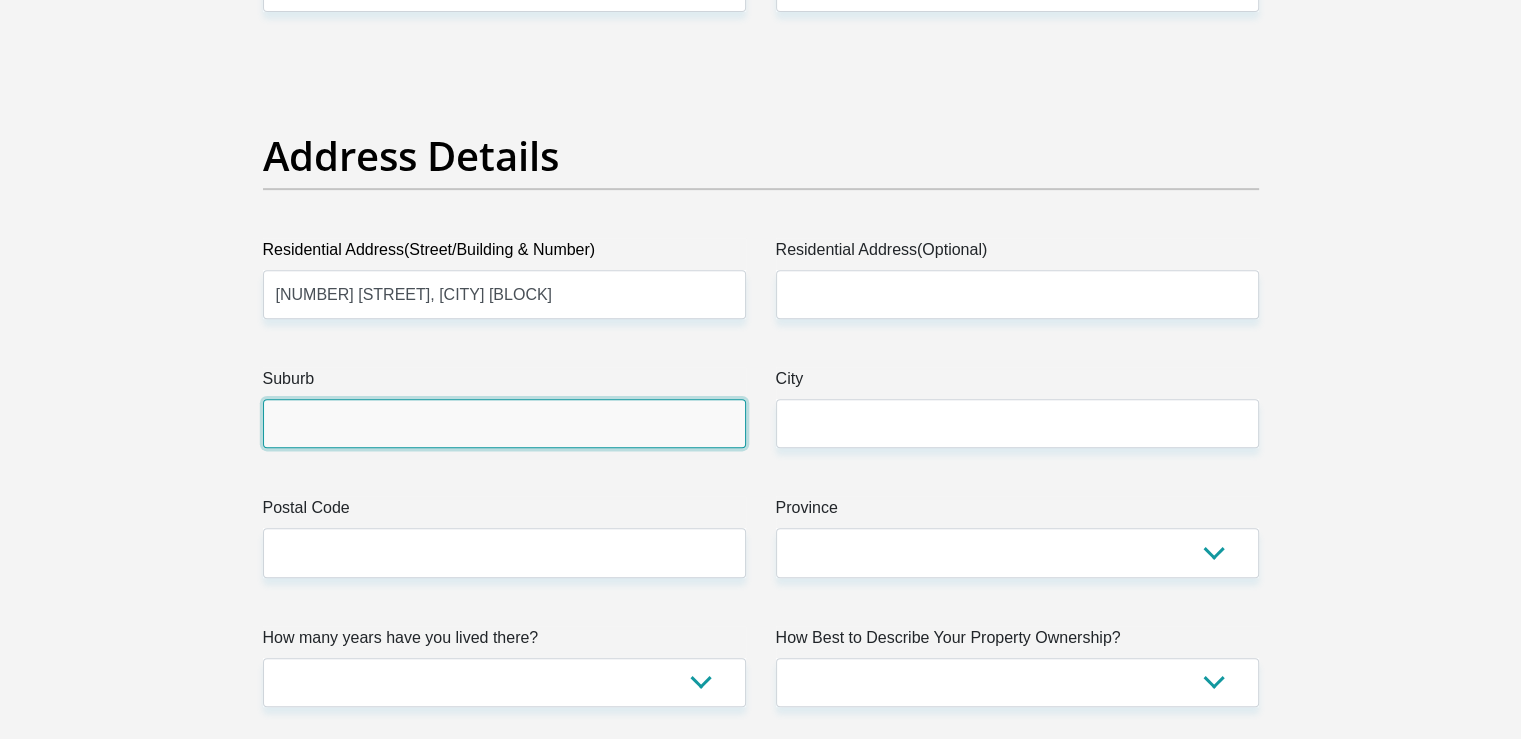click on "Suburb" at bounding box center (504, 423) 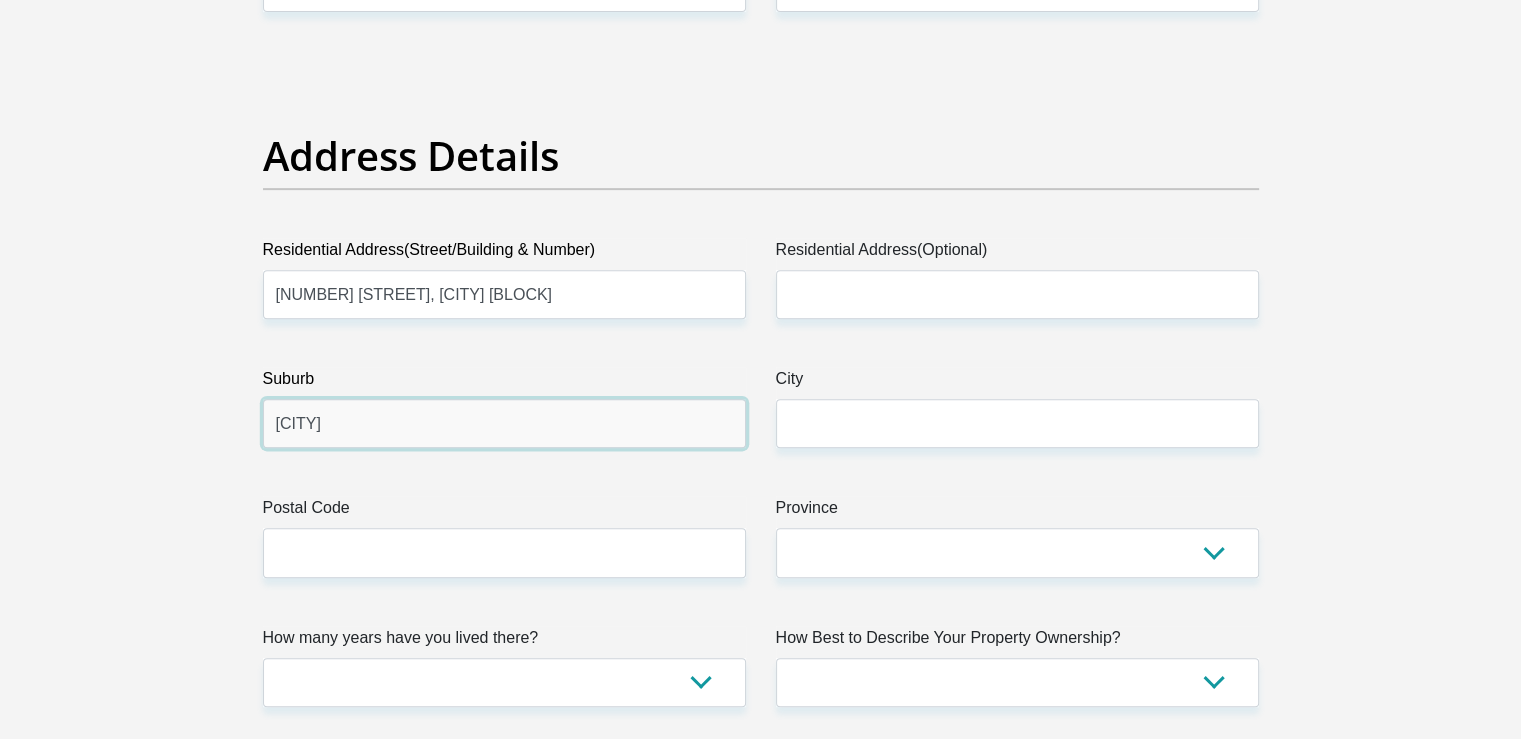 type on "Soshanguve" 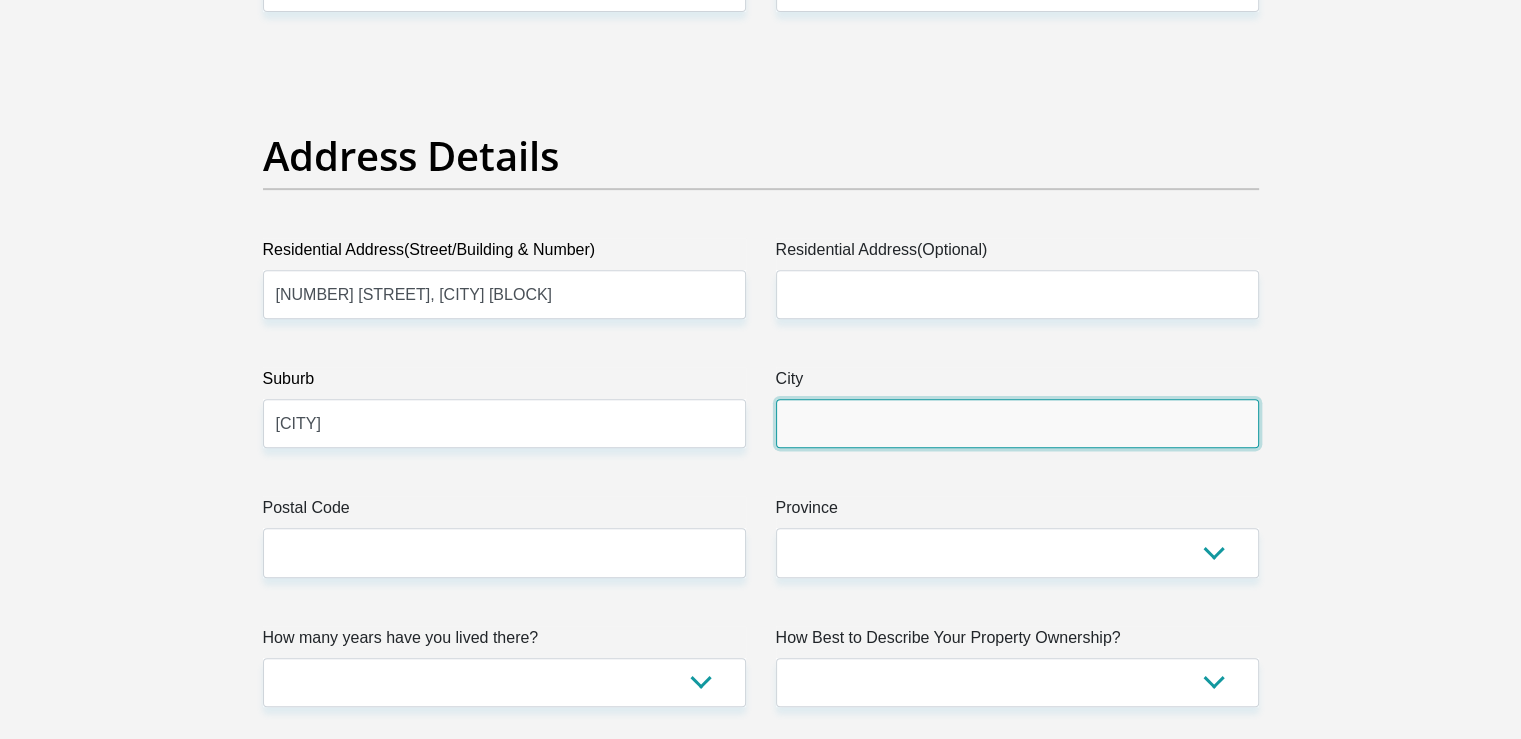 click on "City" at bounding box center [1017, 423] 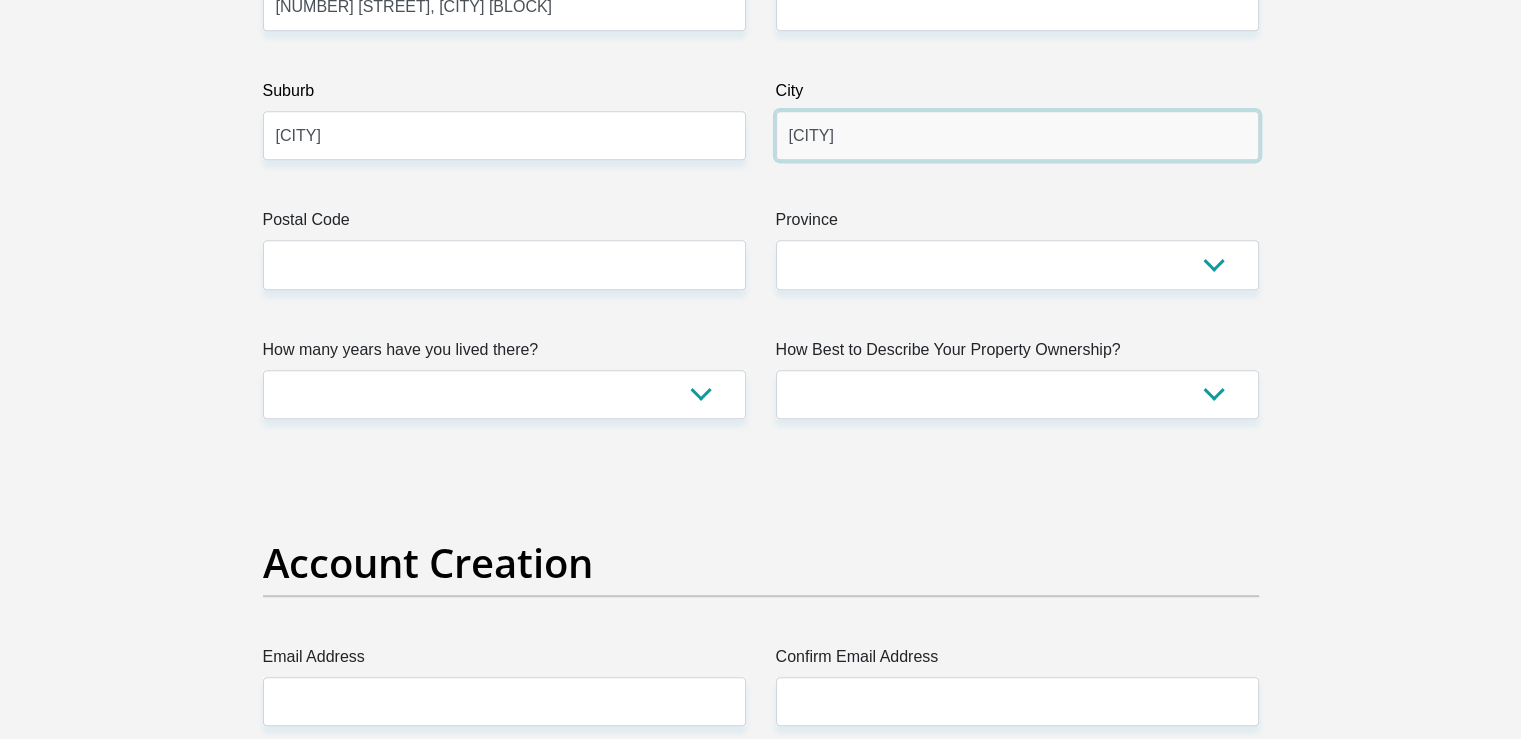 scroll, scrollTop: 1200, scrollLeft: 0, axis: vertical 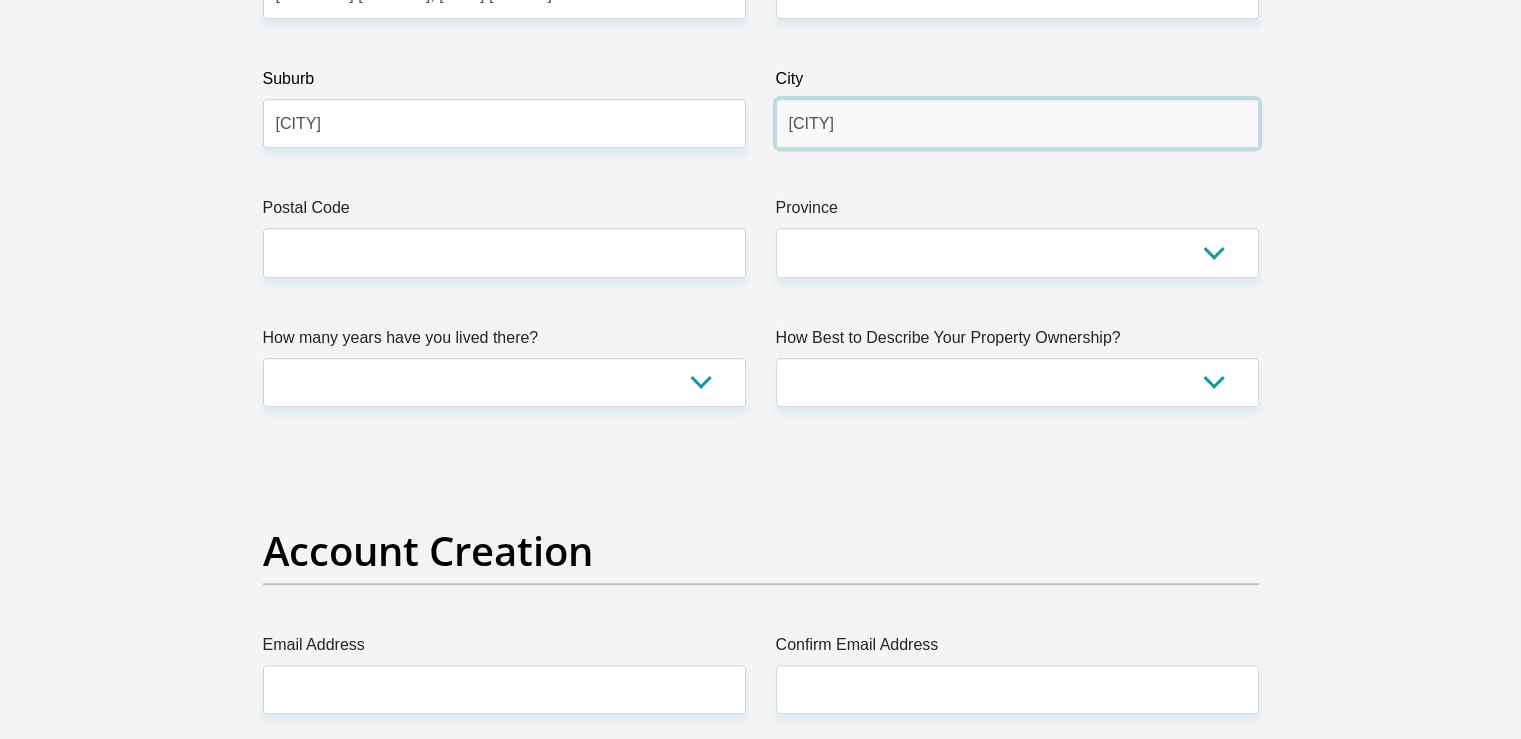 type on "Pretoria" 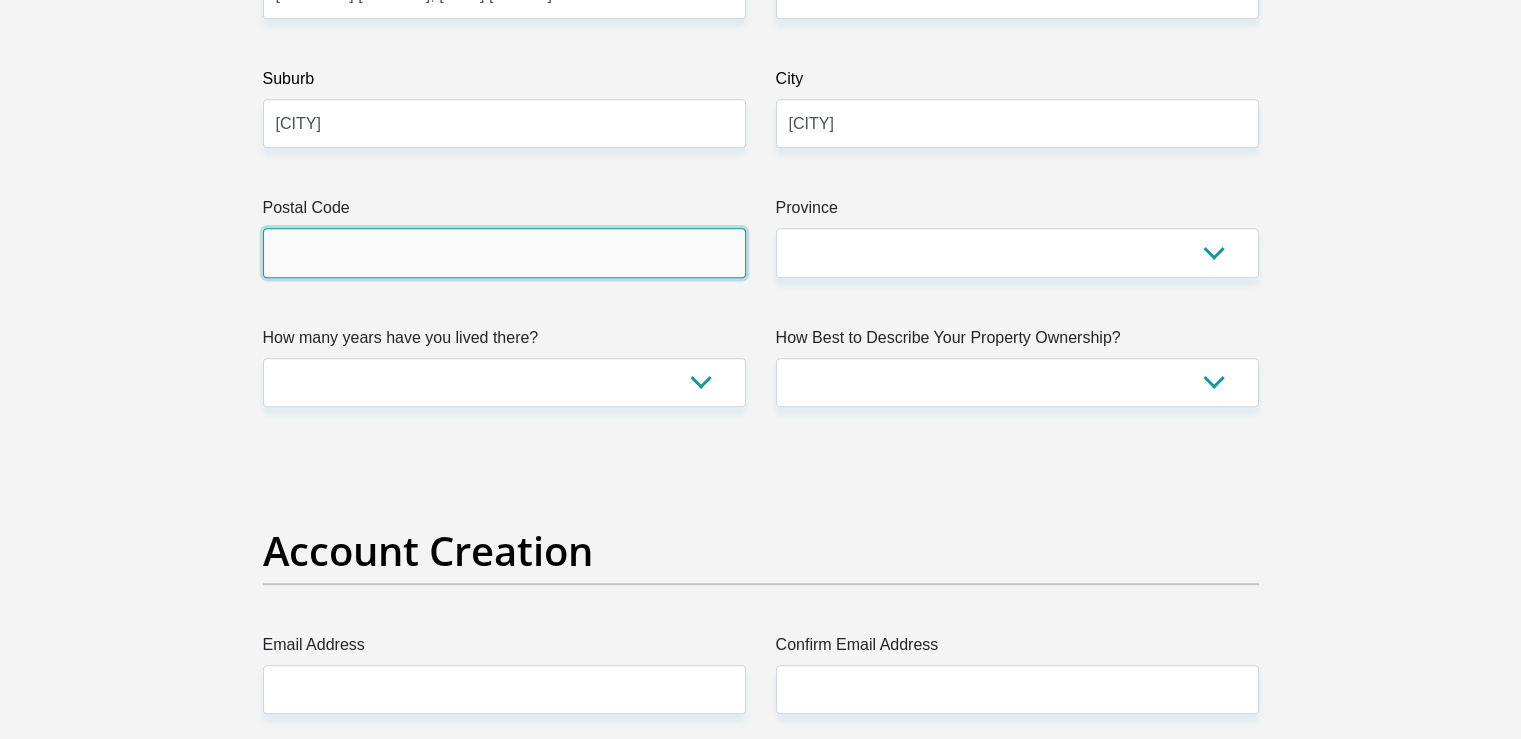 click on "Postal Code" at bounding box center [504, 252] 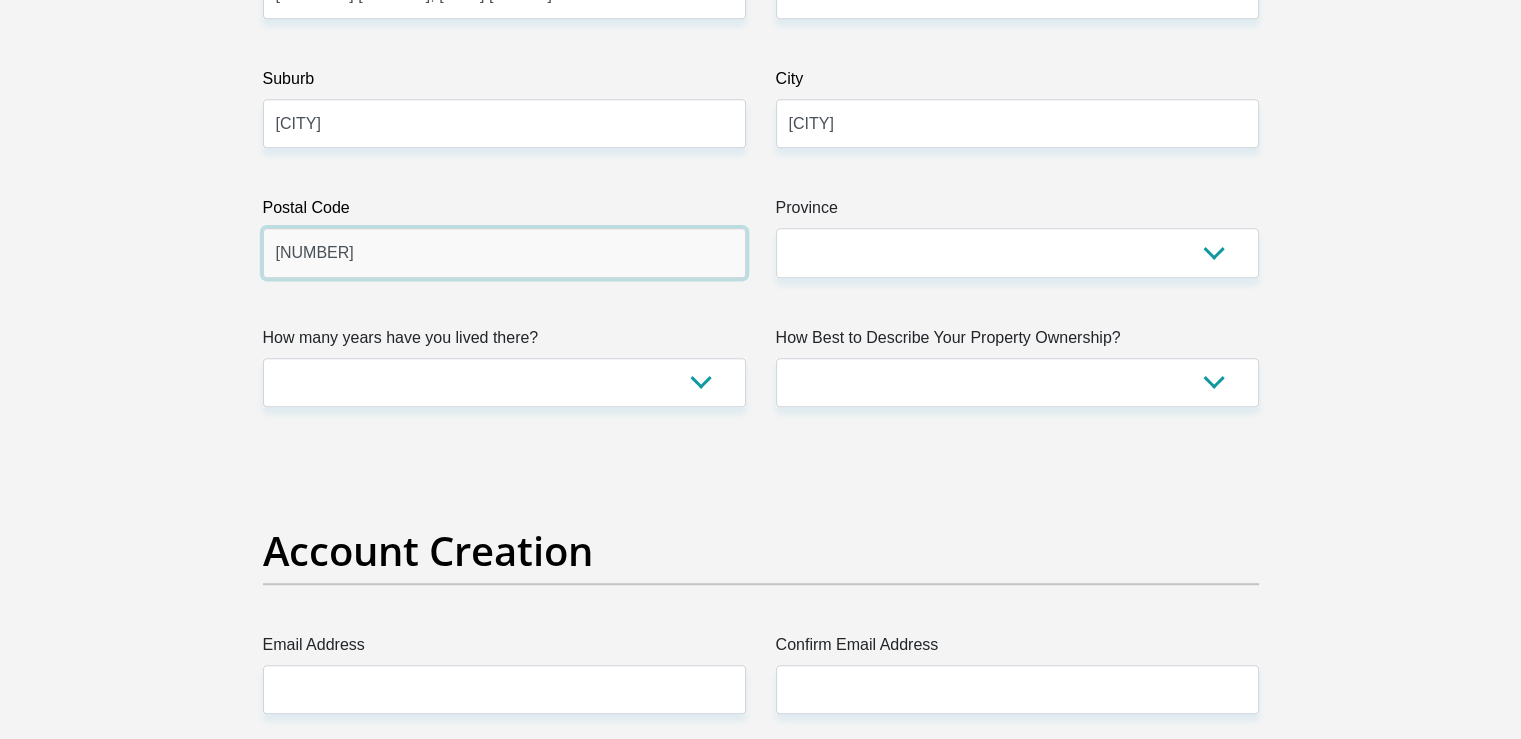 type on "0152" 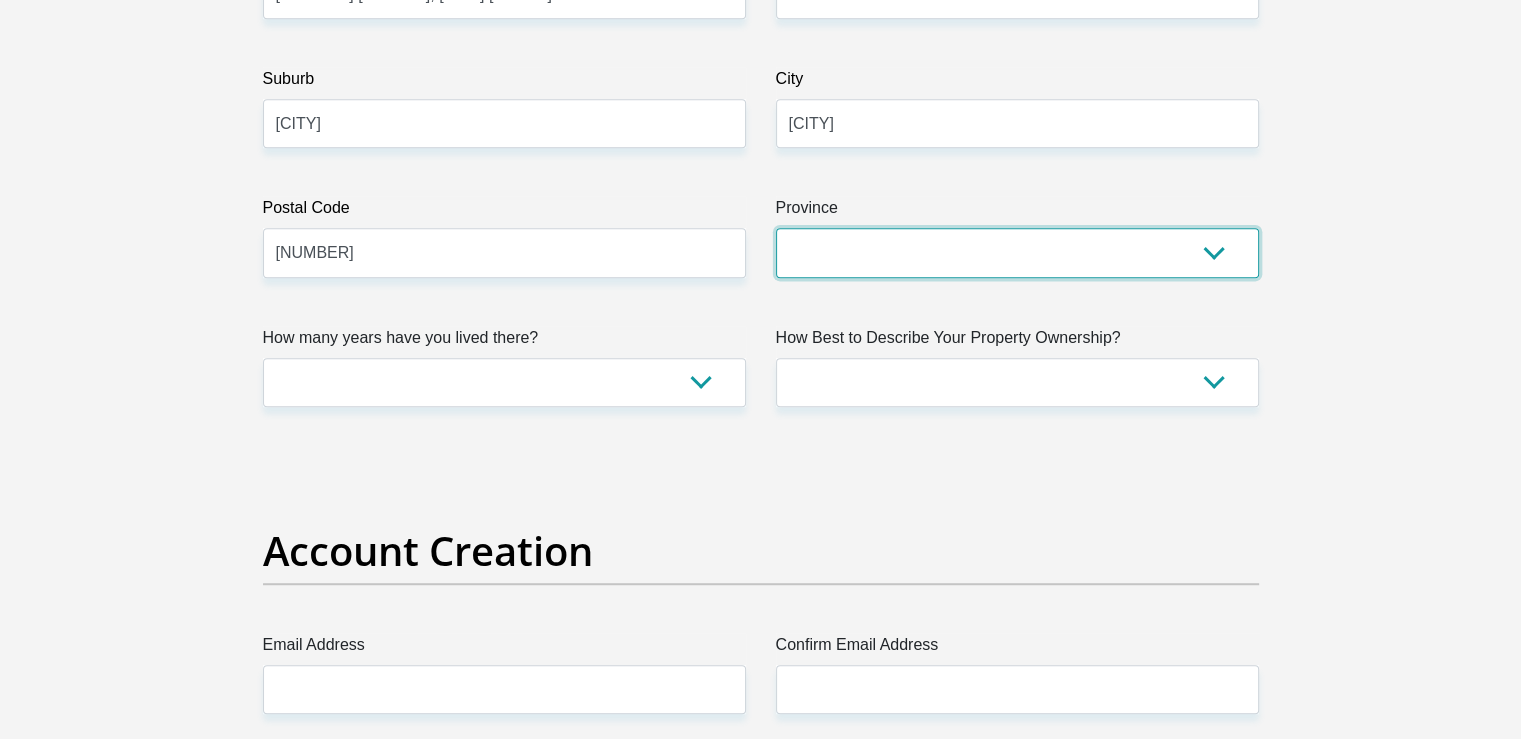 click on "Eastern Cape
Free State
Gauteng
KwaZulu-Natal
Limpopo
Mpumalanga
Northern Cape
North West
Western Cape" at bounding box center [1017, 252] 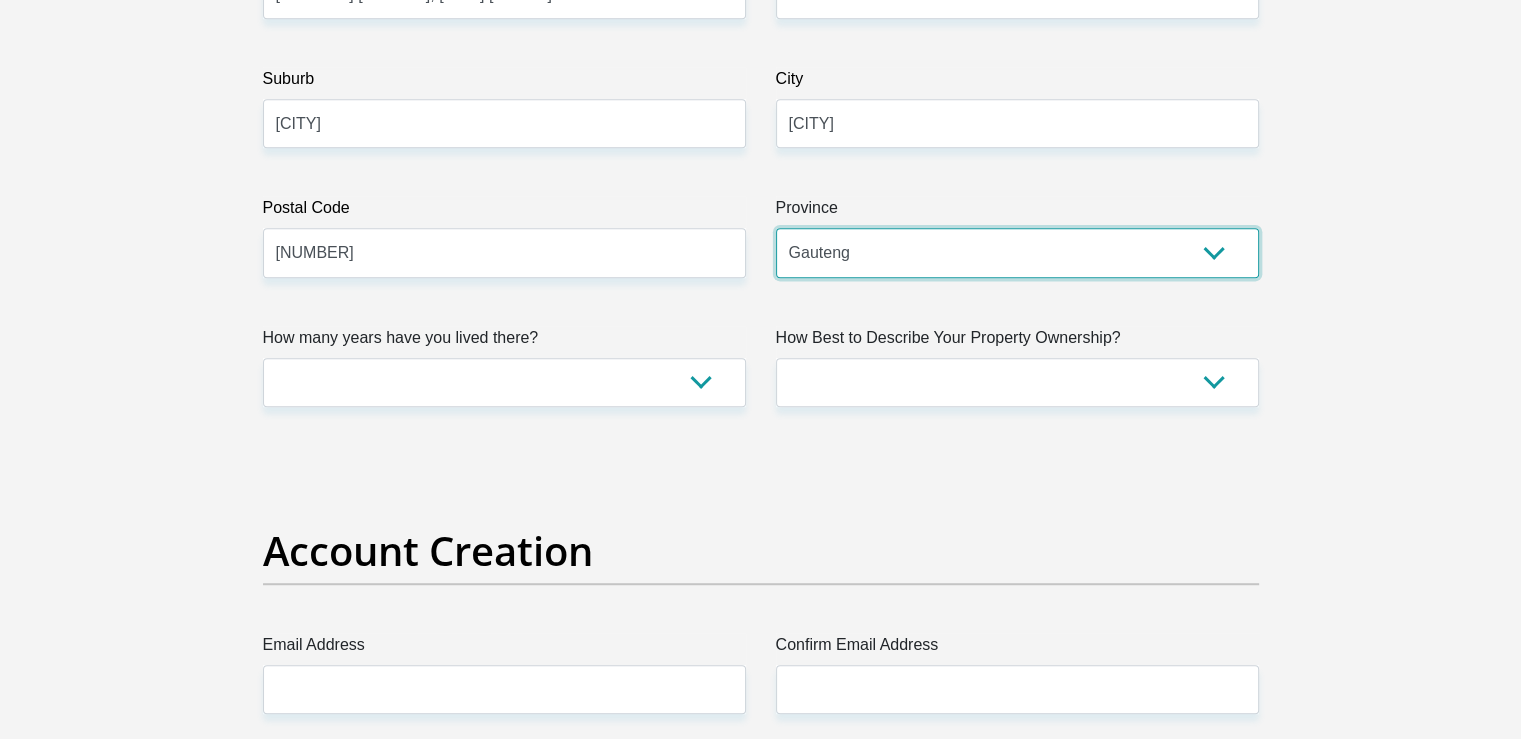 click on "Eastern Cape
Free State
Gauteng
KwaZulu-Natal
Limpopo
Mpumalanga
Northern Cape
North West
Western Cape" at bounding box center [1017, 252] 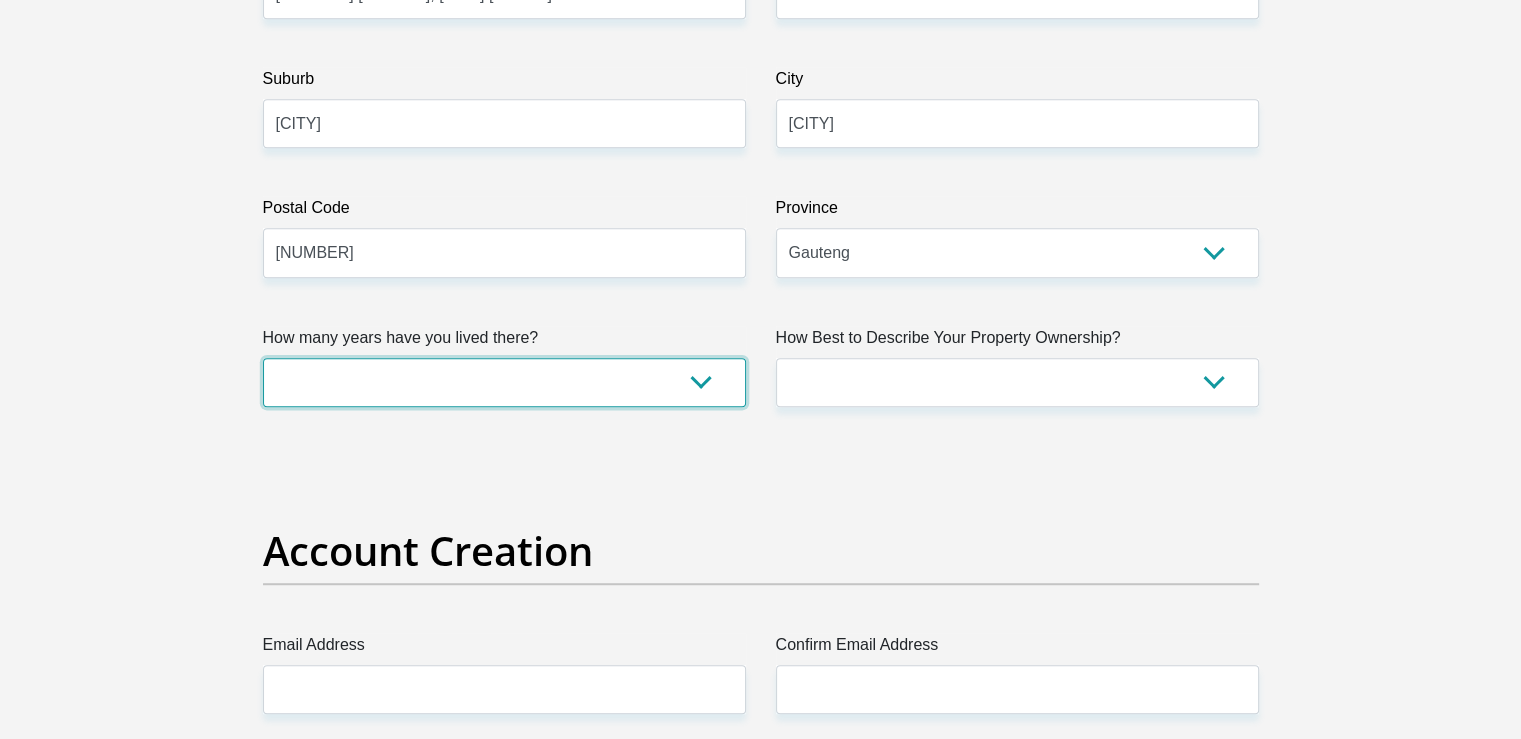 click on "less than 1 year
1-3 years
3-5 years
5+ years" at bounding box center (504, 382) 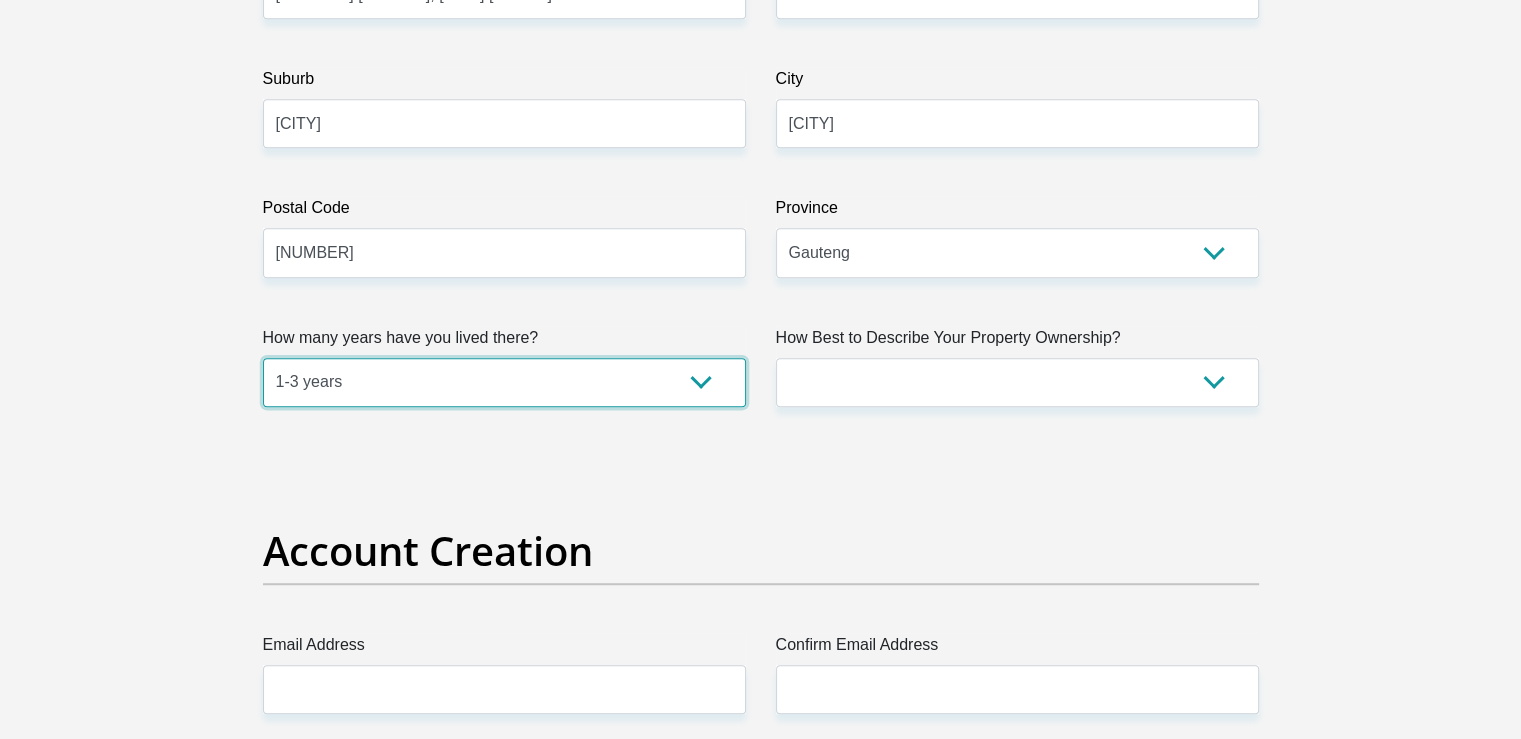 click on "less than 1 year
1-3 years
3-5 years
5+ years" at bounding box center [504, 382] 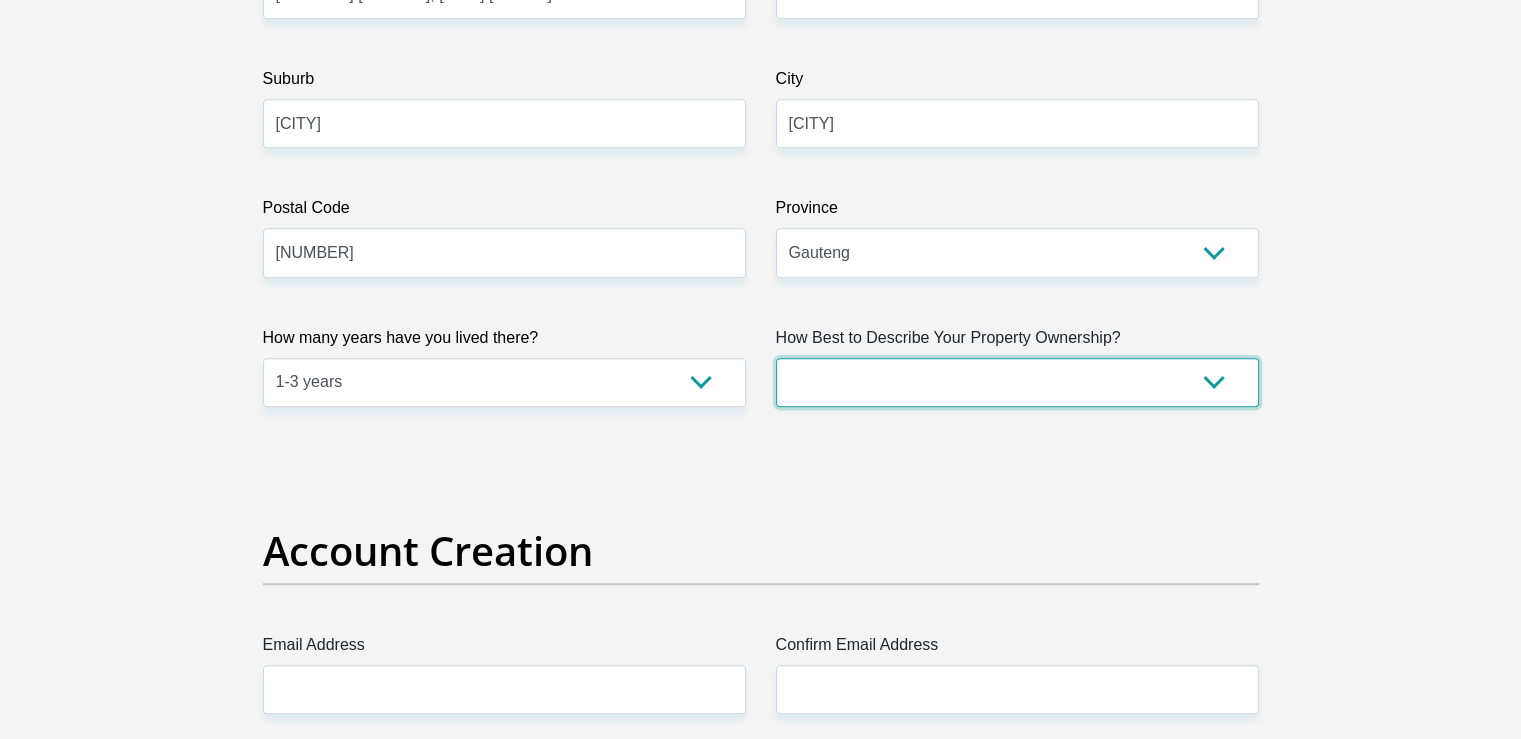 click on "Owned
Rented
Family Owned
Company Dwelling" at bounding box center [1017, 382] 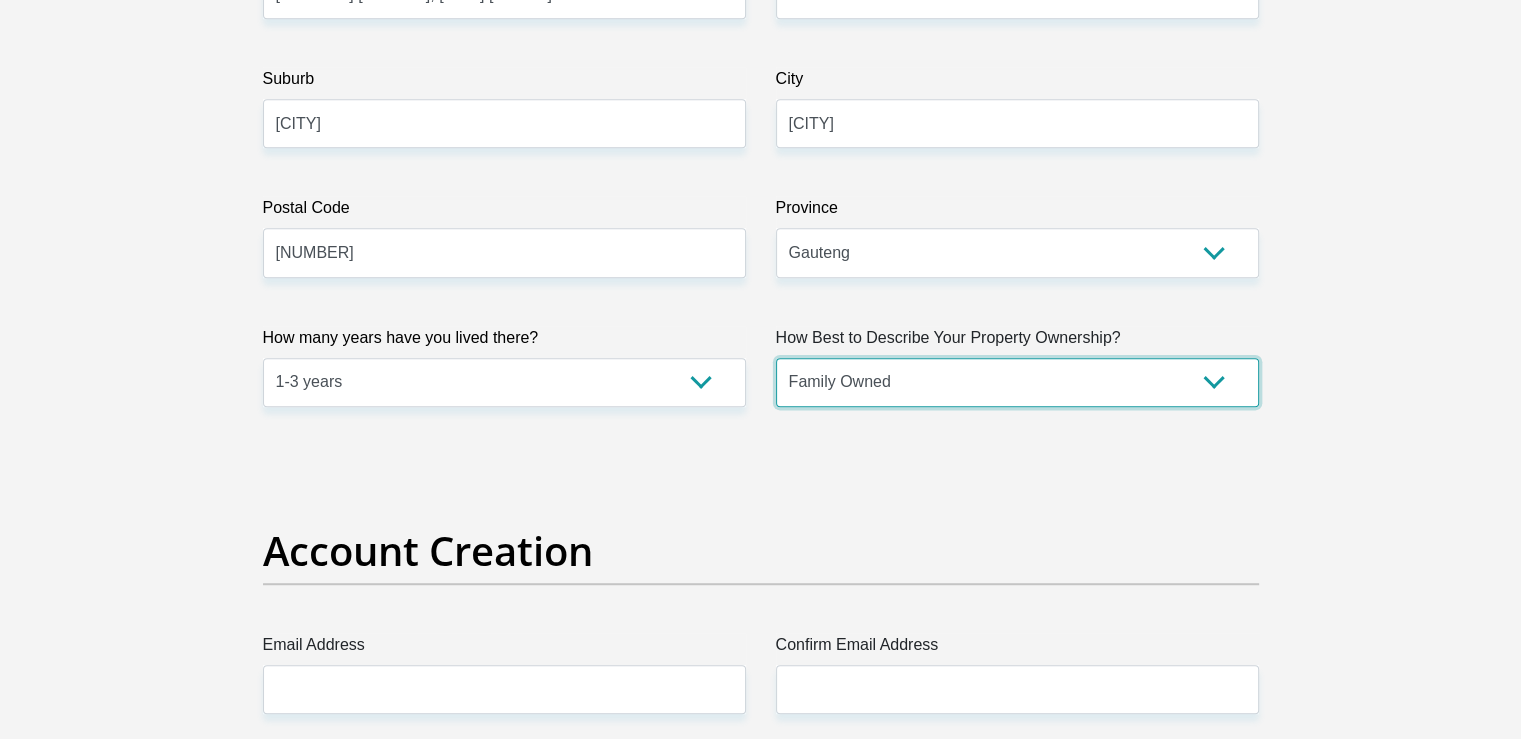 click on "Owned
Rented
Family Owned
Company Dwelling" at bounding box center [1017, 382] 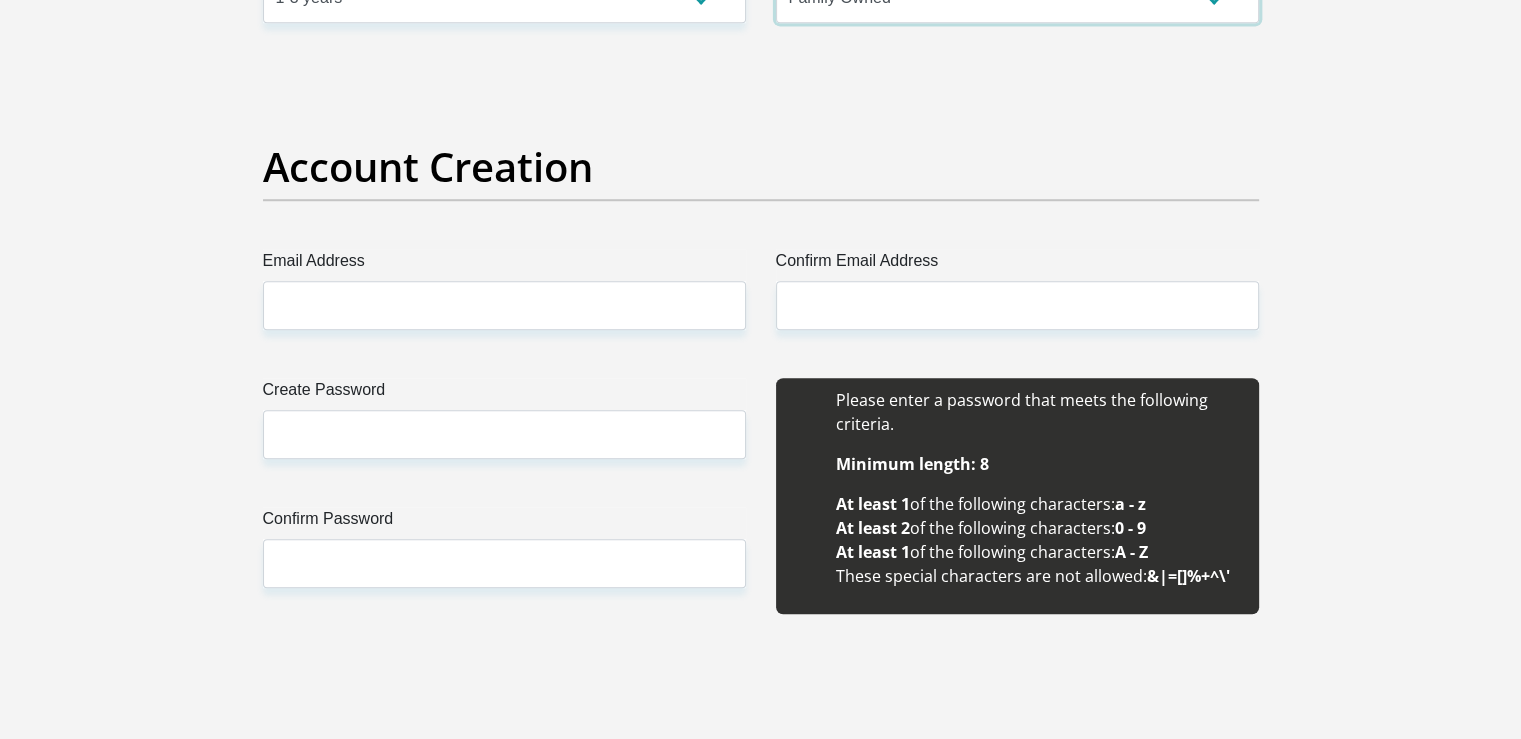 scroll, scrollTop: 1600, scrollLeft: 0, axis: vertical 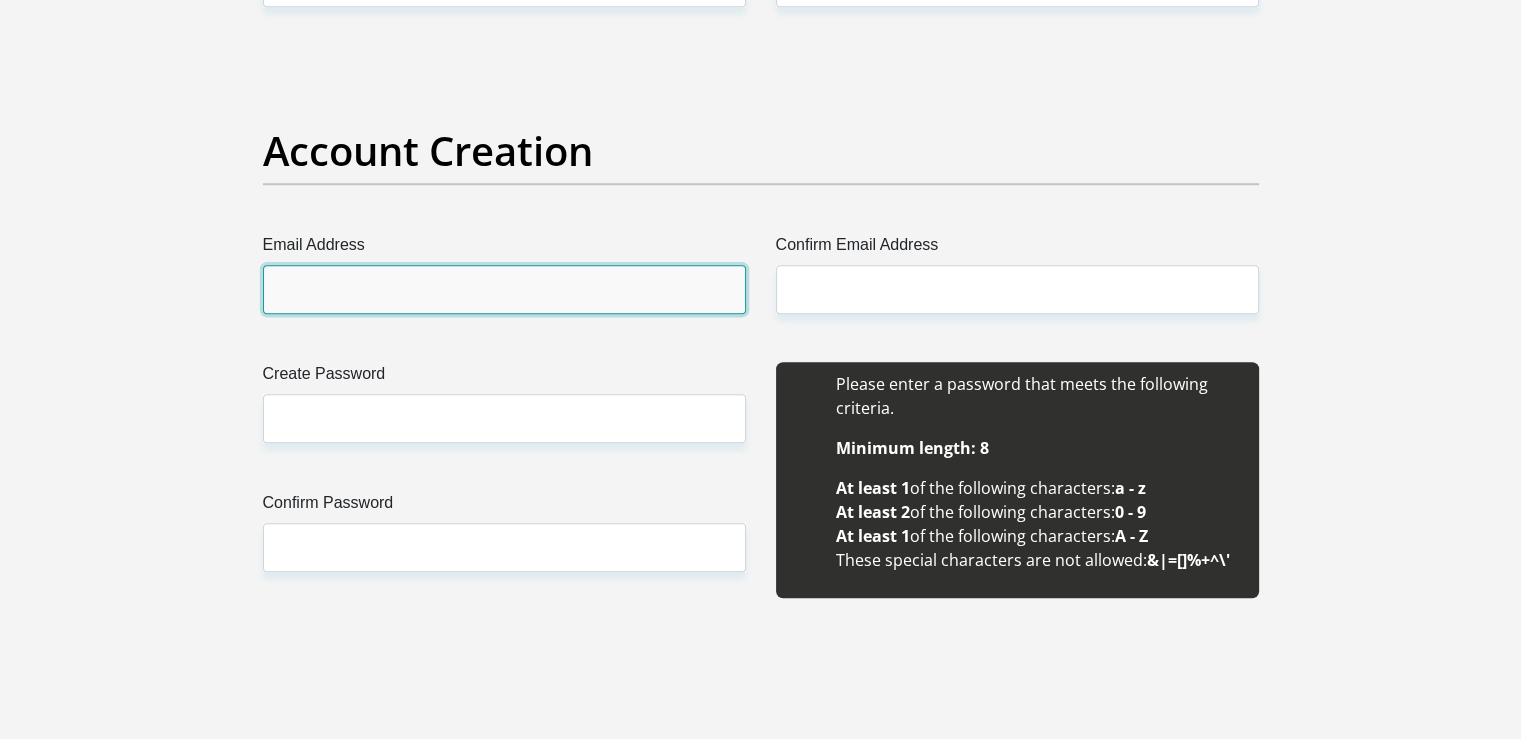 click on "Email Address" at bounding box center [504, 289] 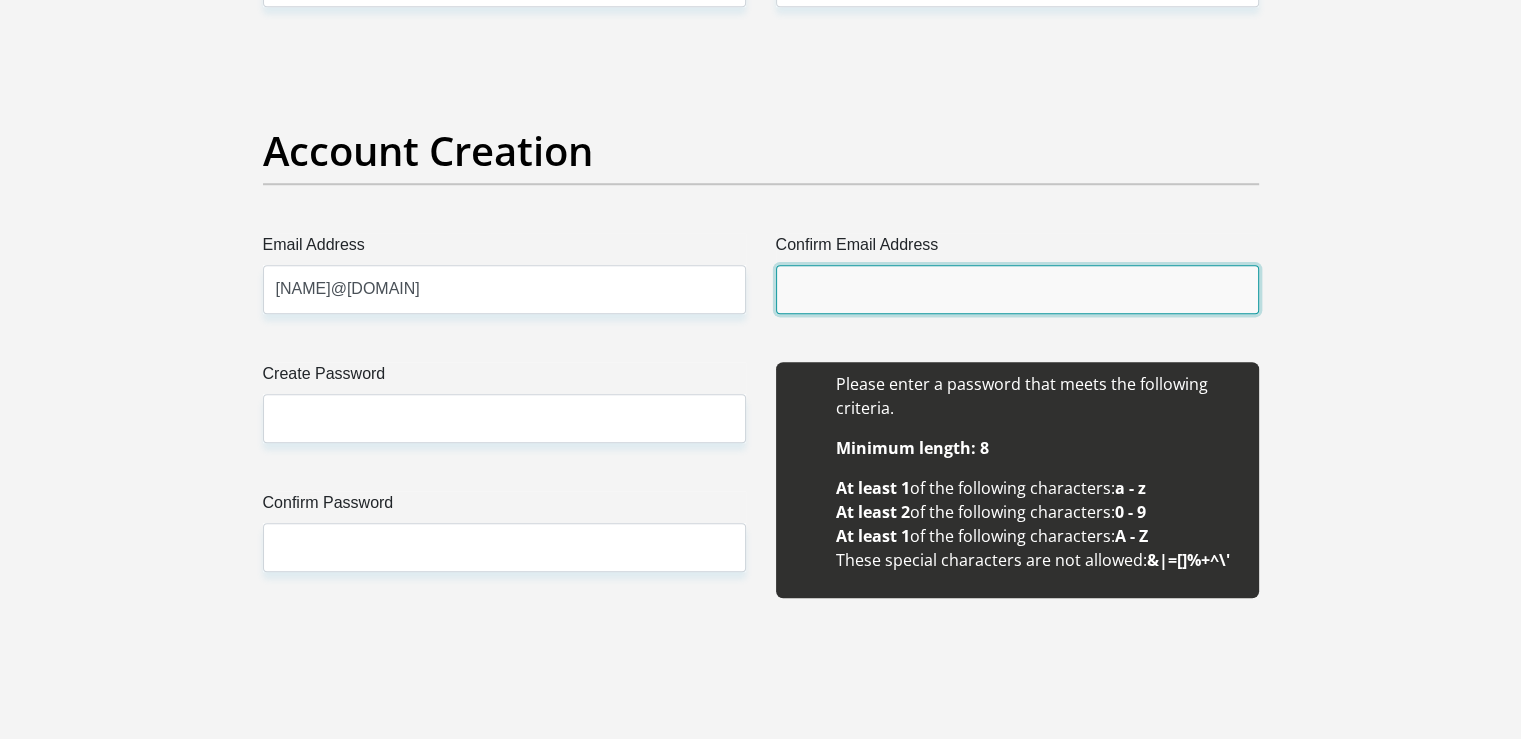 type on "bonganimahlangu1999@gmail.com" 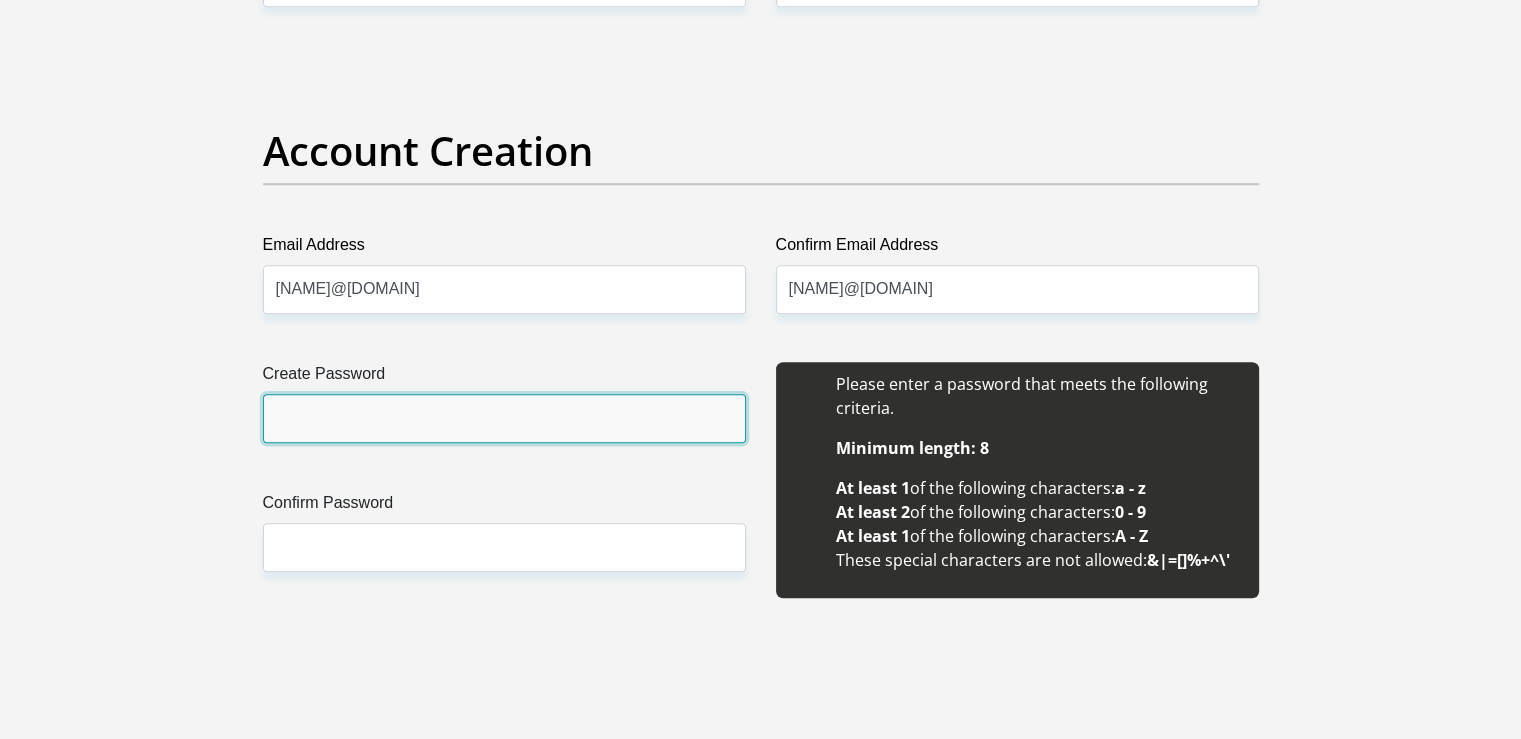 click on "Create Password" at bounding box center [504, 418] 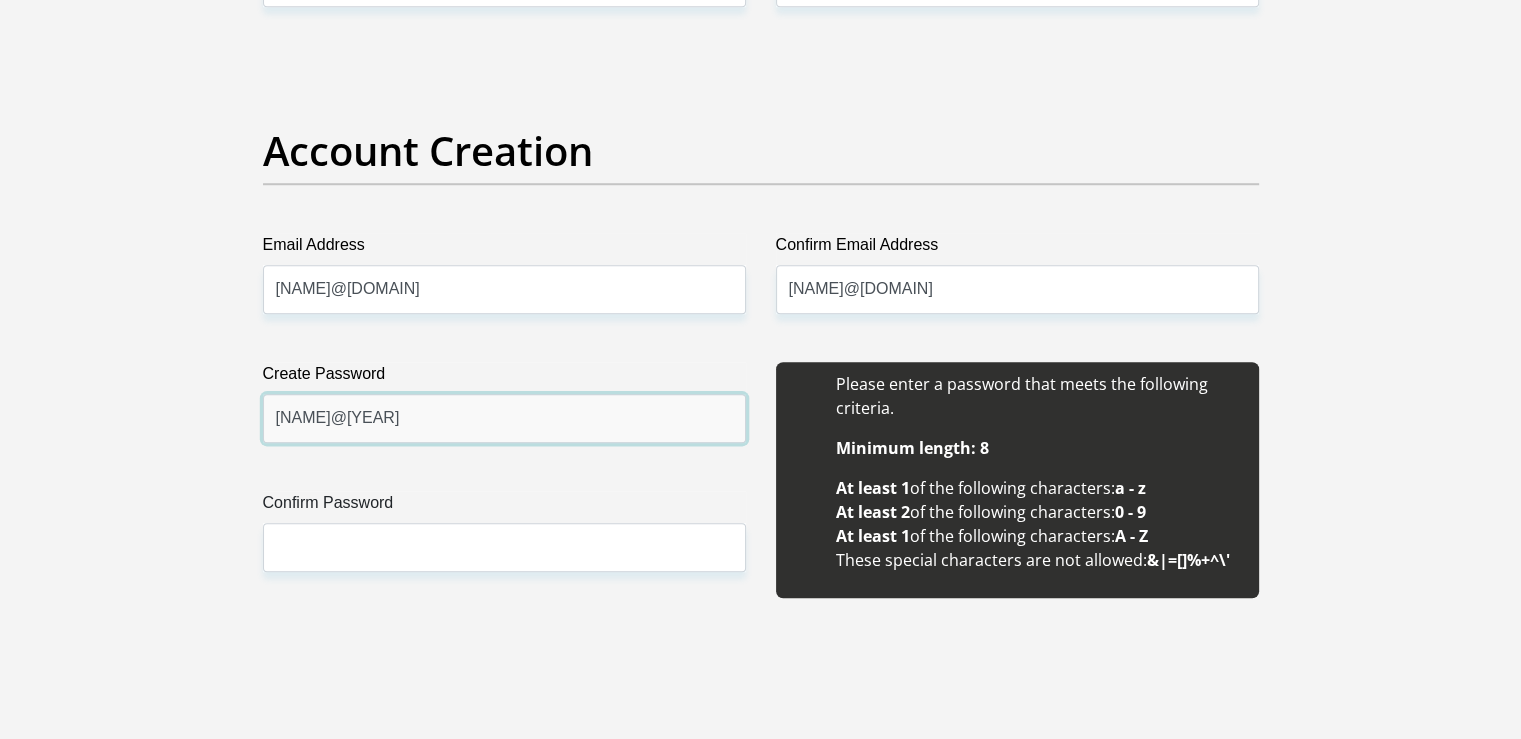 type on "Bongz@1999" 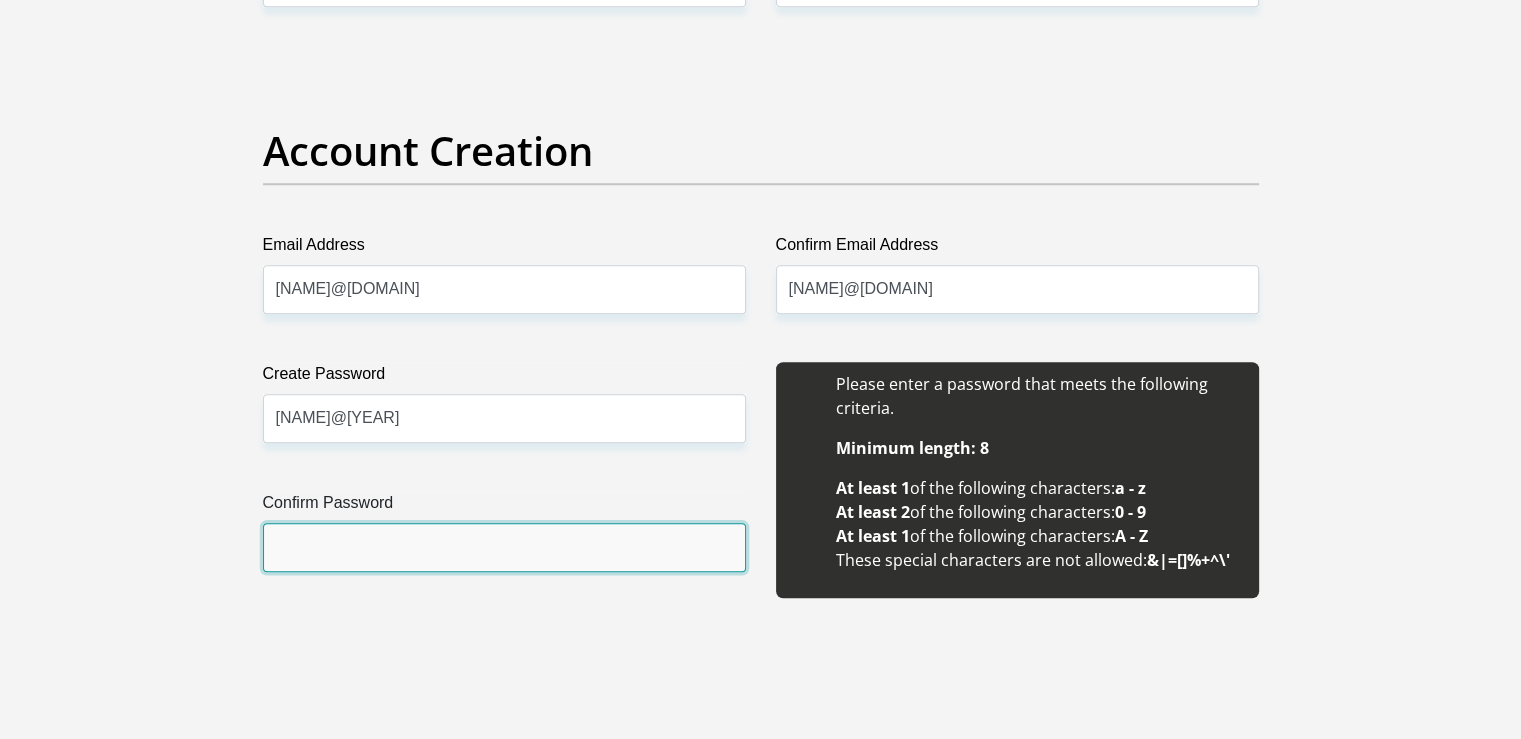 click on "Confirm Password" at bounding box center [504, 547] 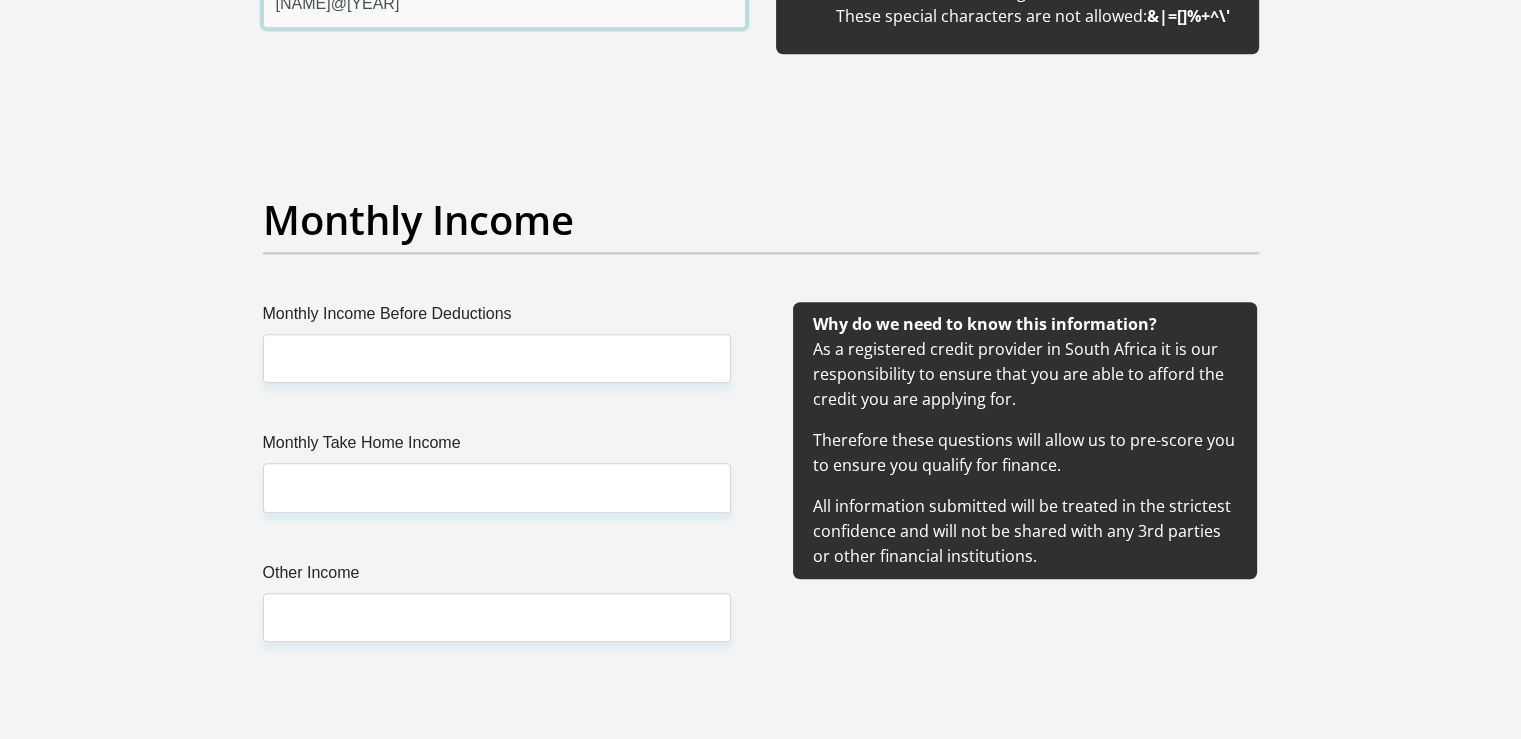 scroll, scrollTop: 2200, scrollLeft: 0, axis: vertical 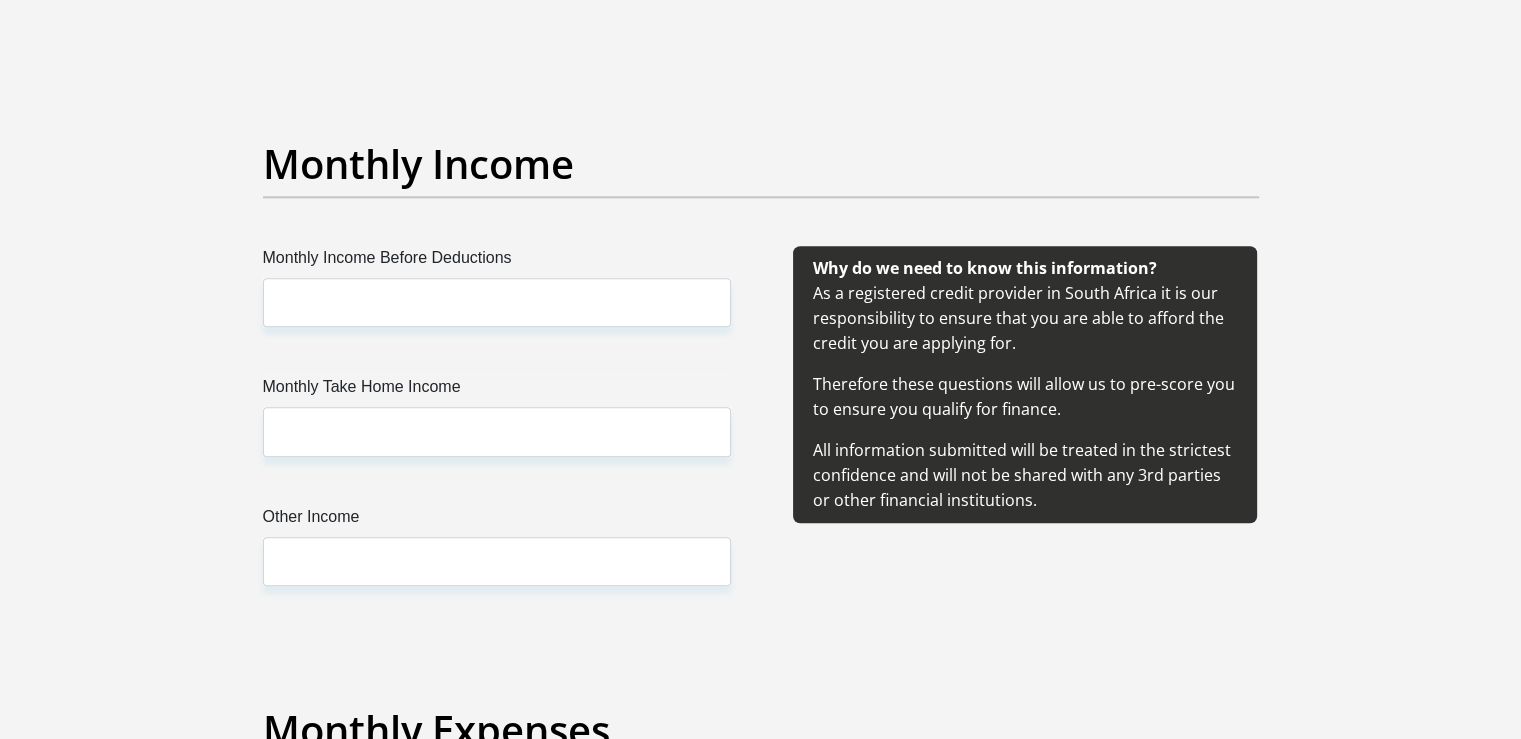 type on "Bongz@1999" 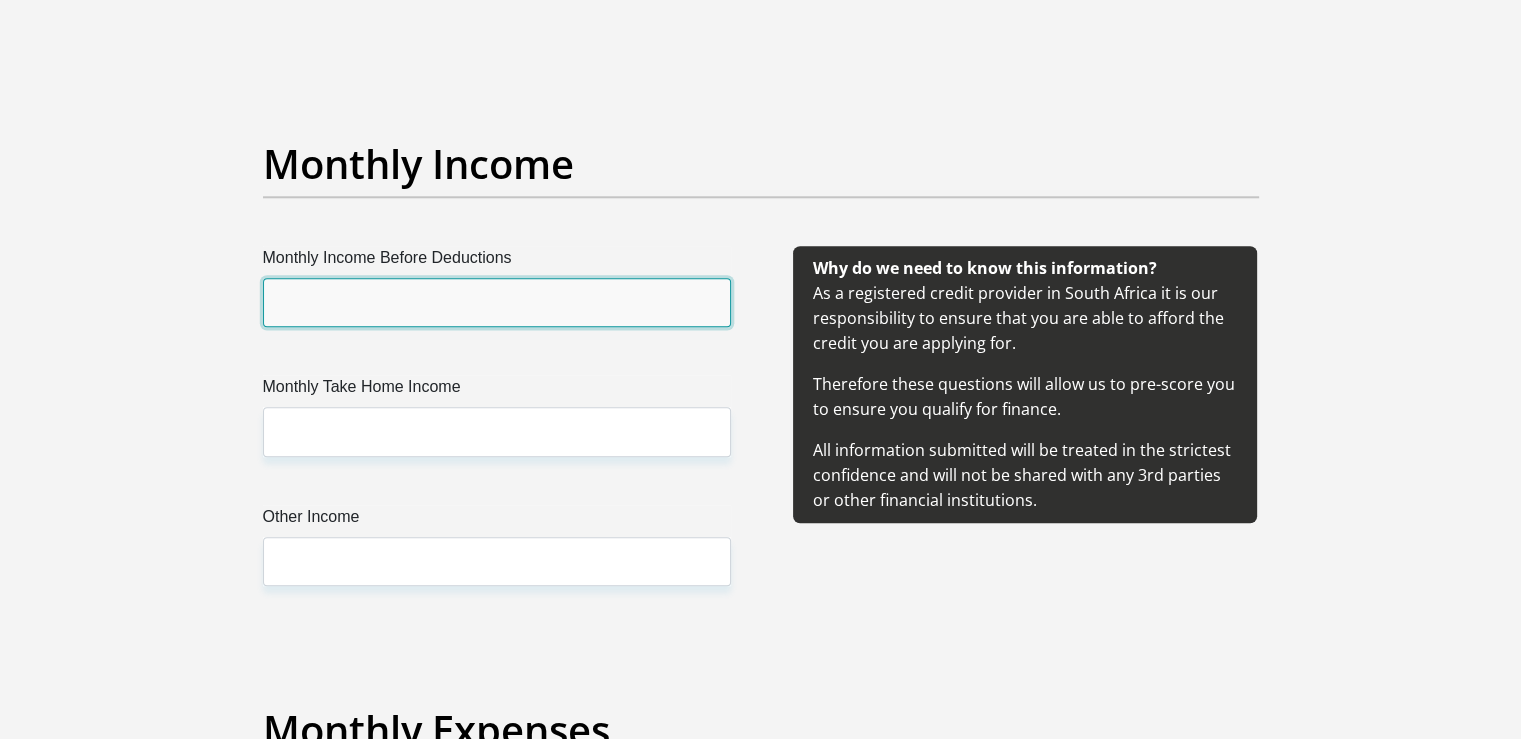 click on "Monthly Income Before Deductions" at bounding box center (497, 302) 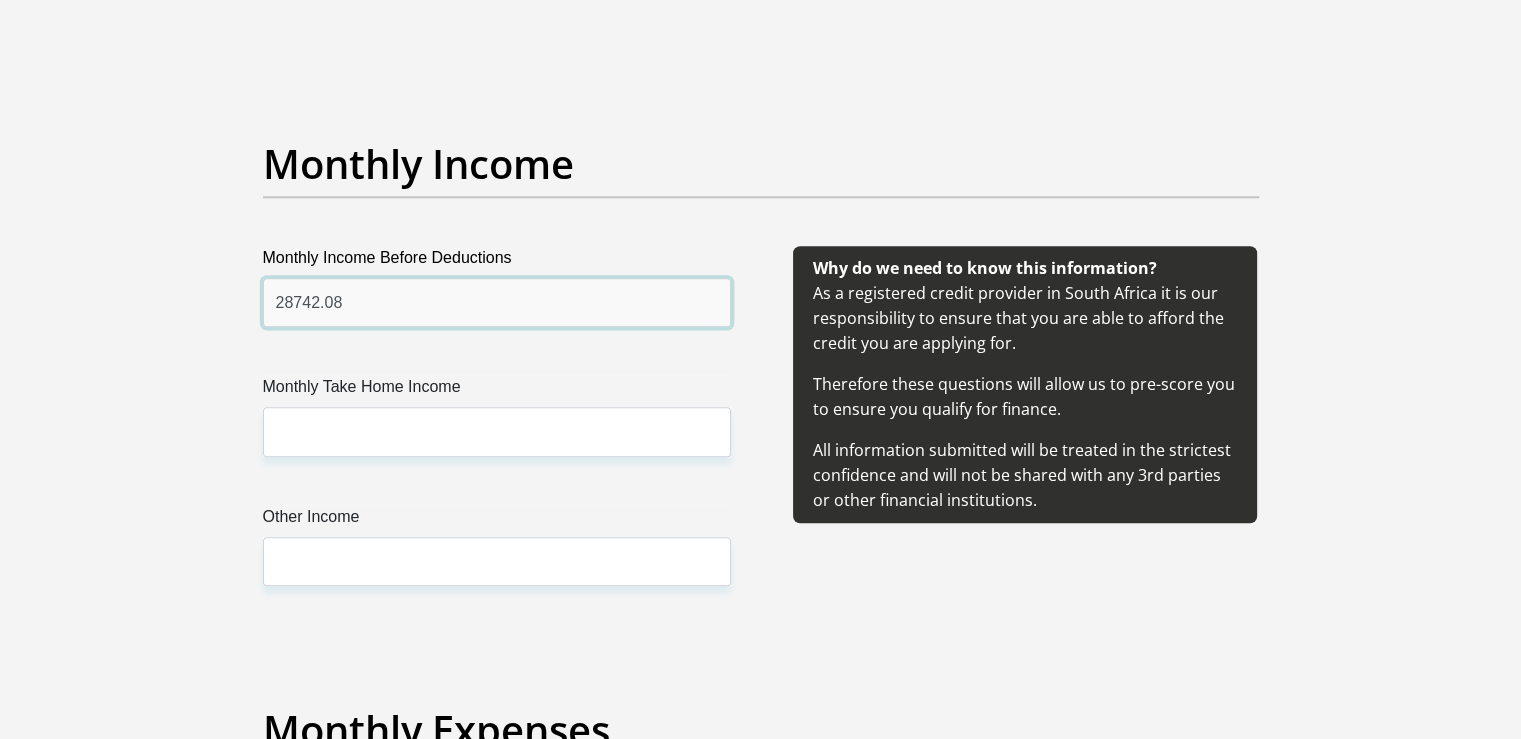 type on "28742.08" 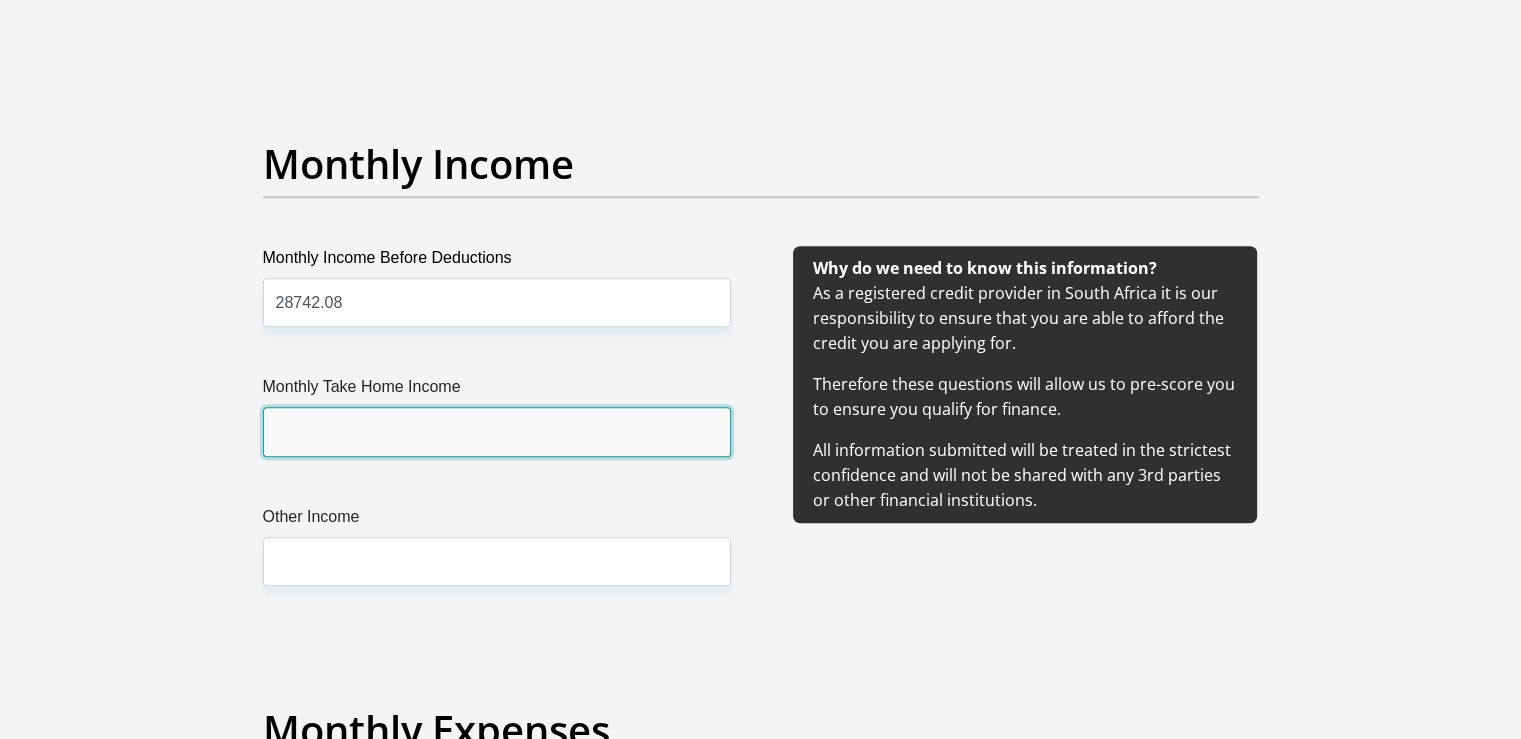 click on "Monthly Take Home Income" at bounding box center (497, 431) 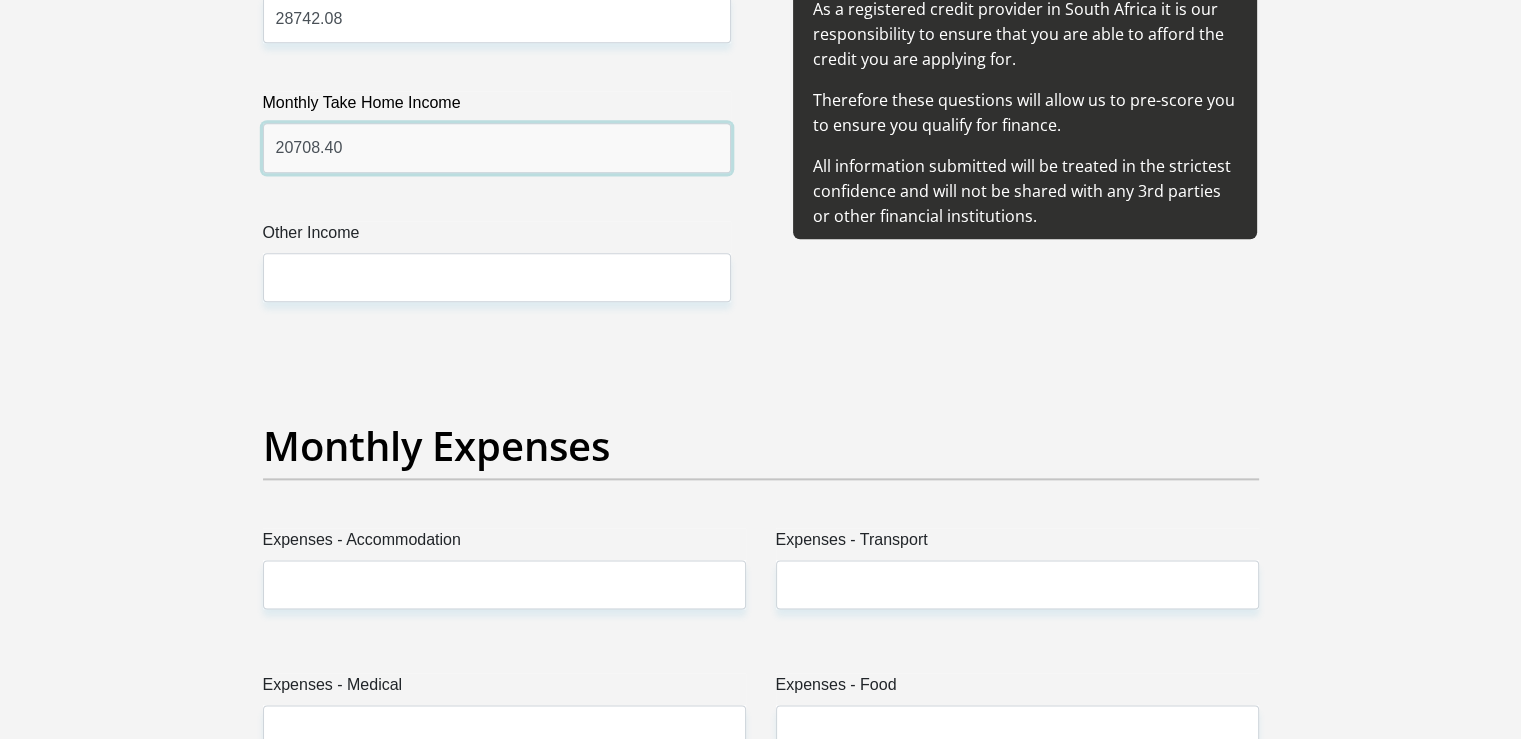 scroll, scrollTop: 2500, scrollLeft: 0, axis: vertical 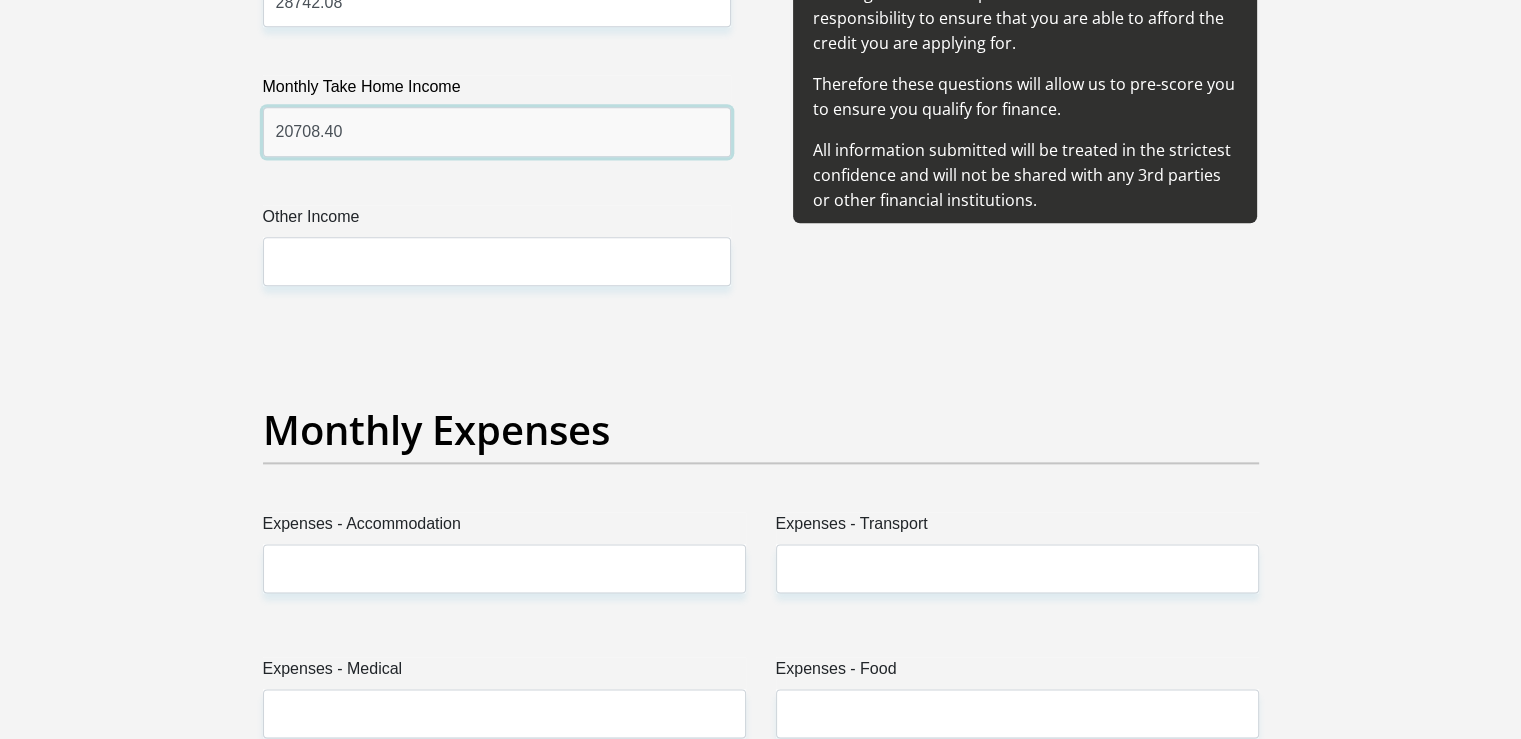 type on "20708.40" 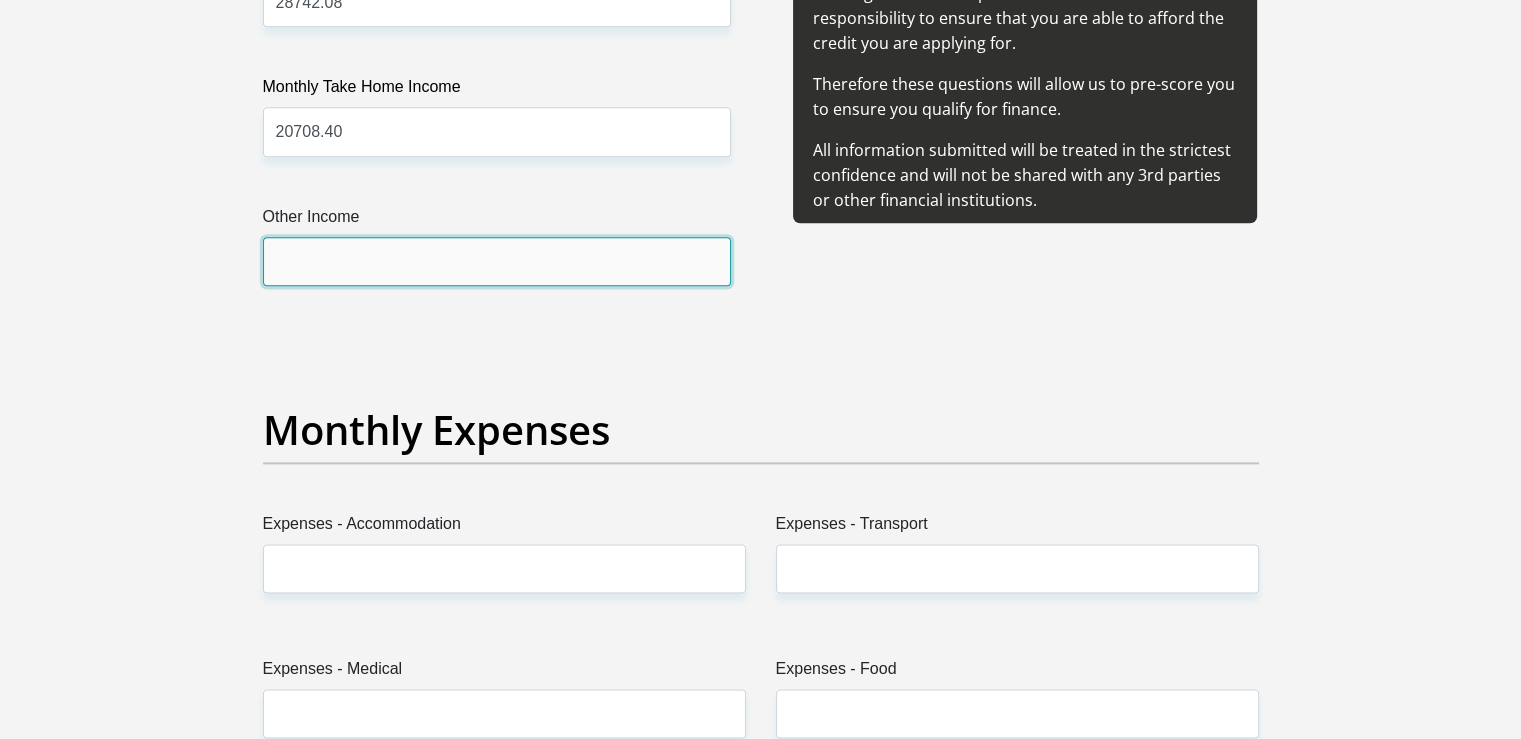 click on "Other Income" at bounding box center (497, 261) 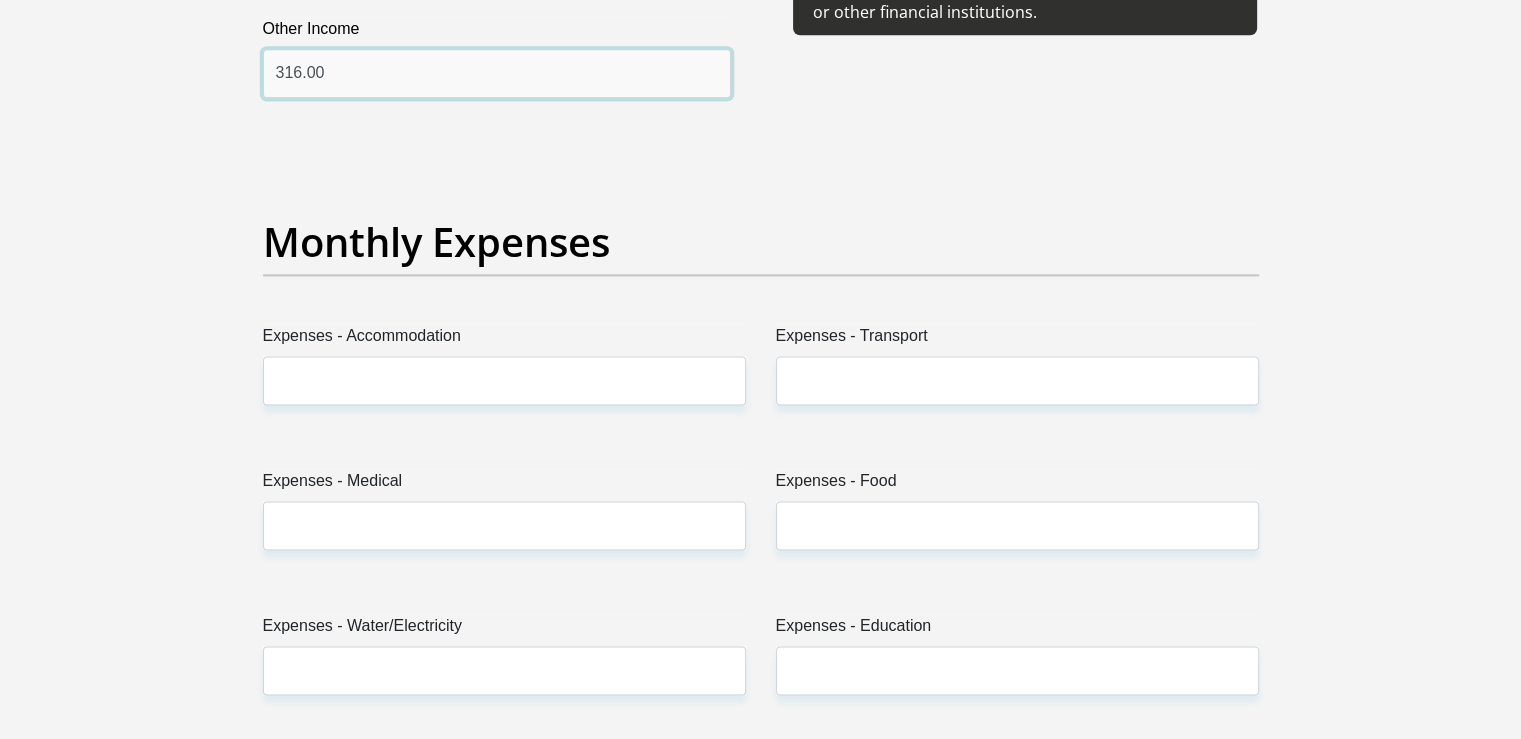 scroll, scrollTop: 2700, scrollLeft: 0, axis: vertical 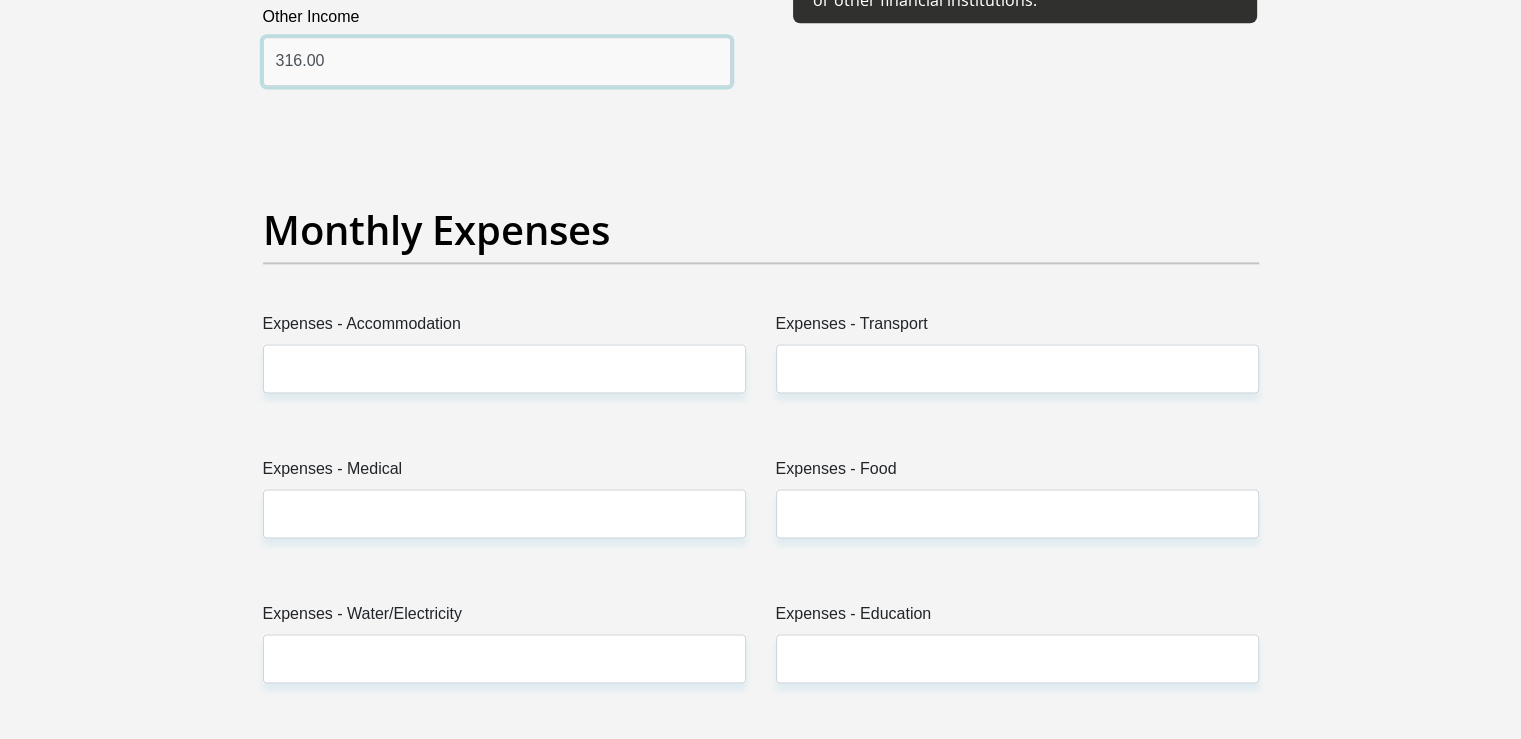 type on "316.00" 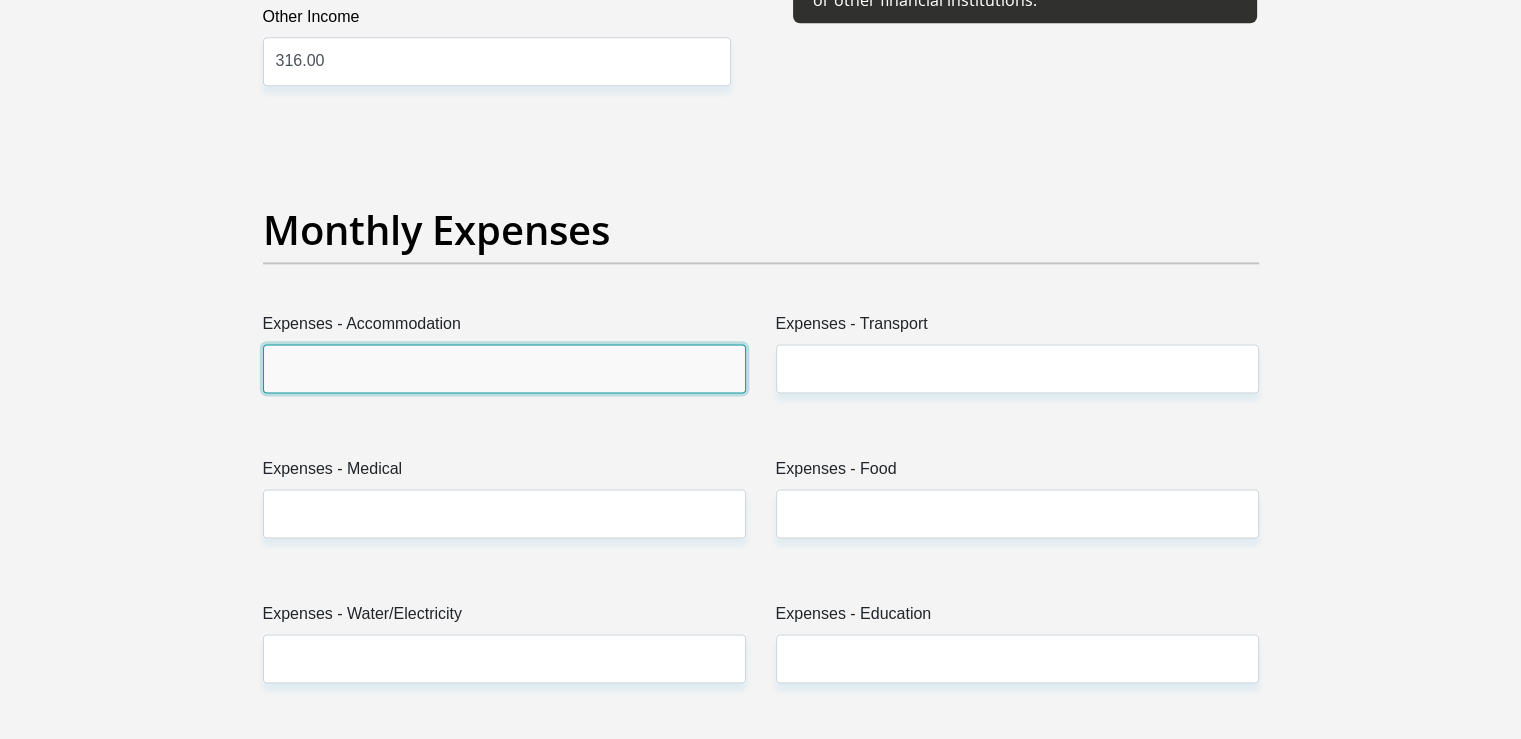 click on "Expenses - Accommodation" at bounding box center (504, 368) 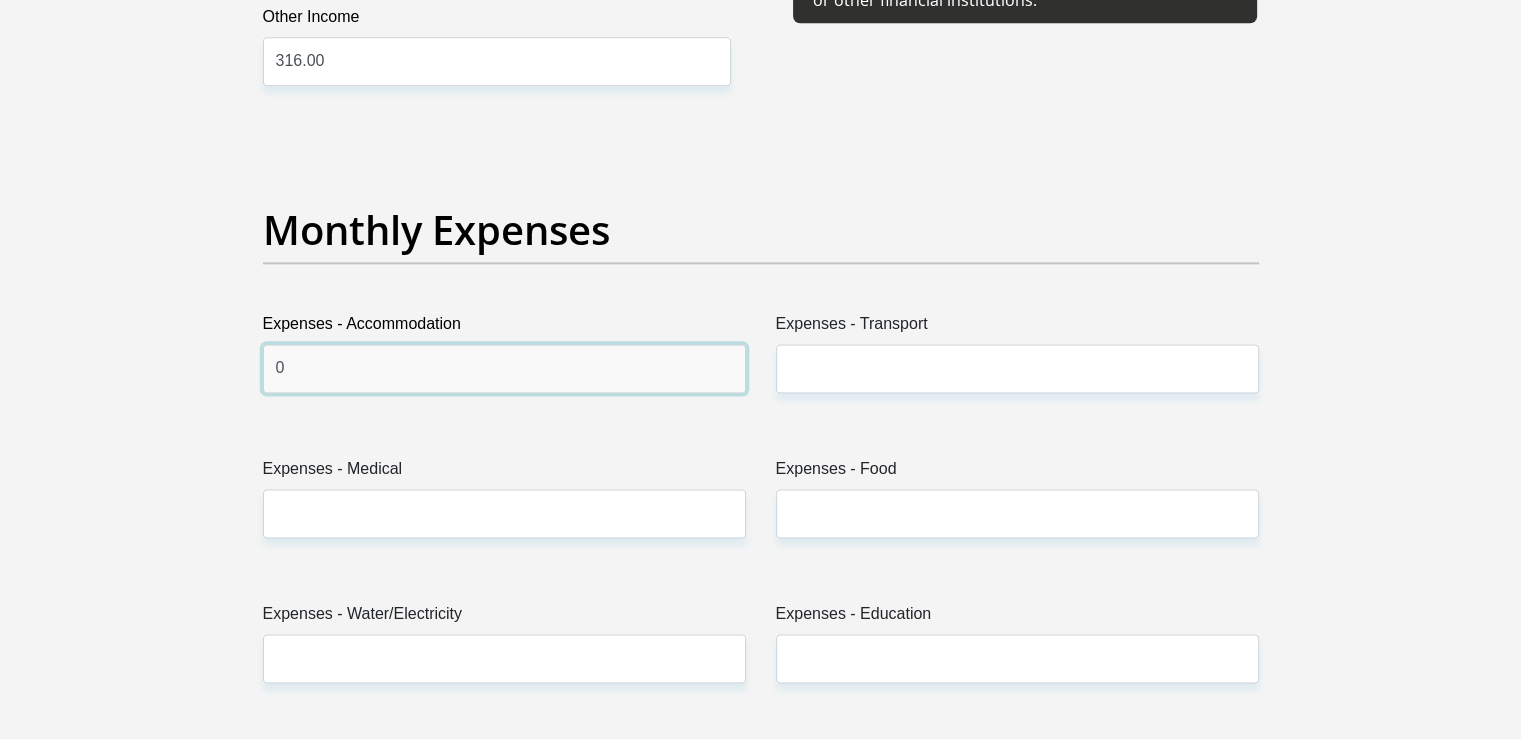 type on "0" 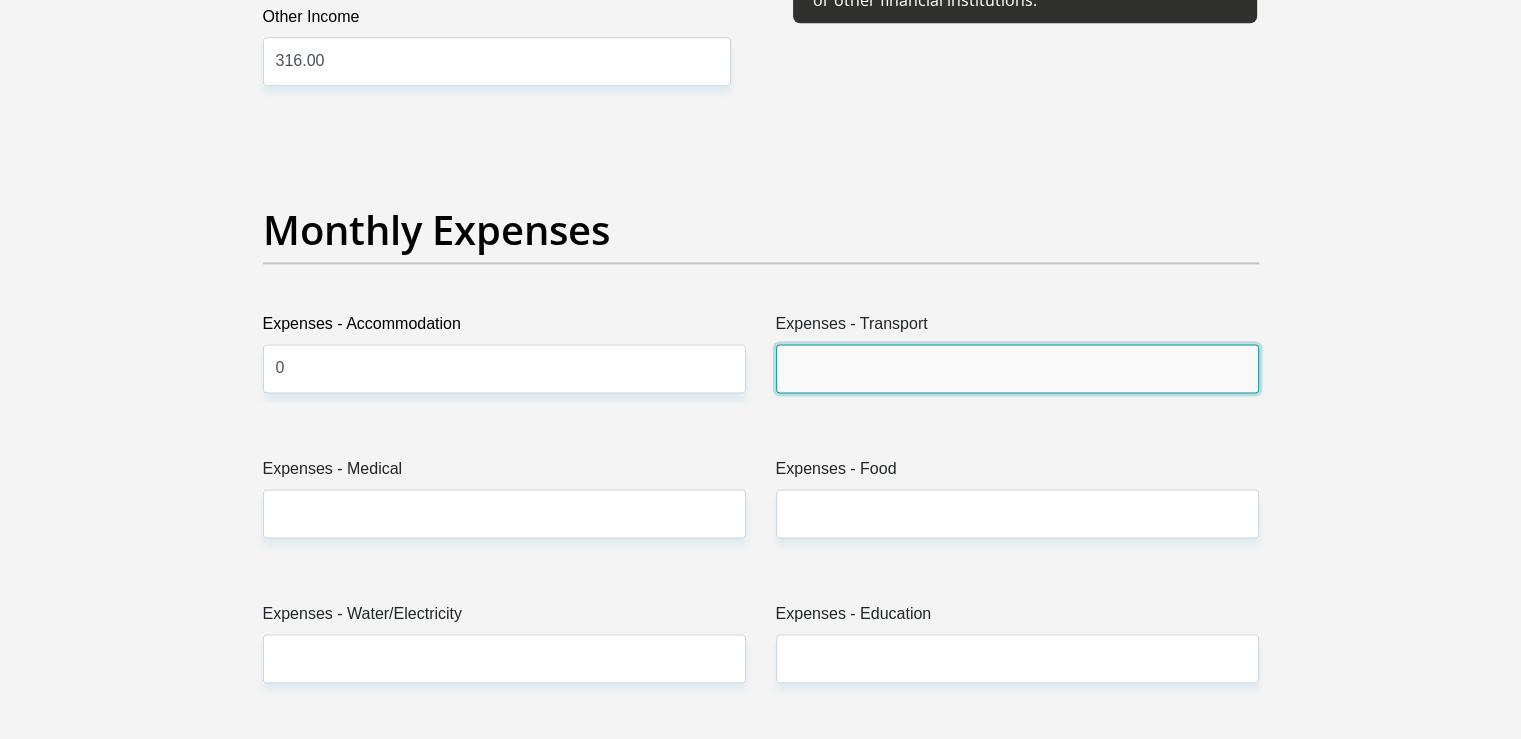 click on "Expenses - Transport" at bounding box center (1017, 368) 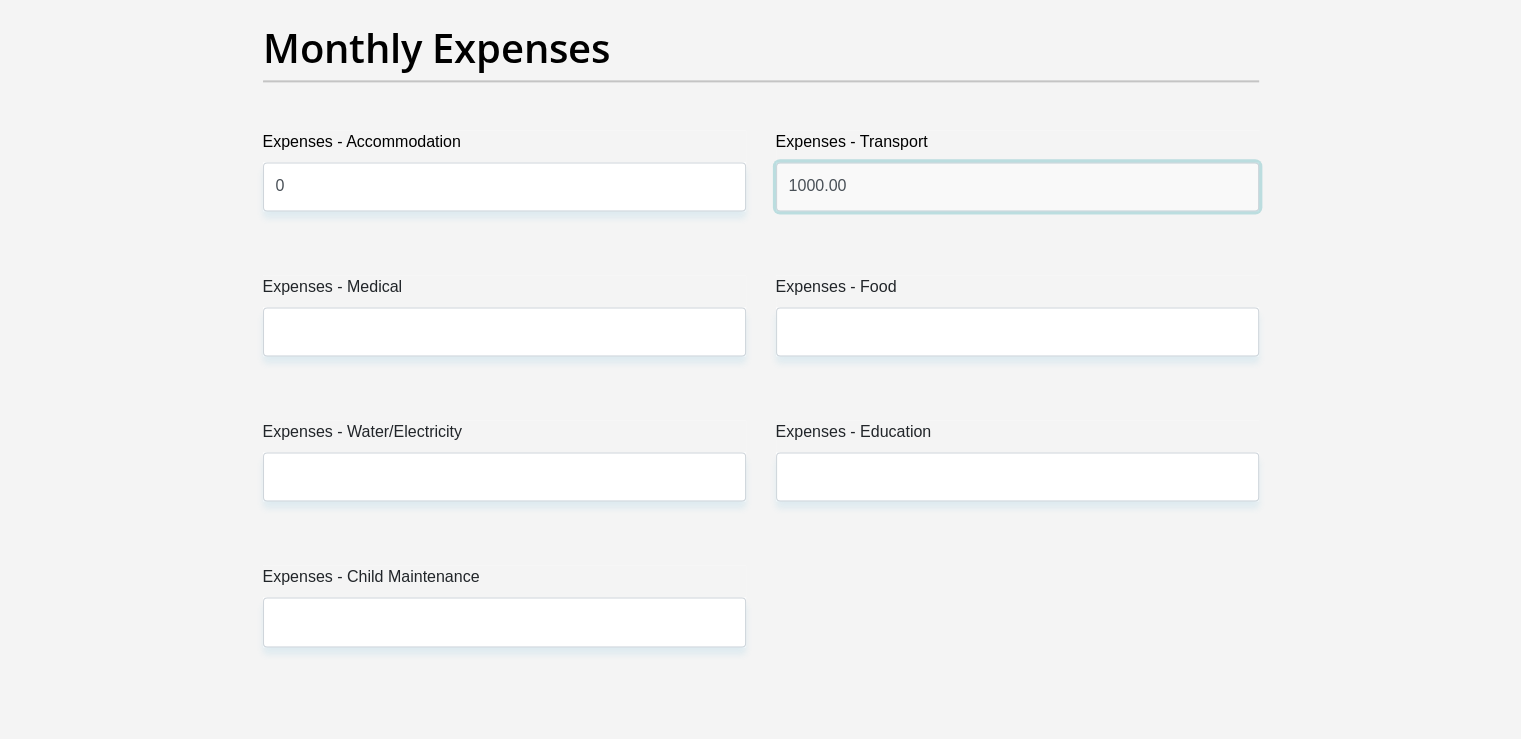 scroll, scrollTop: 2900, scrollLeft: 0, axis: vertical 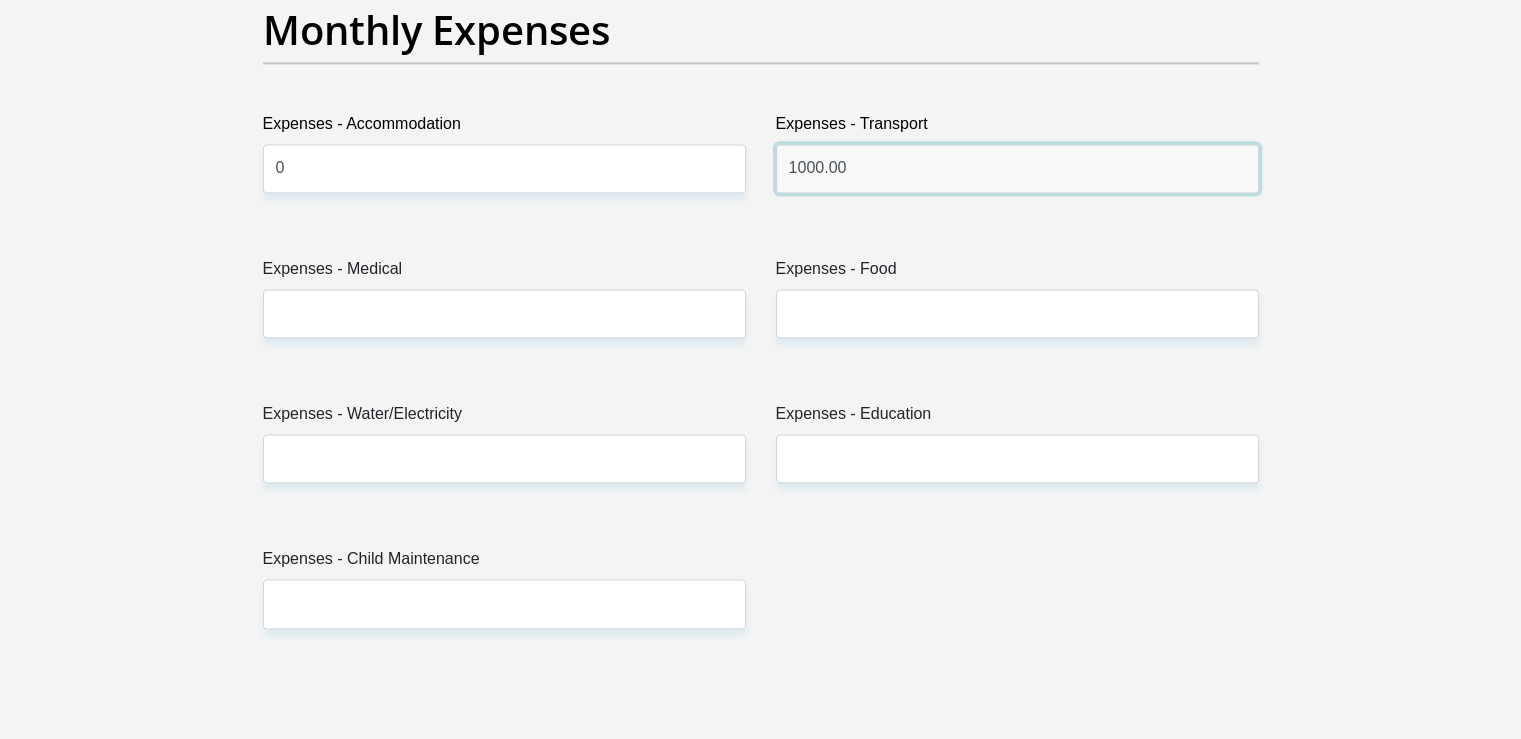 type on "1000.00" 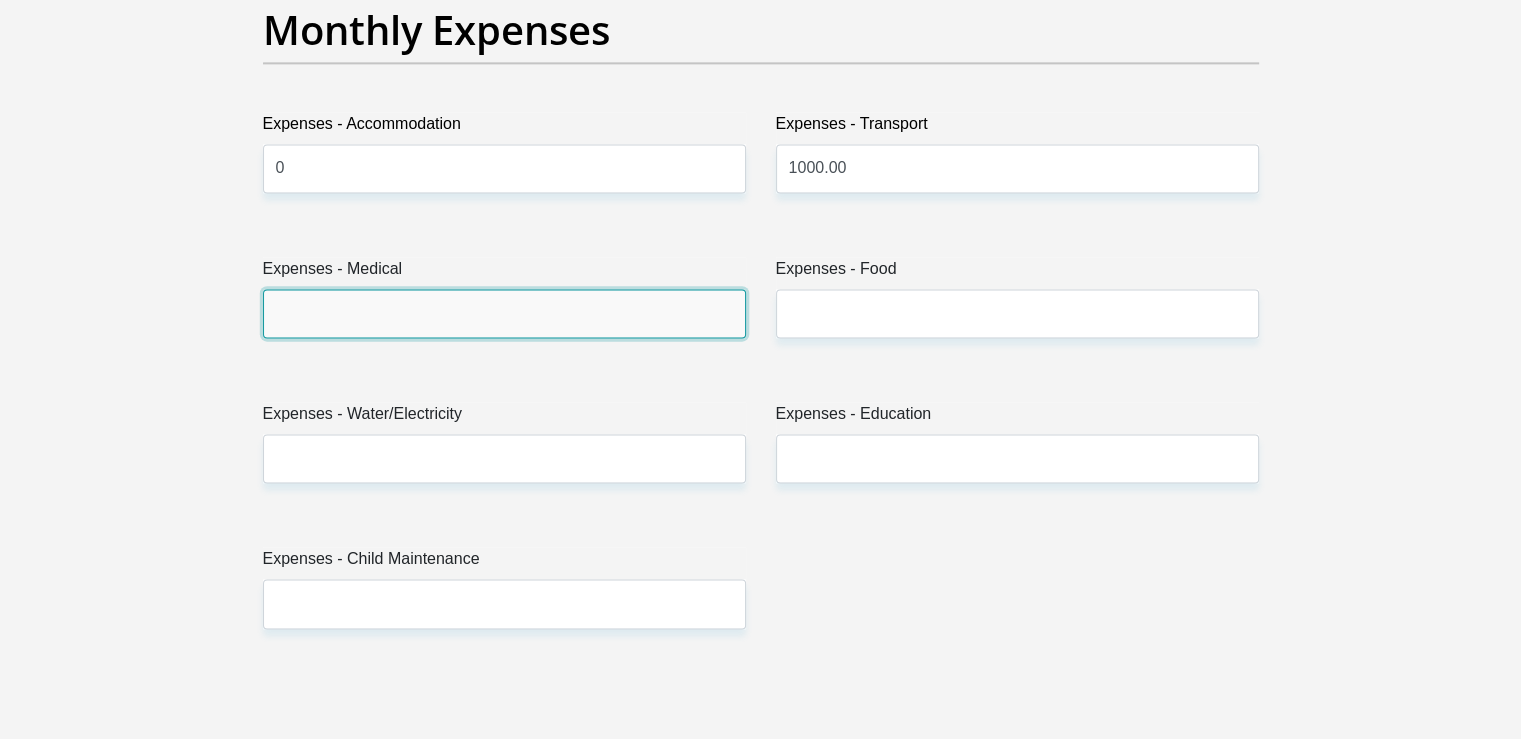 click on "Expenses - Medical" at bounding box center [504, 313] 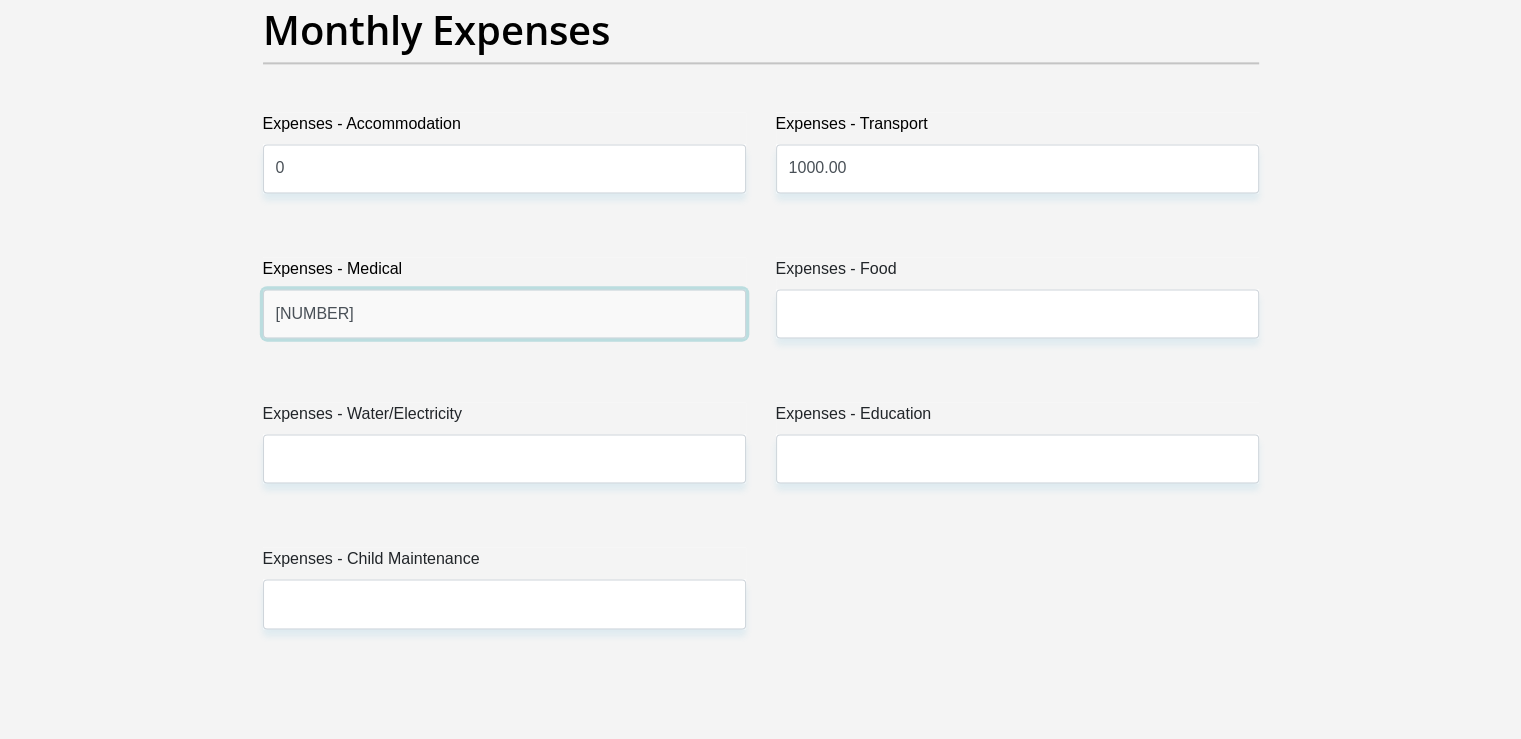 type on "1022.07" 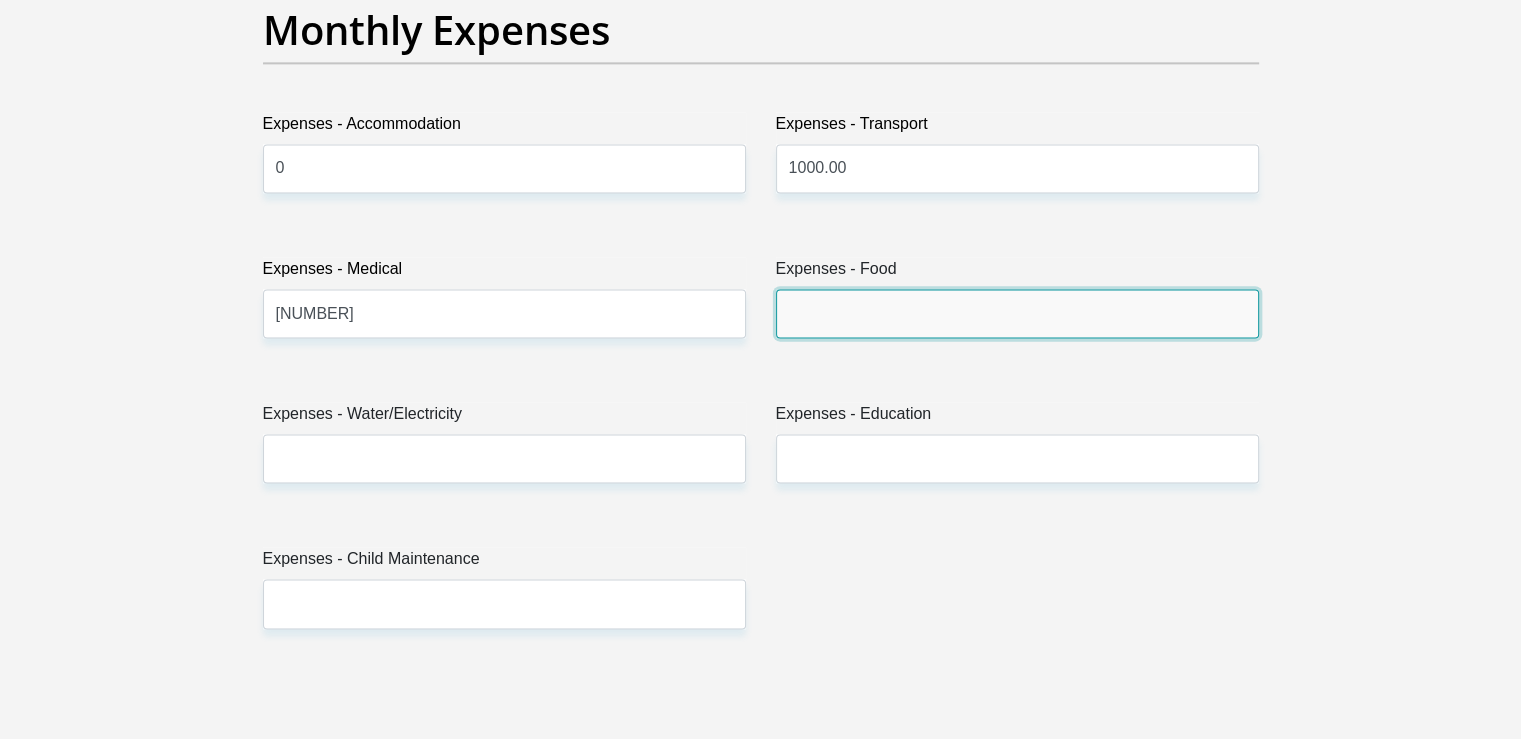 click on "Expenses - Food" at bounding box center (1017, 313) 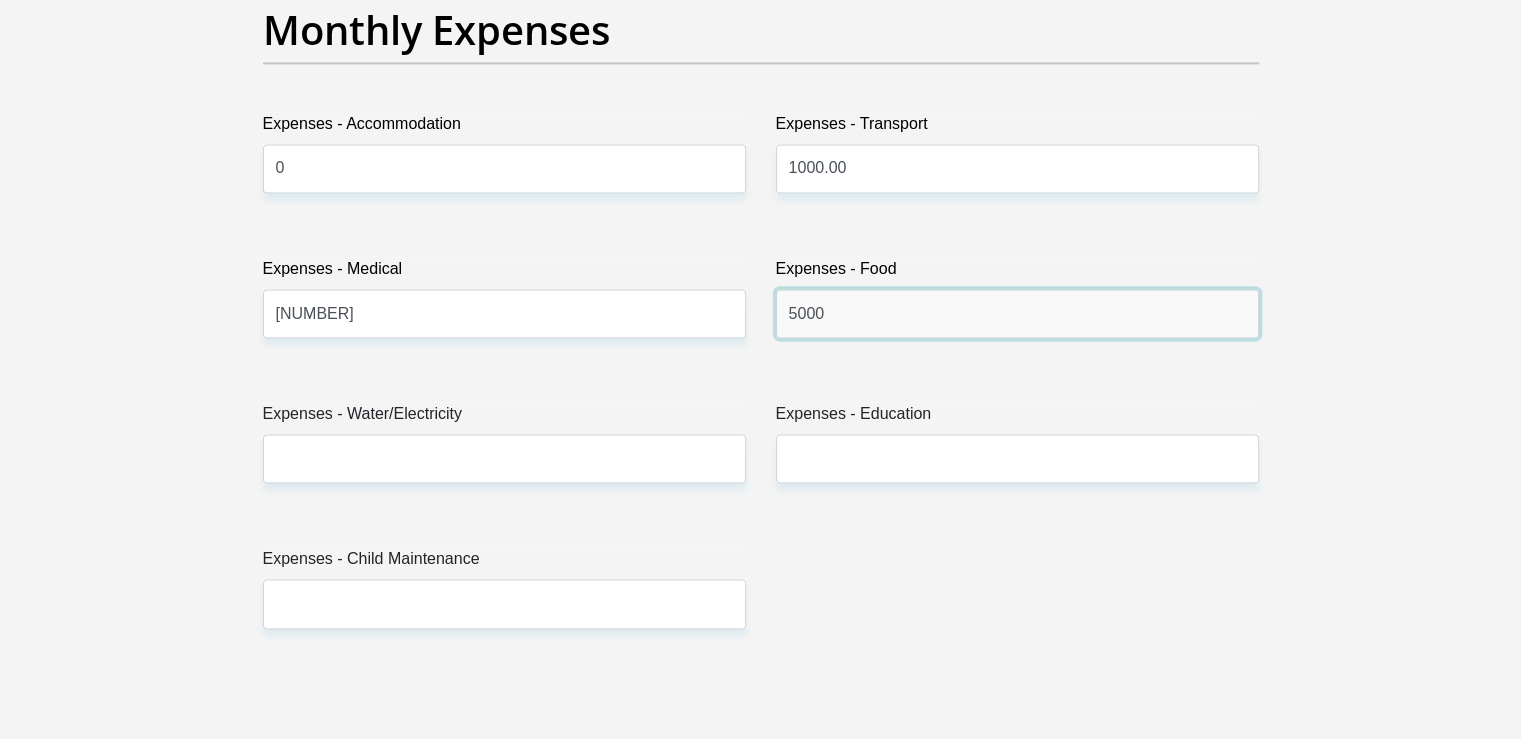 type on "5000" 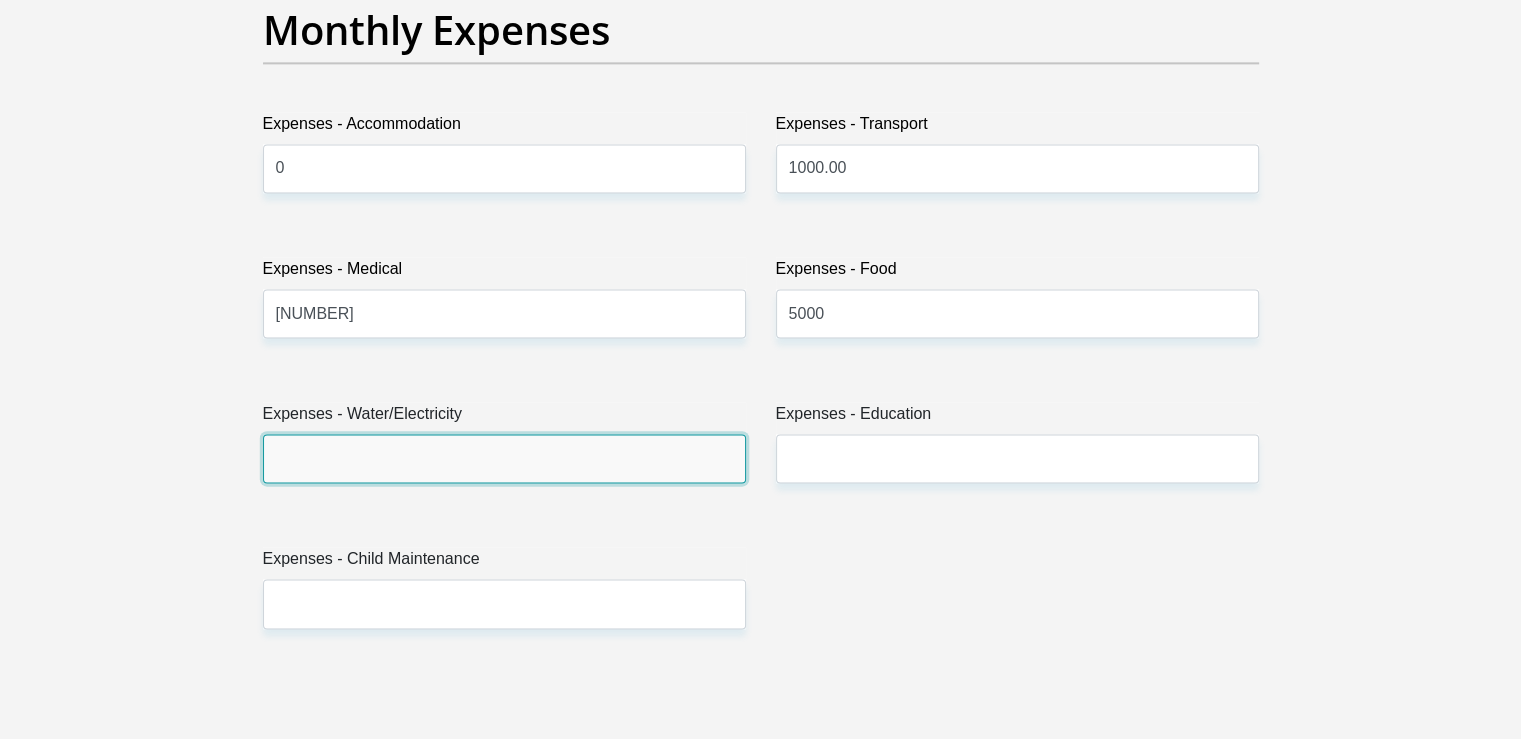 click on "Expenses - Water/Electricity" at bounding box center [504, 458] 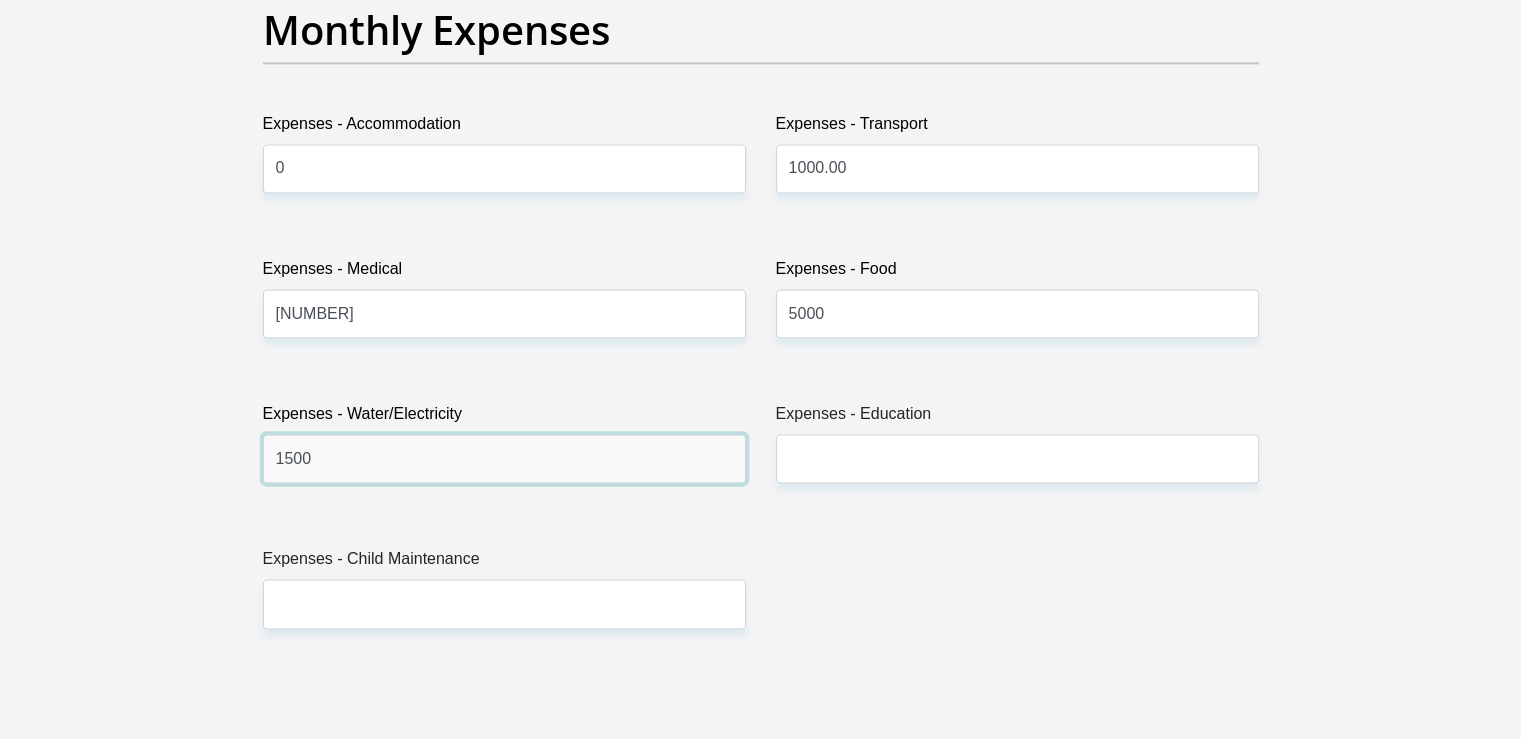type on "1500" 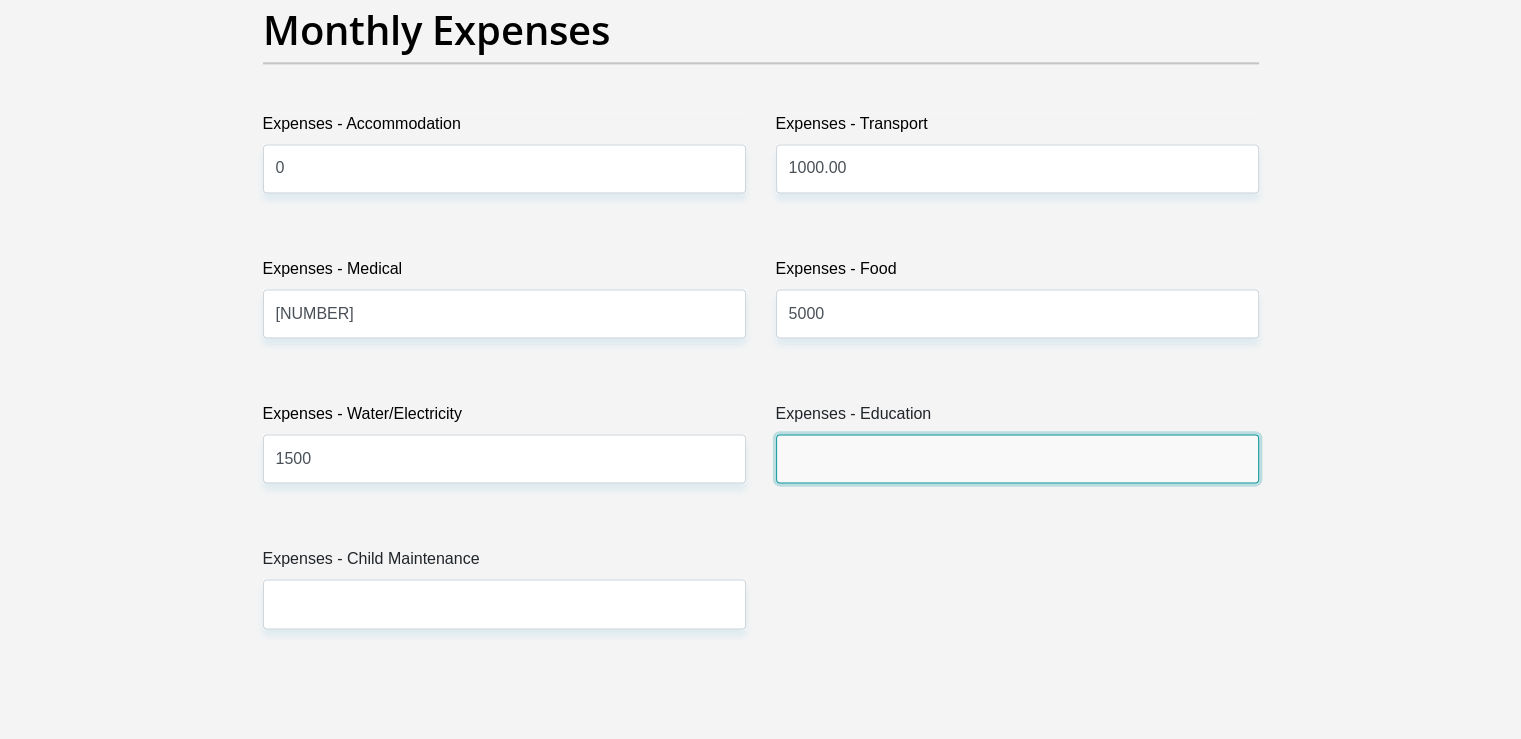 click on "Expenses - Education" at bounding box center [1017, 458] 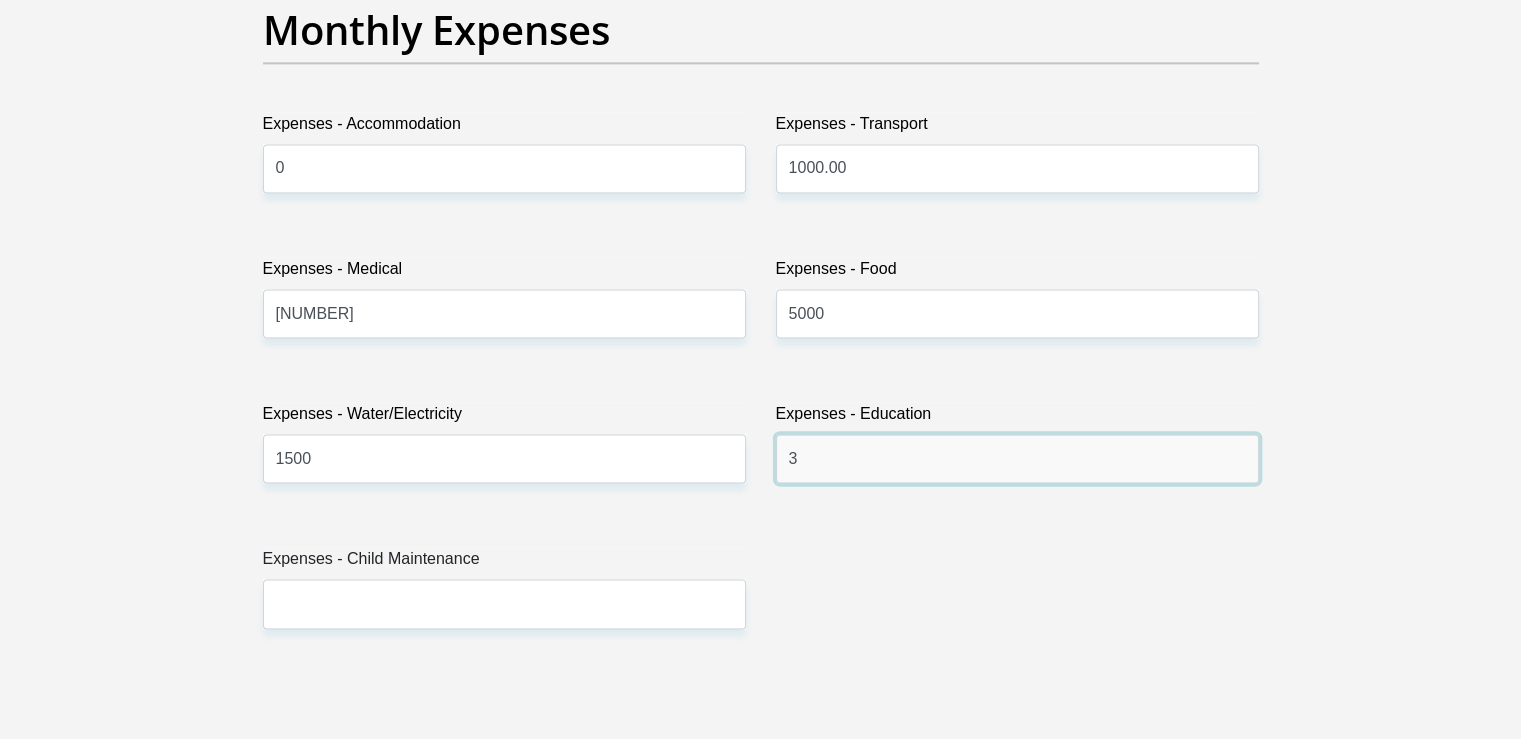 type on "3" 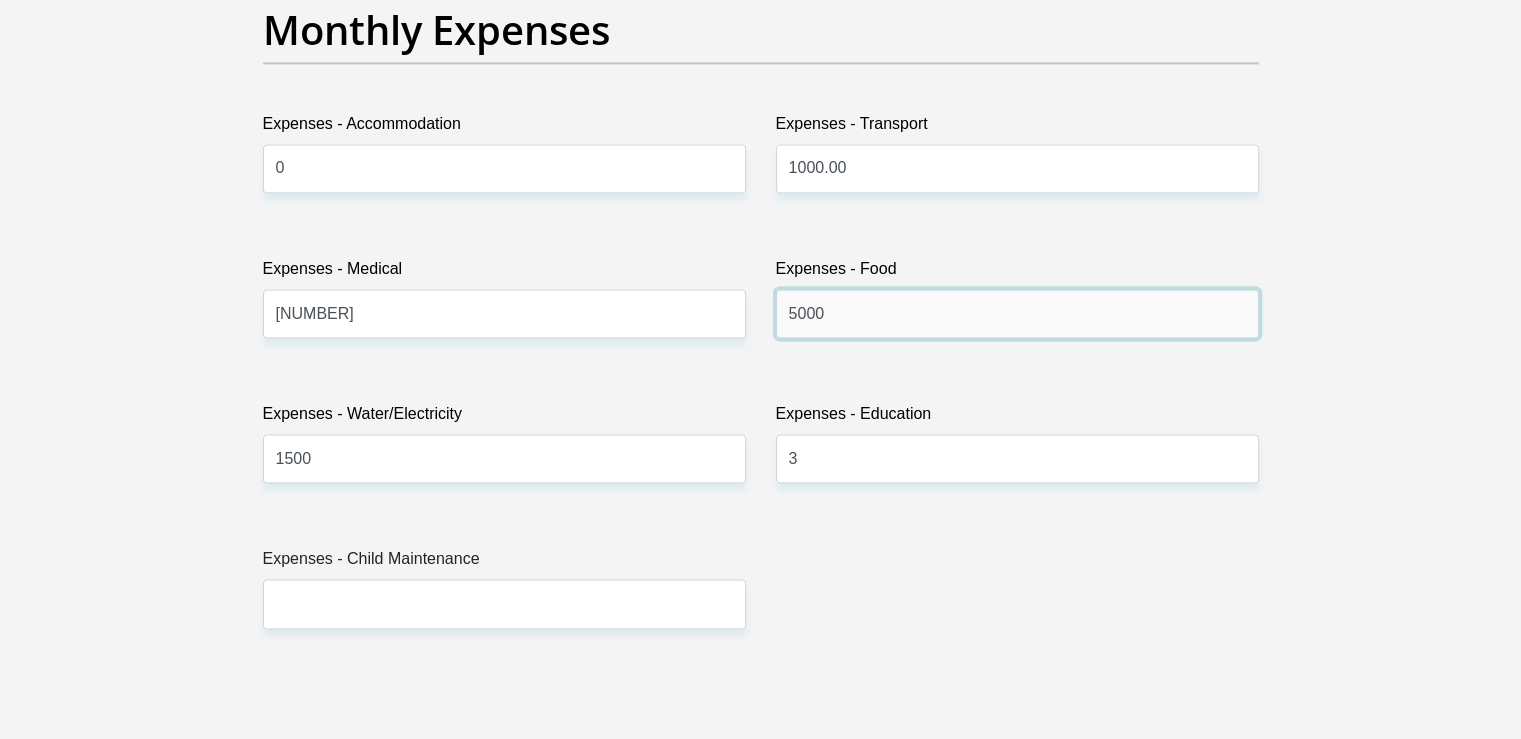 click on "5000" at bounding box center (1017, 313) 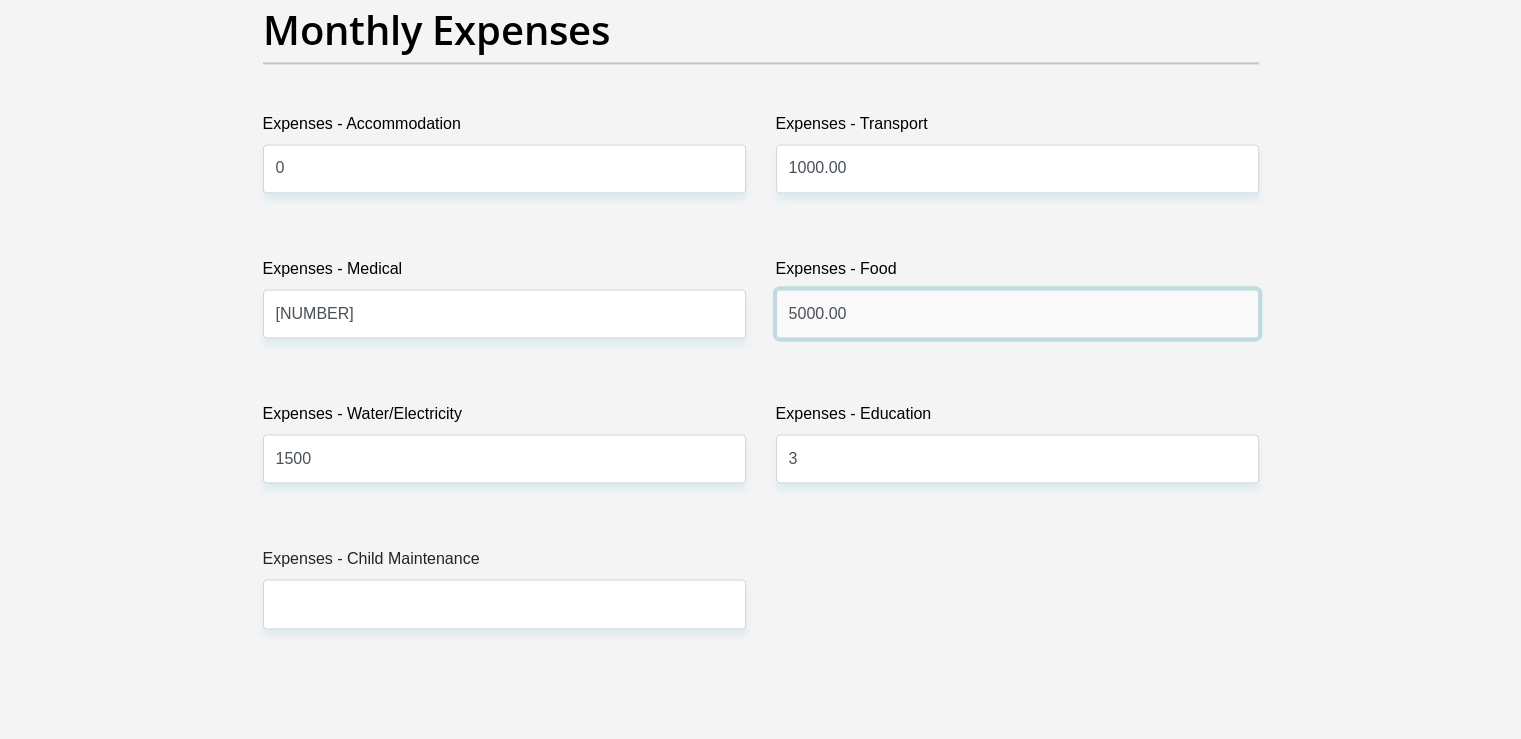 type on "5000.00" 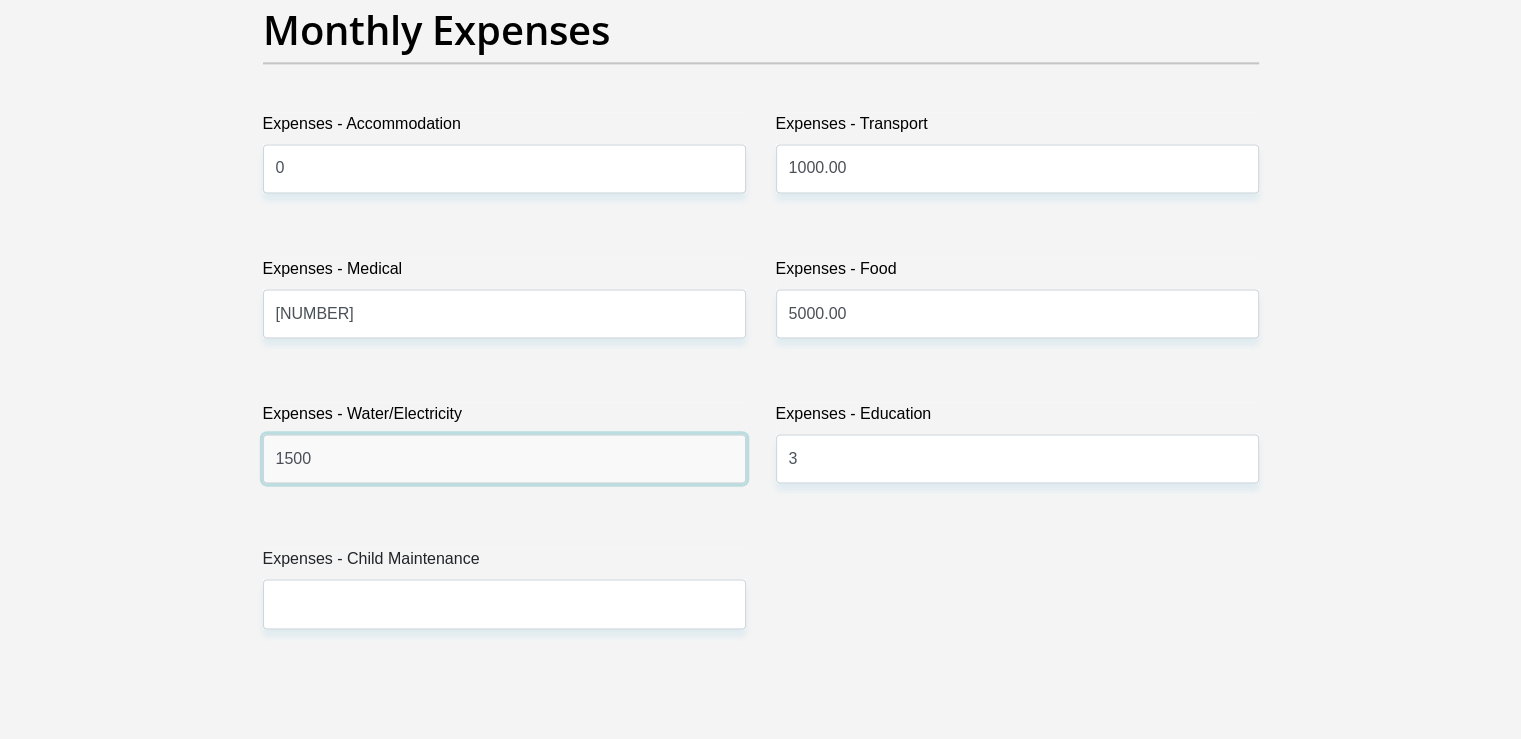 click on "1500" at bounding box center (504, 458) 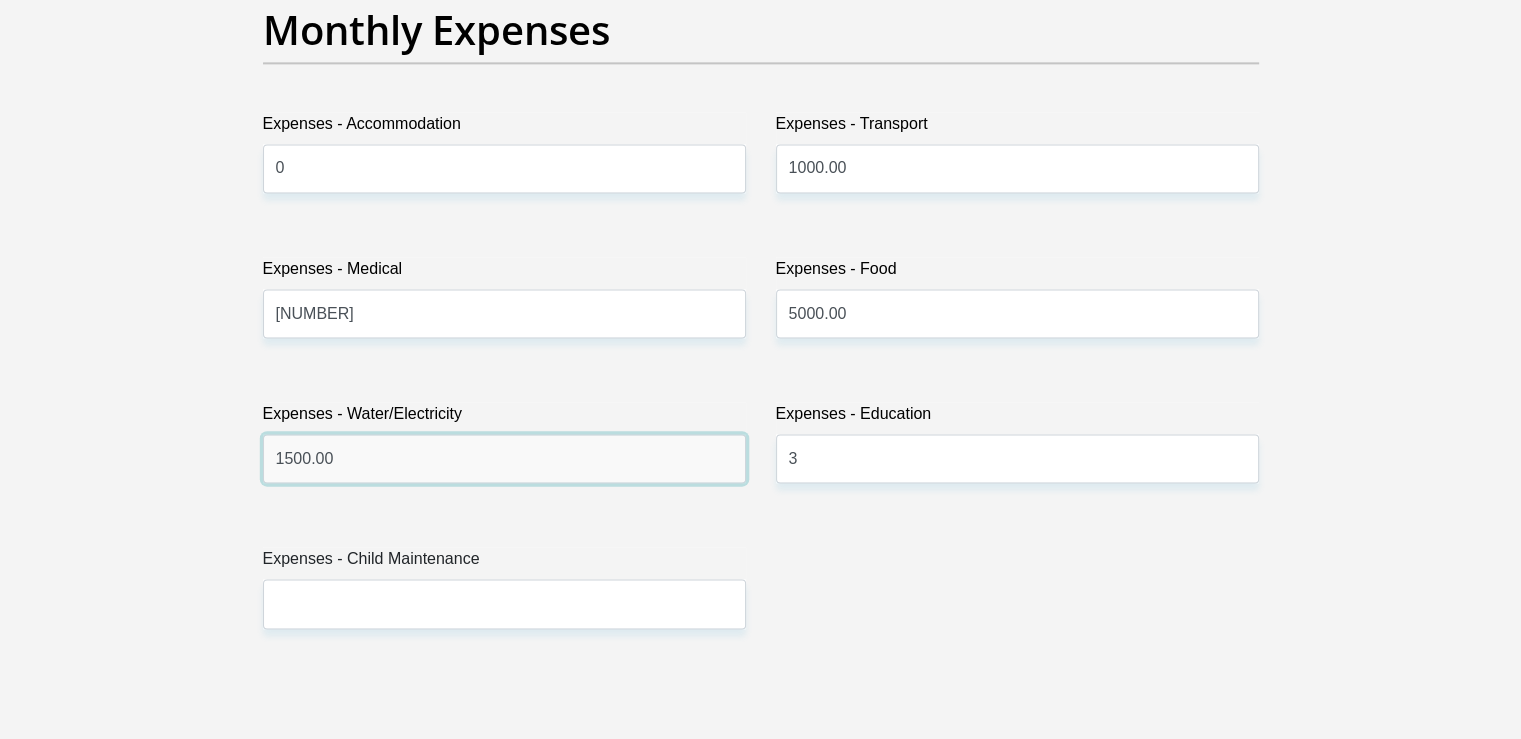 type on "1500.00" 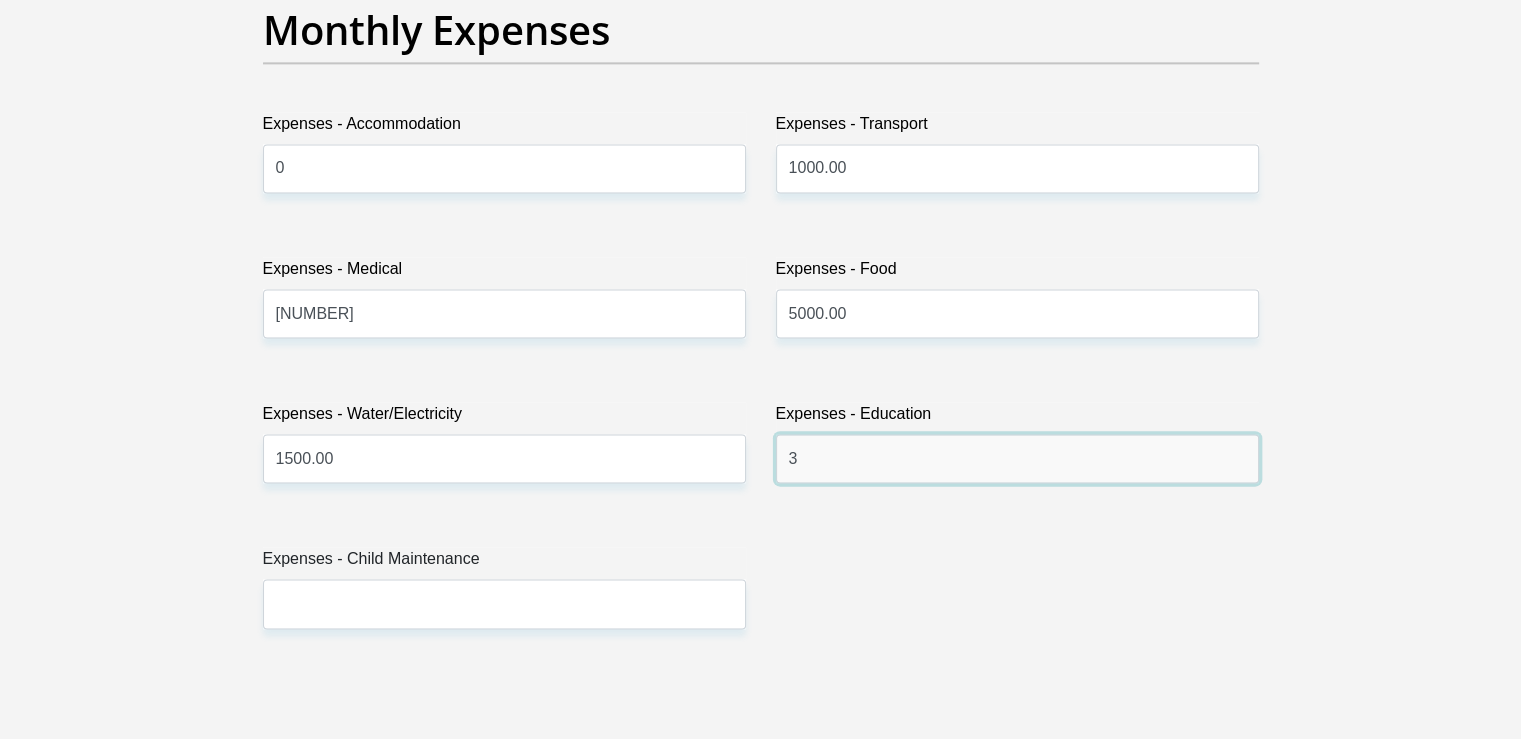click on "3" at bounding box center [1017, 458] 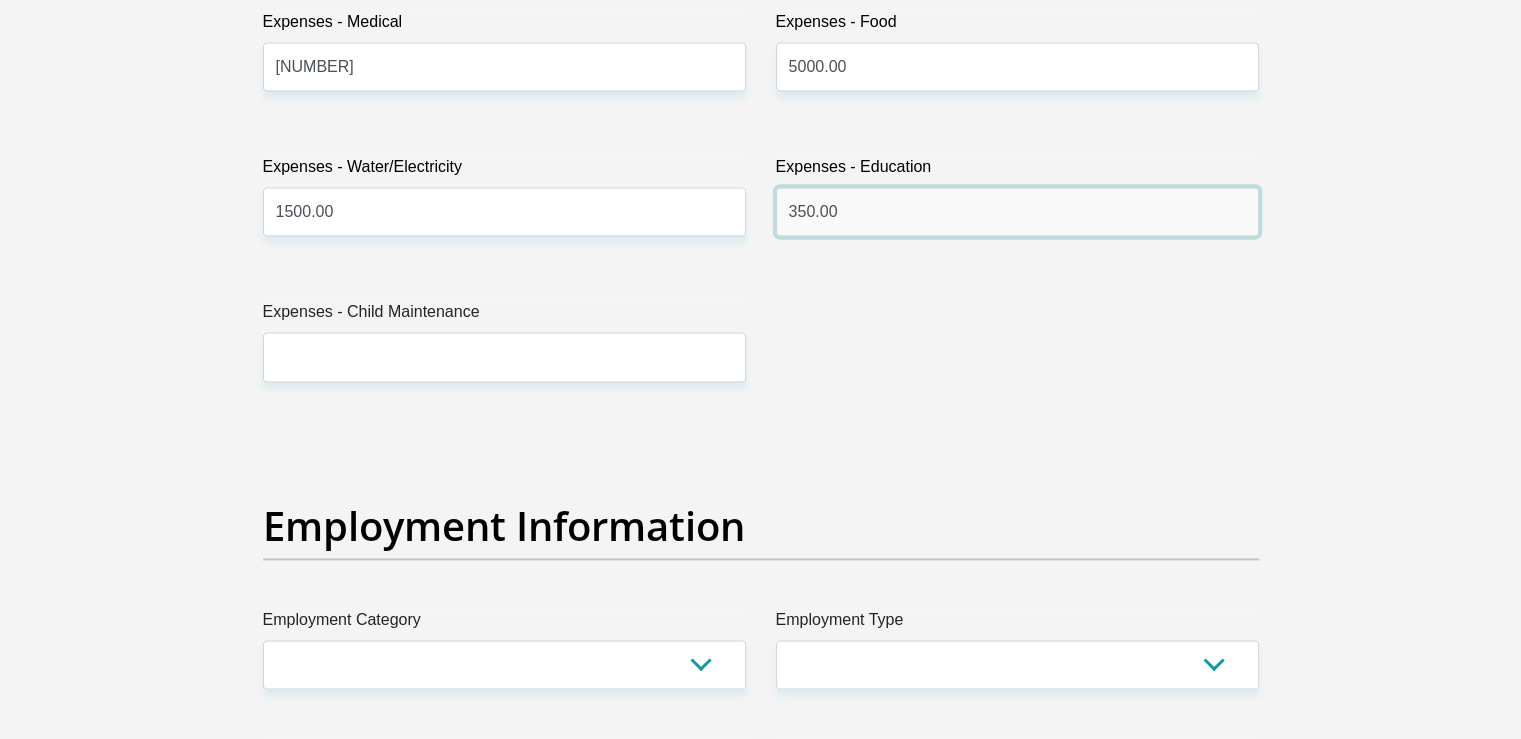 scroll, scrollTop: 3200, scrollLeft: 0, axis: vertical 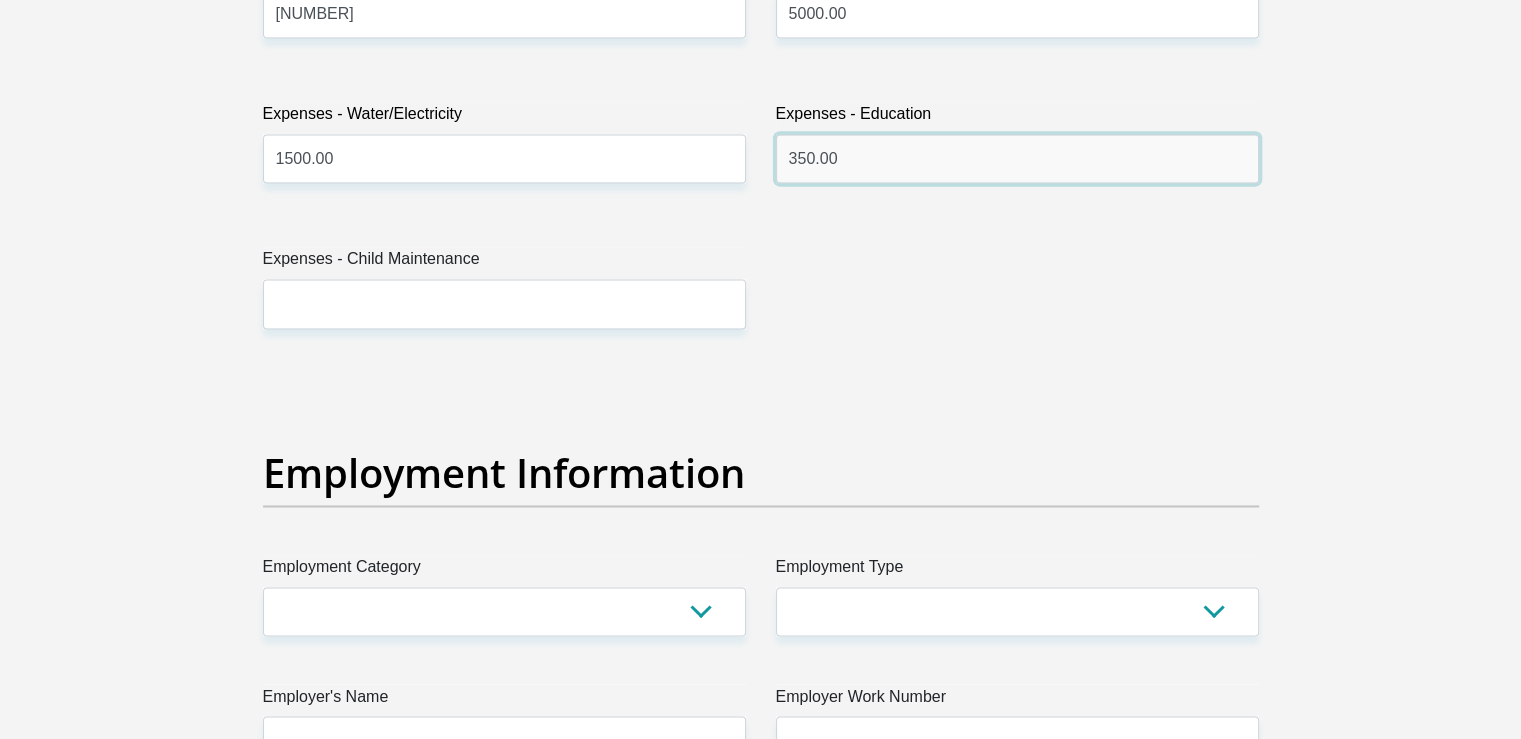 type on "350.00" 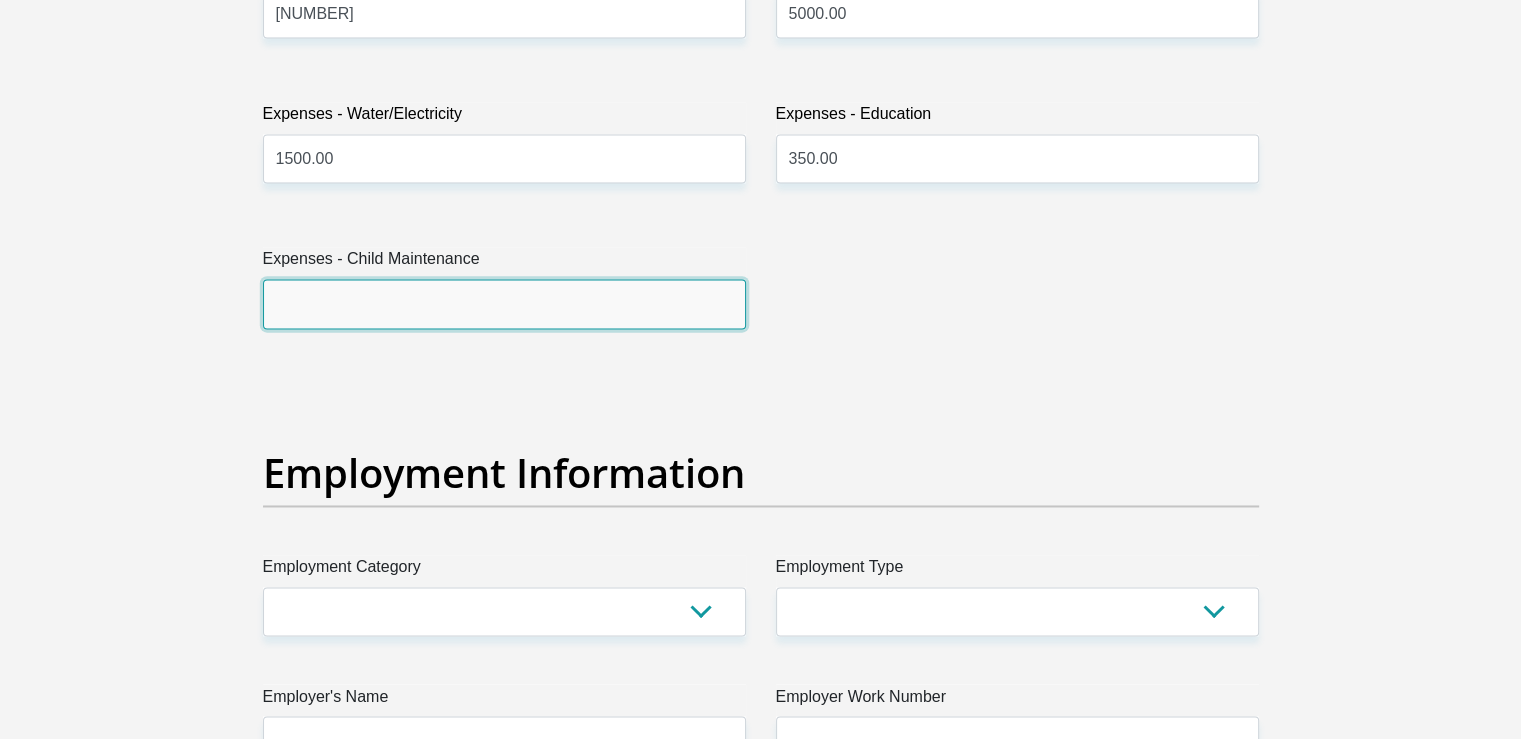 click on "Expenses - Child Maintenance" at bounding box center [504, 303] 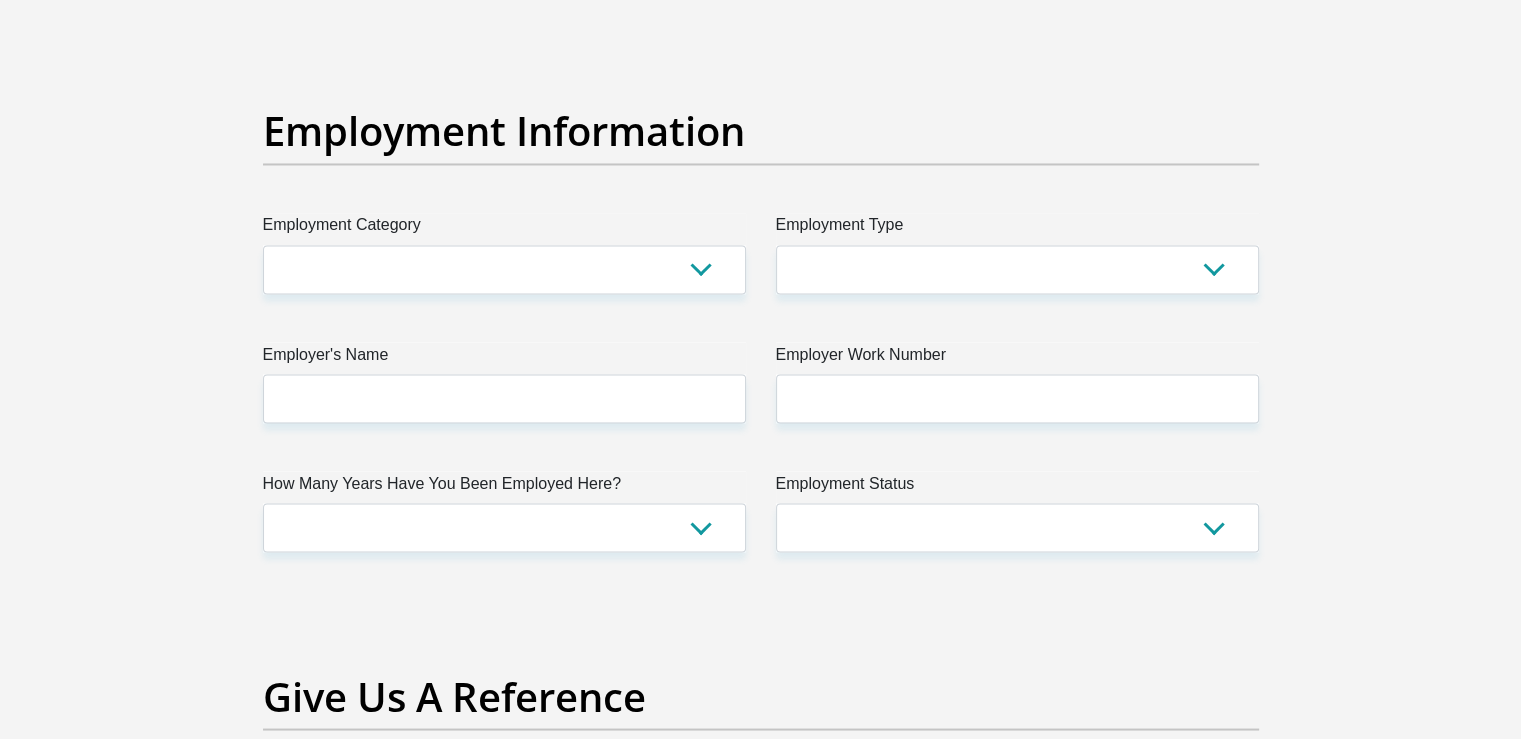 scroll, scrollTop: 3600, scrollLeft: 0, axis: vertical 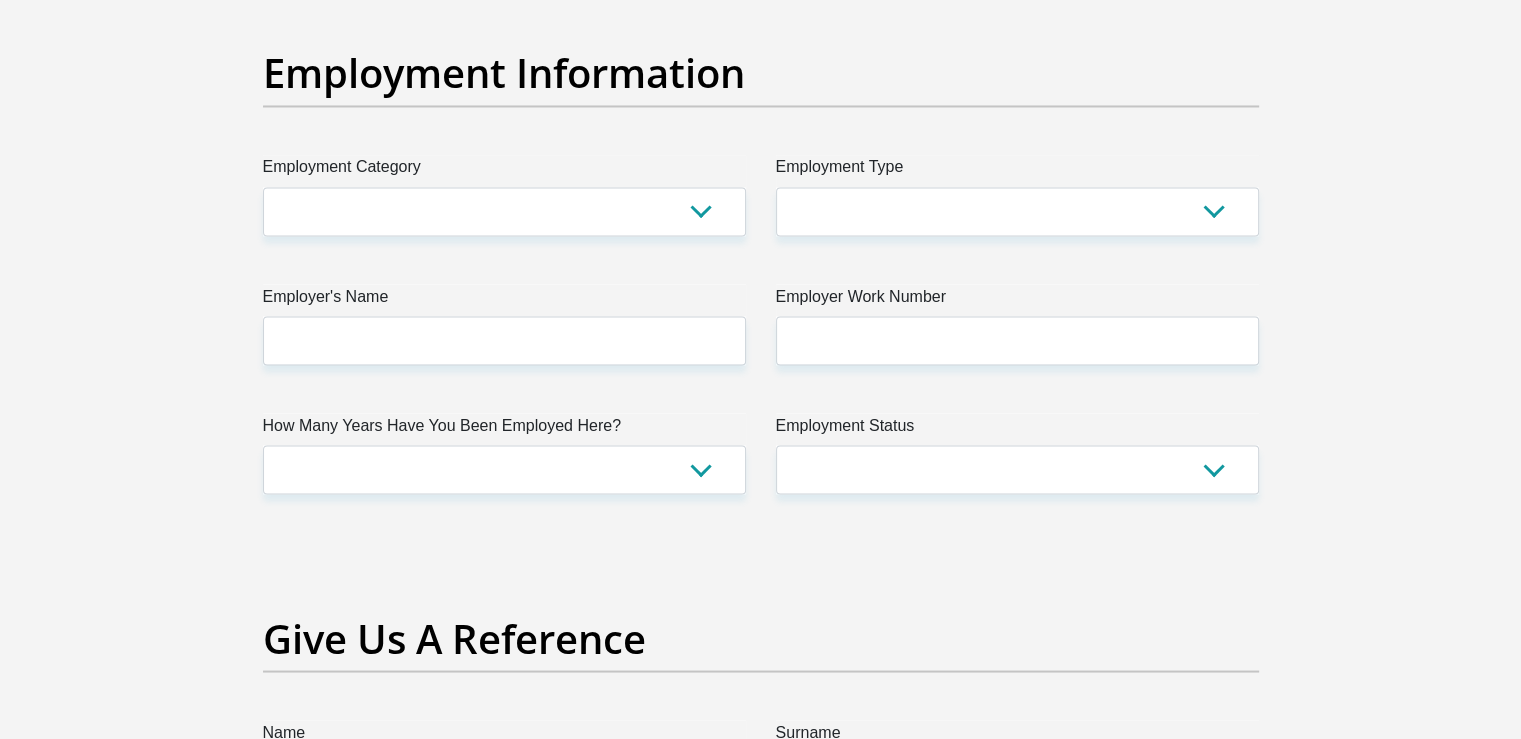 type on "0" 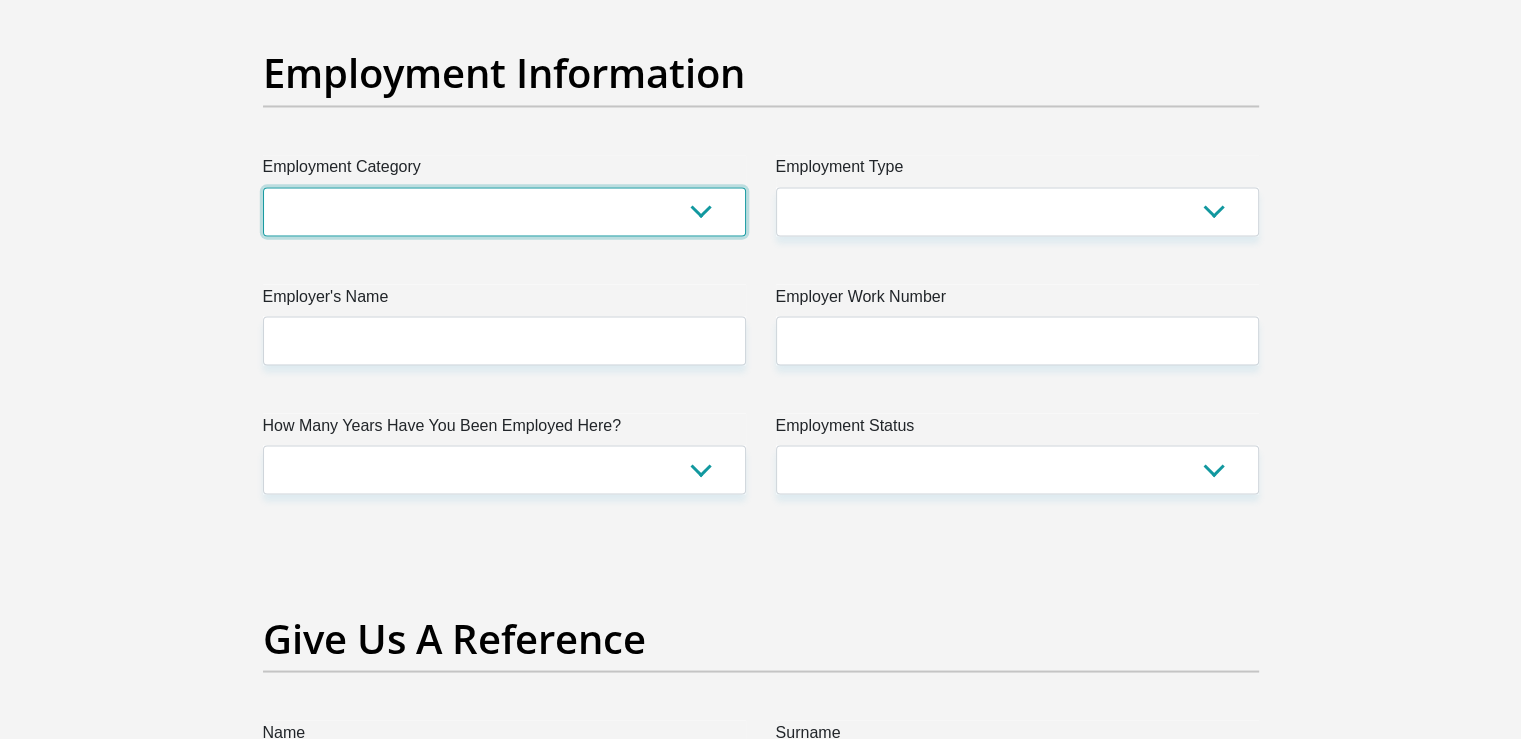 click on "AGRICULTURE
ALCOHOL & TOBACCO
CONSTRUCTION MATERIALS
METALLURGY
EQUIPMENT FOR RENEWABLE ENERGY
SPECIALIZED CONTRACTORS
CAR
GAMING (INCL. INTERNET
OTHER WHOLESALE
UNLICENSED PHARMACEUTICALS
CURRENCY EXCHANGE HOUSES
OTHER FINANCIAL INSTITUTIONS & INSURANCE
REAL ESTATE AGENTS
OIL & GAS
OTHER MATERIALS (E.G. IRON ORE)
PRECIOUS STONES & PRECIOUS METALS
POLITICAL ORGANIZATIONS
RELIGIOUS ORGANIZATIONS(NOT SECTS)
ACTI. HAVING BUSINESS DEAL WITH PUBLIC ADMINISTRATION
LAUNDROMATS" at bounding box center (504, 211) 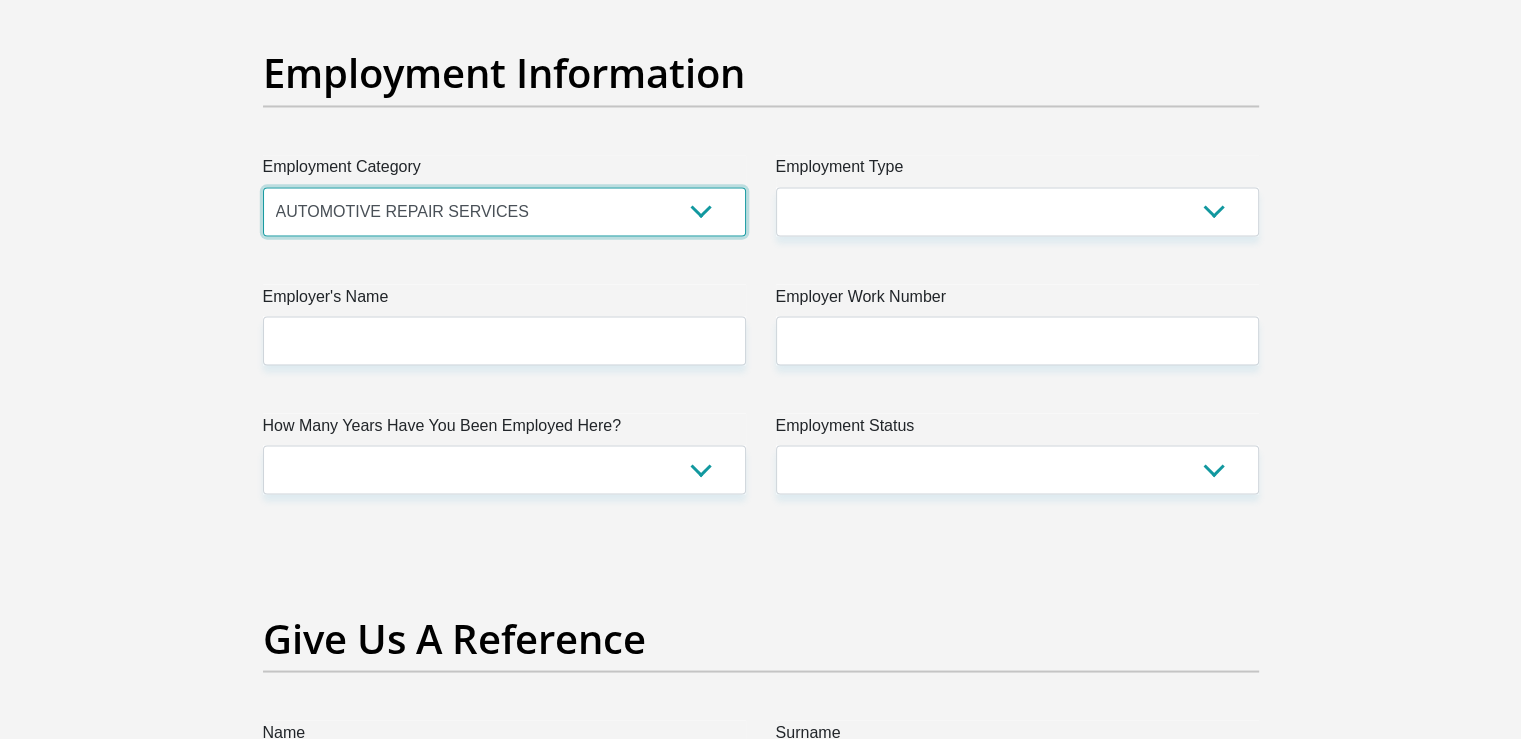 click on "AGRICULTURE
ALCOHOL & TOBACCO
CONSTRUCTION MATERIALS
METALLURGY
EQUIPMENT FOR RENEWABLE ENERGY
SPECIALIZED CONTRACTORS
CAR
GAMING (INCL. INTERNET
OTHER WHOLESALE
UNLICENSED PHARMACEUTICALS
CURRENCY EXCHANGE HOUSES
OTHER FINANCIAL INSTITUTIONS & INSURANCE
REAL ESTATE AGENTS
OIL & GAS
OTHER MATERIALS (E.G. IRON ORE)
PRECIOUS STONES & PRECIOUS METALS
POLITICAL ORGANIZATIONS
RELIGIOUS ORGANIZATIONS(NOT SECTS)
ACTI. HAVING BUSINESS DEAL WITH PUBLIC ADMINISTRATION
LAUNDROMATS" at bounding box center (504, 211) 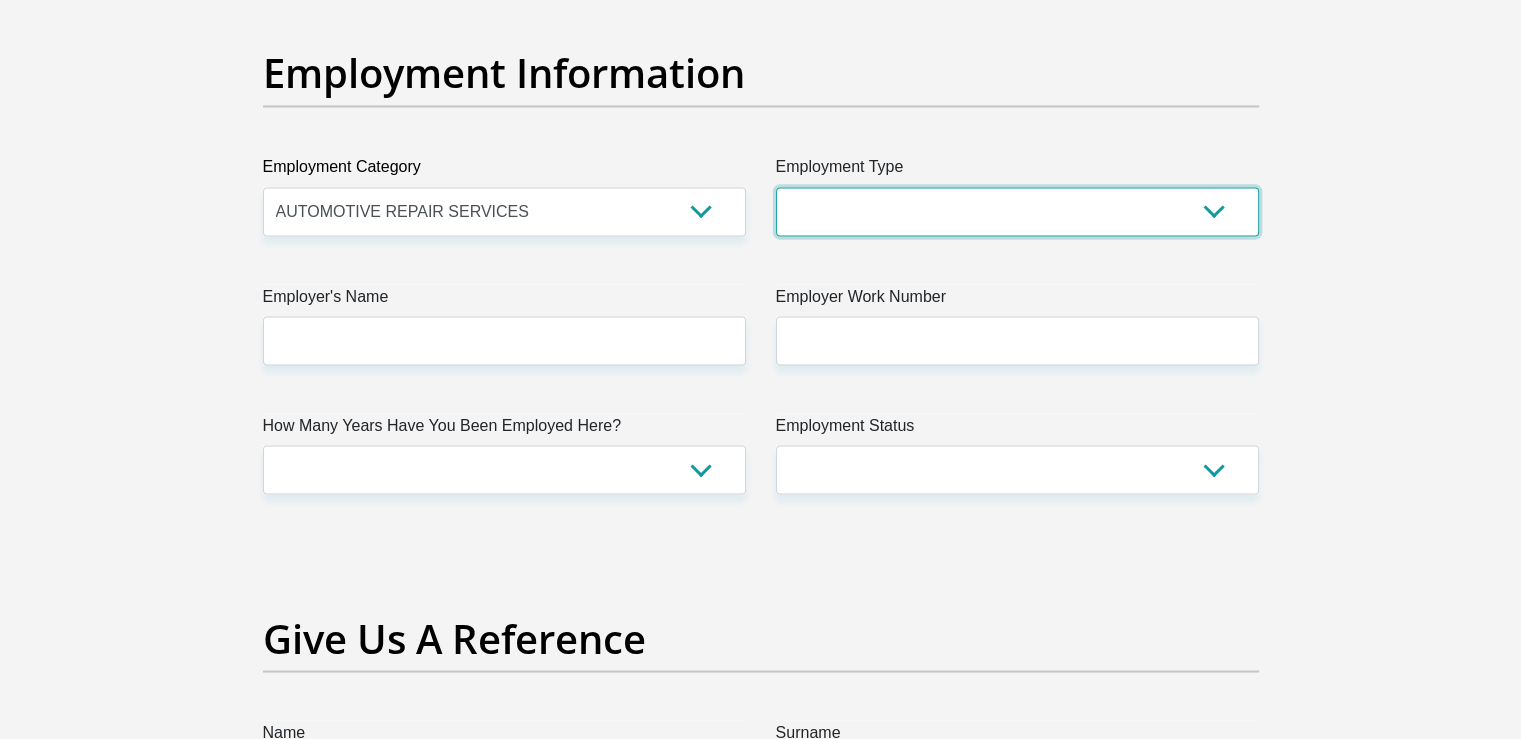 click on "College/Lecturer
Craft Seller
Creative
Driver
Executive
Farmer
Forces - Non Commissioned
Forces - Officer
Hawker
Housewife
Labourer
Licenced Professional
Manager
Miner
Non Licenced Professional
Office Staff/Clerk
Outside Worker
Pensioner
Permanent Teacher
Production/Manufacturing
Sales
Self-Employed
Semi-Professional Worker
Service Industry  Social Worker  Student" at bounding box center (1017, 211) 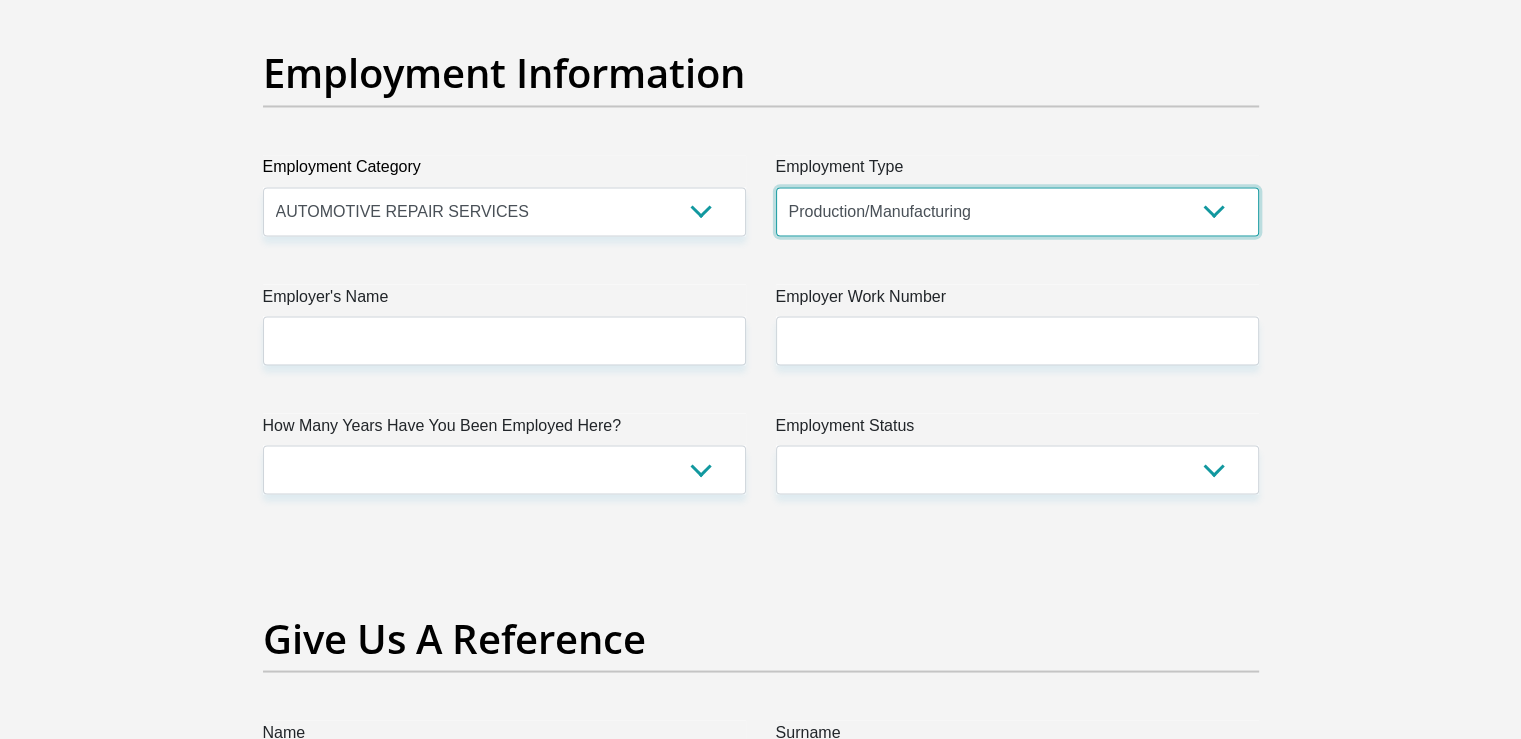 click on "College/Lecturer
Craft Seller
Creative
Driver
Executive
Farmer
Forces - Non Commissioned
Forces - Officer
Hawker
Housewife
Labourer
Licenced Professional
Manager
Miner
Non Licenced Professional
Office Staff/Clerk
Outside Worker
Pensioner
Permanent Teacher
Production/Manufacturing
Sales
Self-Employed
Semi-Professional Worker
Service Industry  Social Worker  Student" at bounding box center [1017, 211] 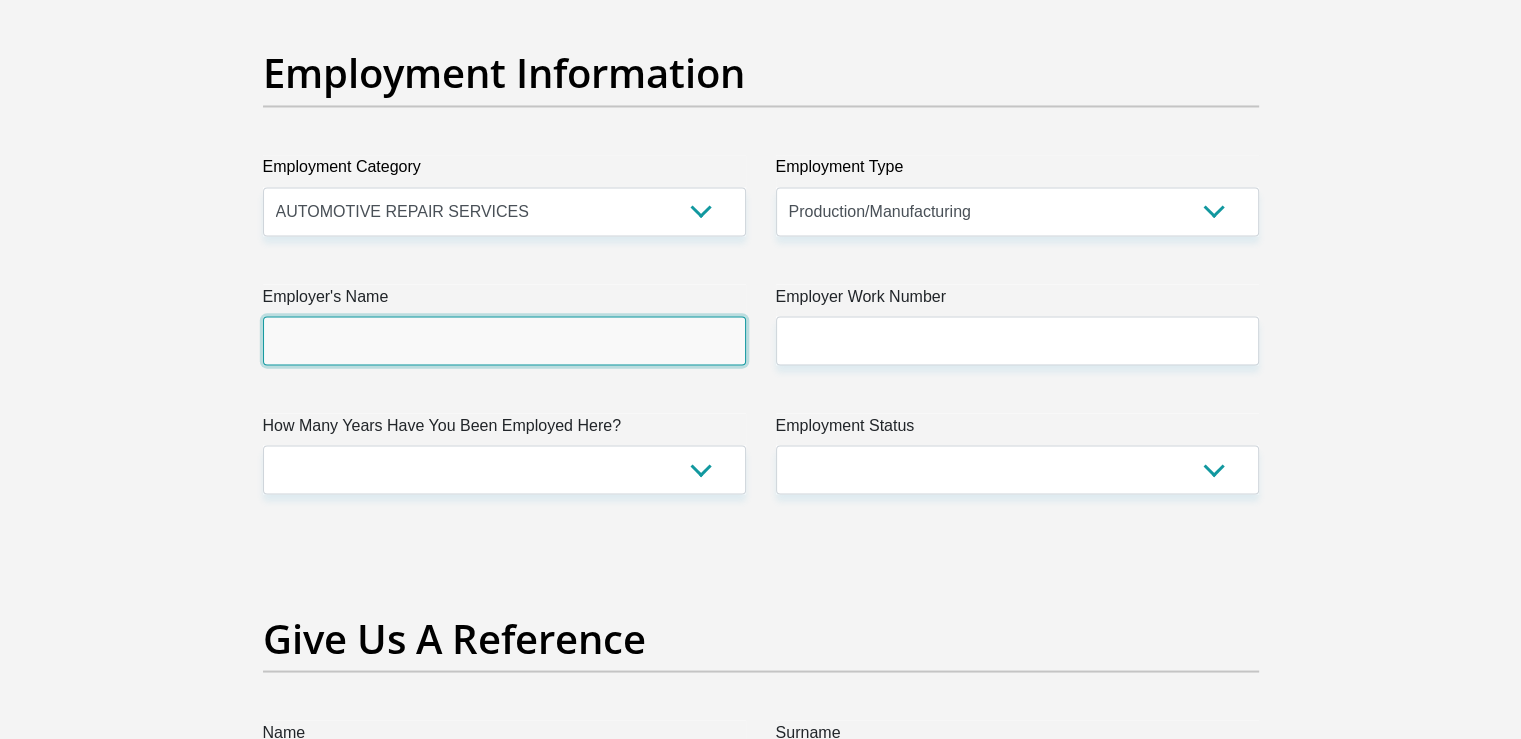 click on "Employer's Name" at bounding box center (504, 340) 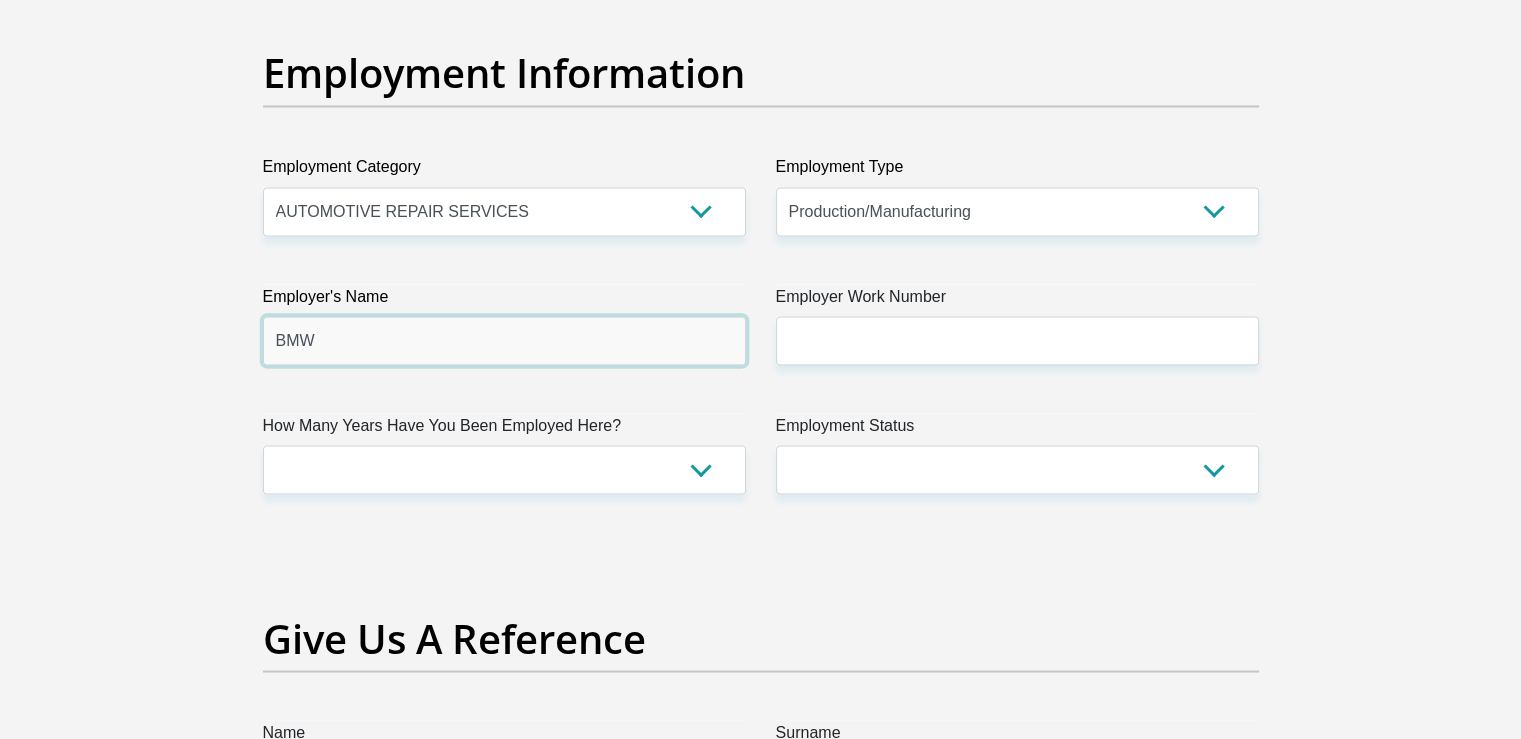 click on "BMW" at bounding box center (504, 340) 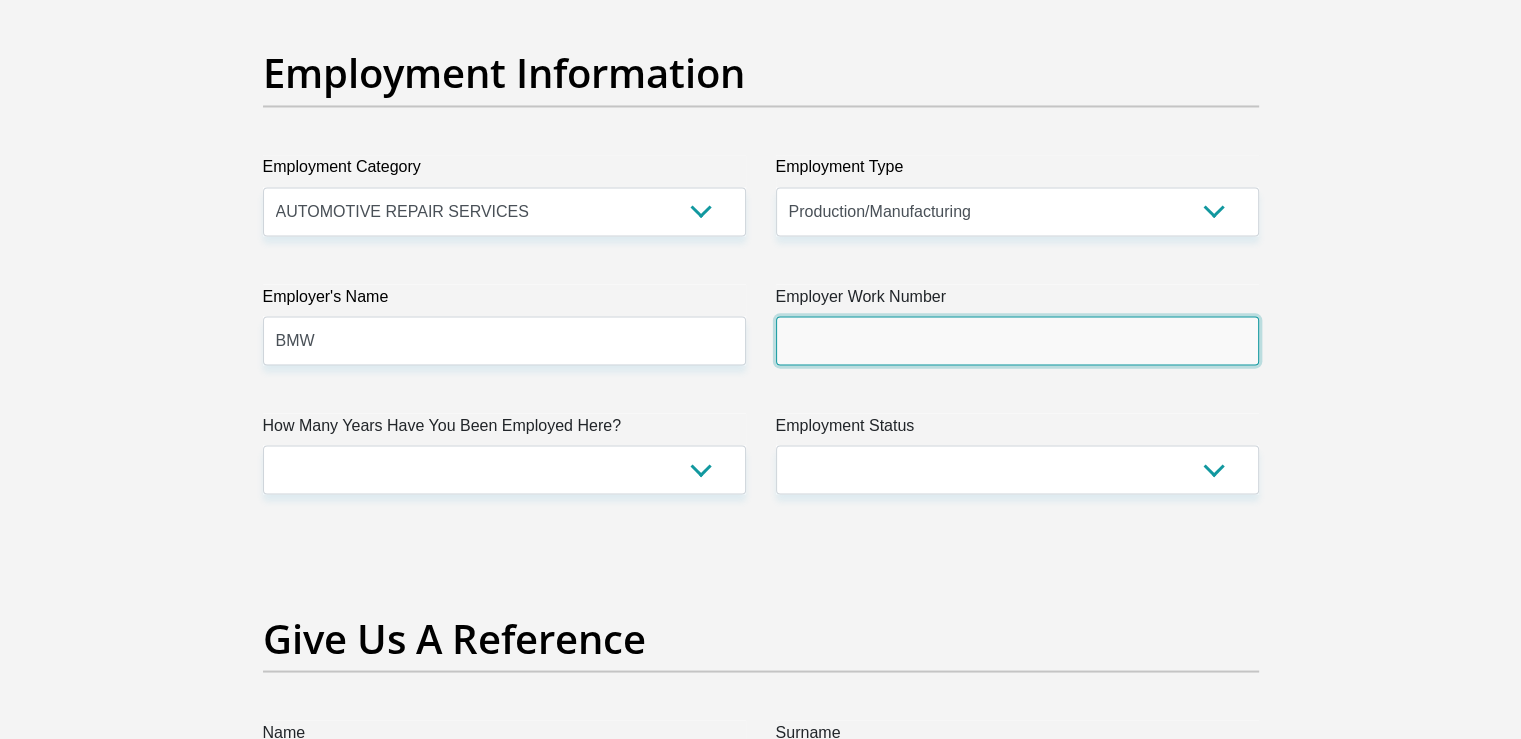 click on "Employer Work Number" at bounding box center [1017, 340] 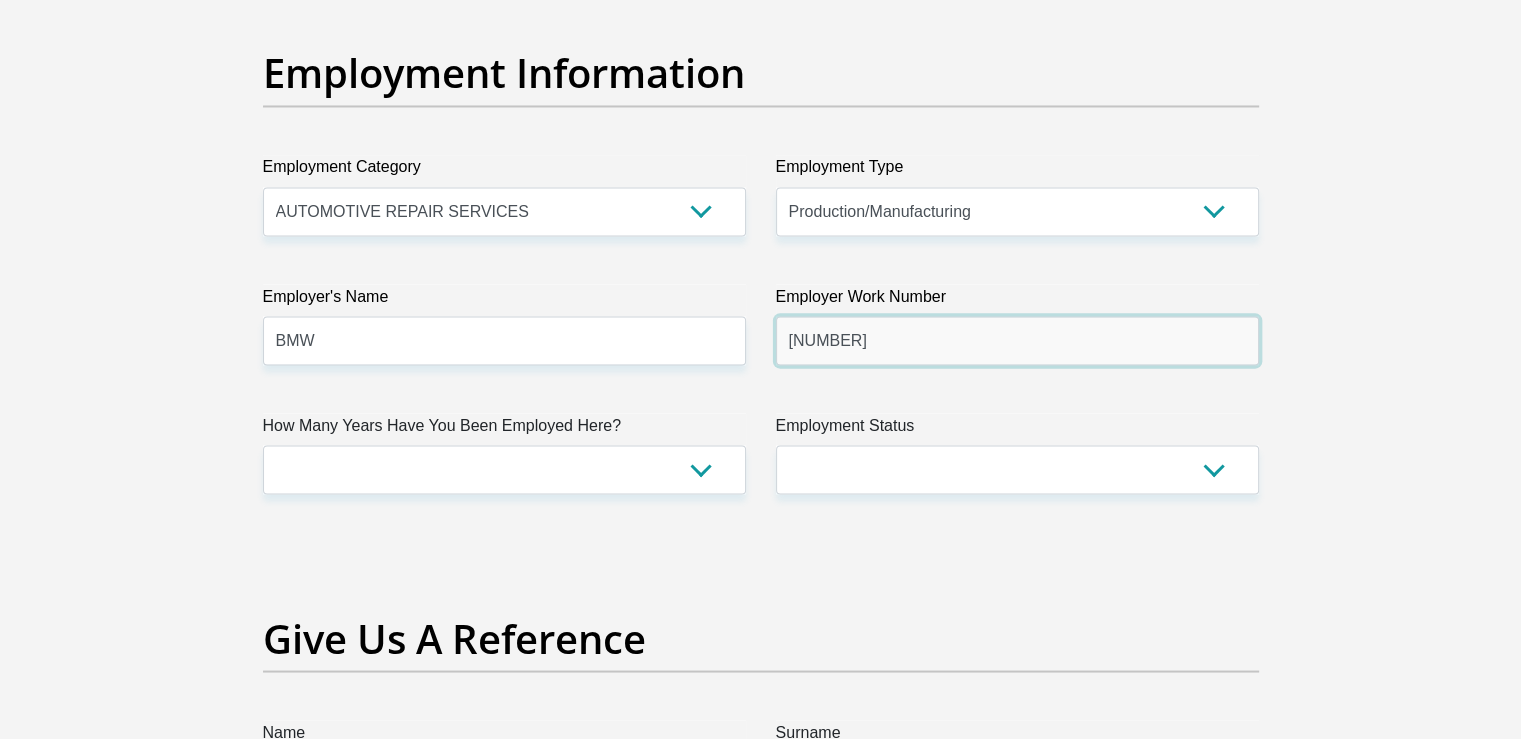 type on "0674246459" 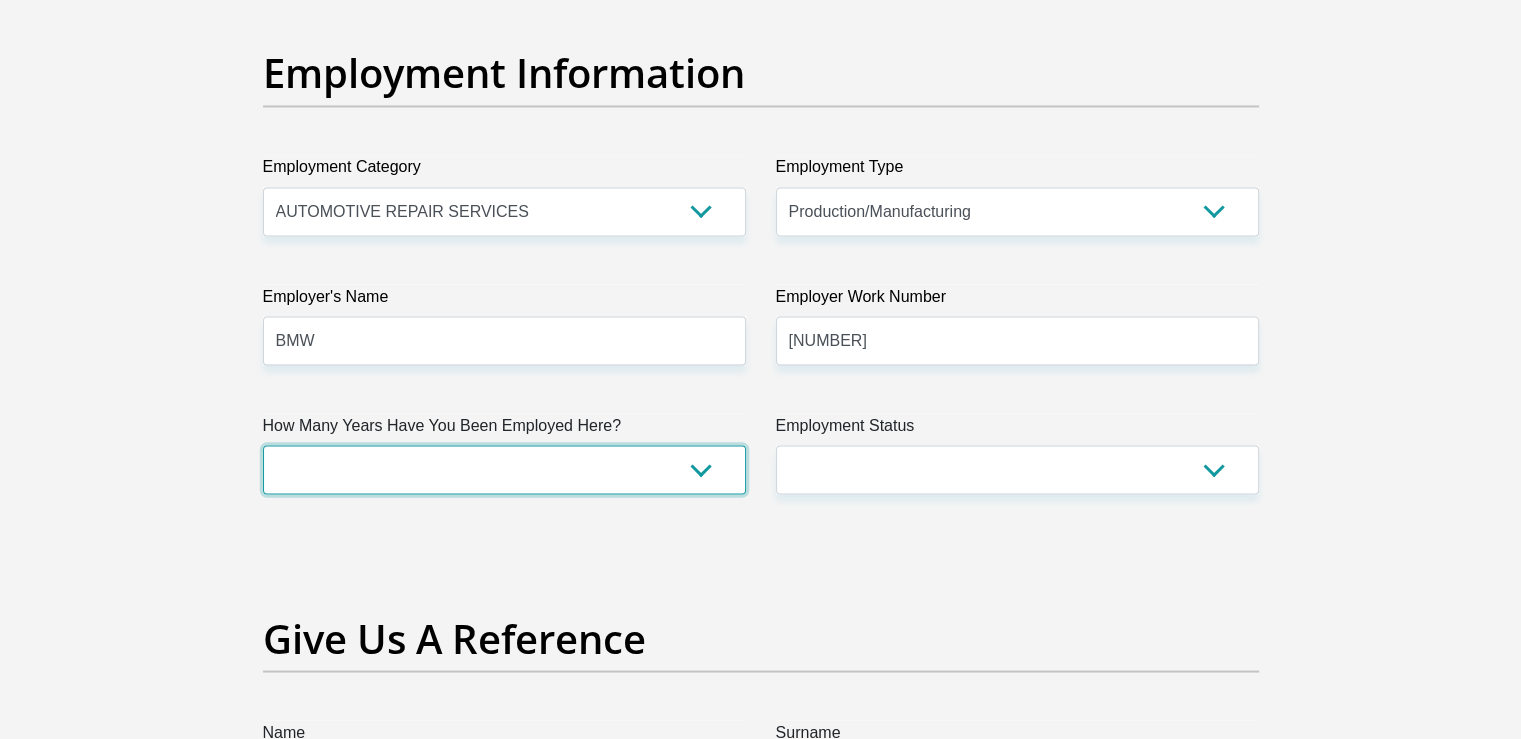 click on "less than 1 year
1-3 years
3-5 years
5+ years" at bounding box center [504, 469] 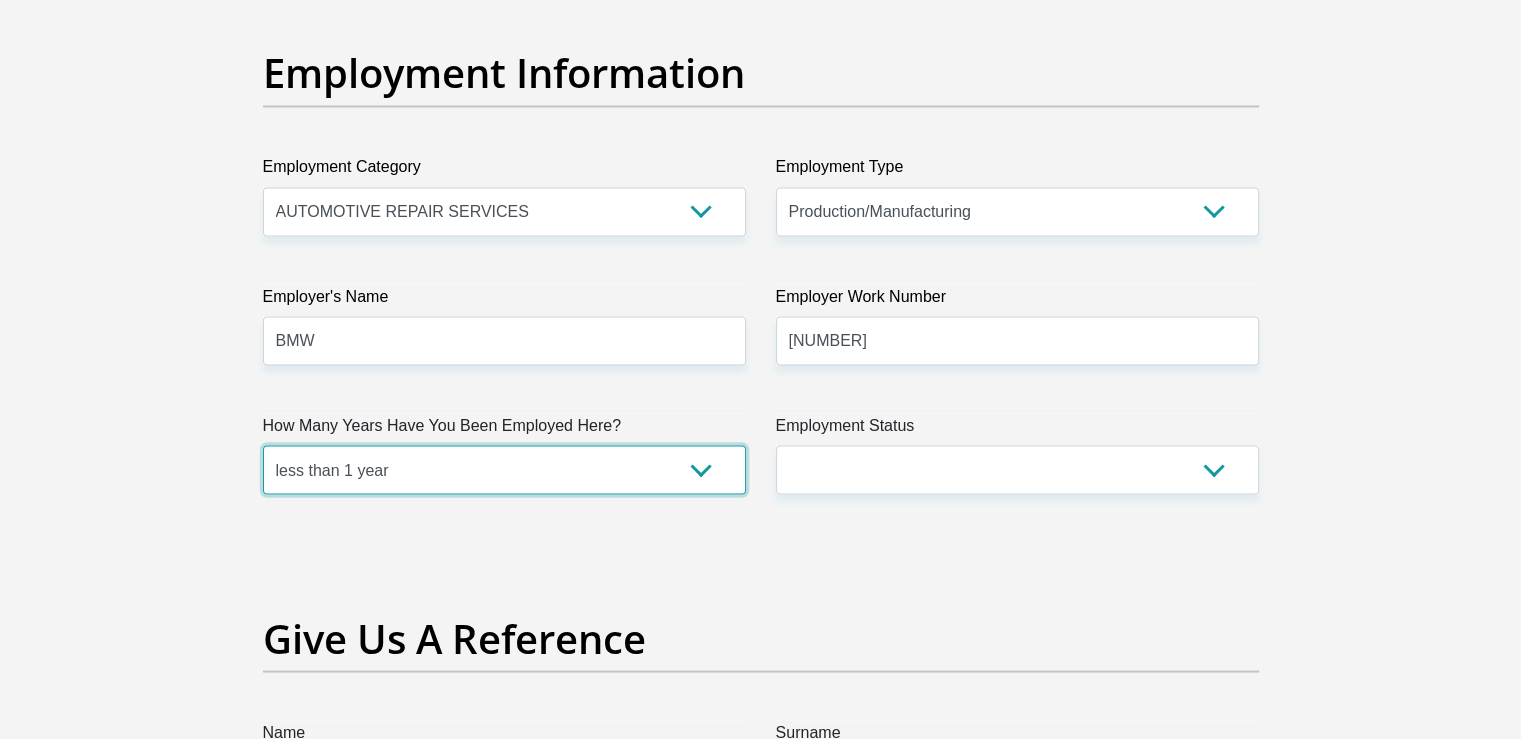 click on "less than 1 year
1-3 years
3-5 years
5+ years" at bounding box center (504, 469) 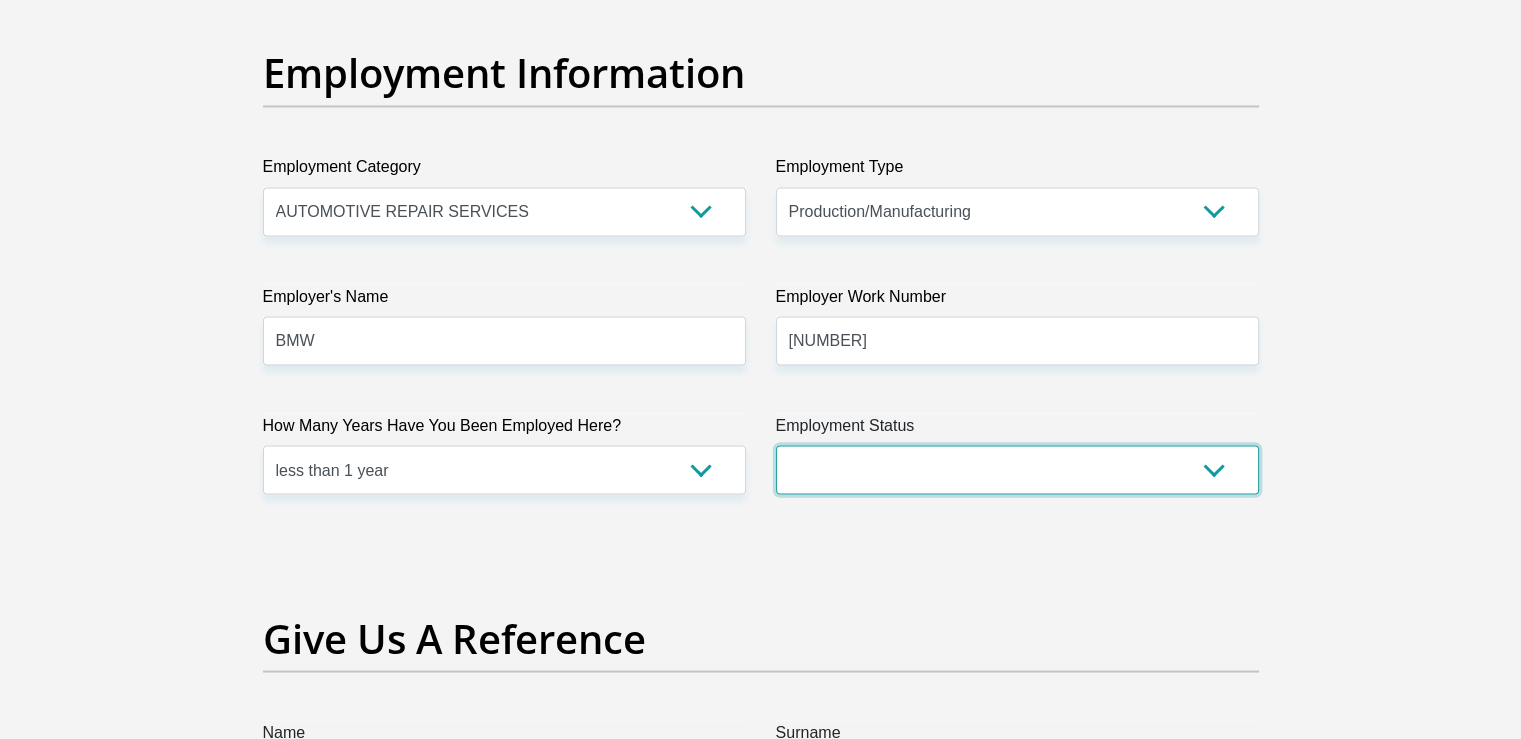click on "Permanent/Full-time
Part-time/Casual
Contract Worker
Self-Employed
Housewife
Retired
Student
Medically Boarded
Disability
Unemployed" at bounding box center [1017, 469] 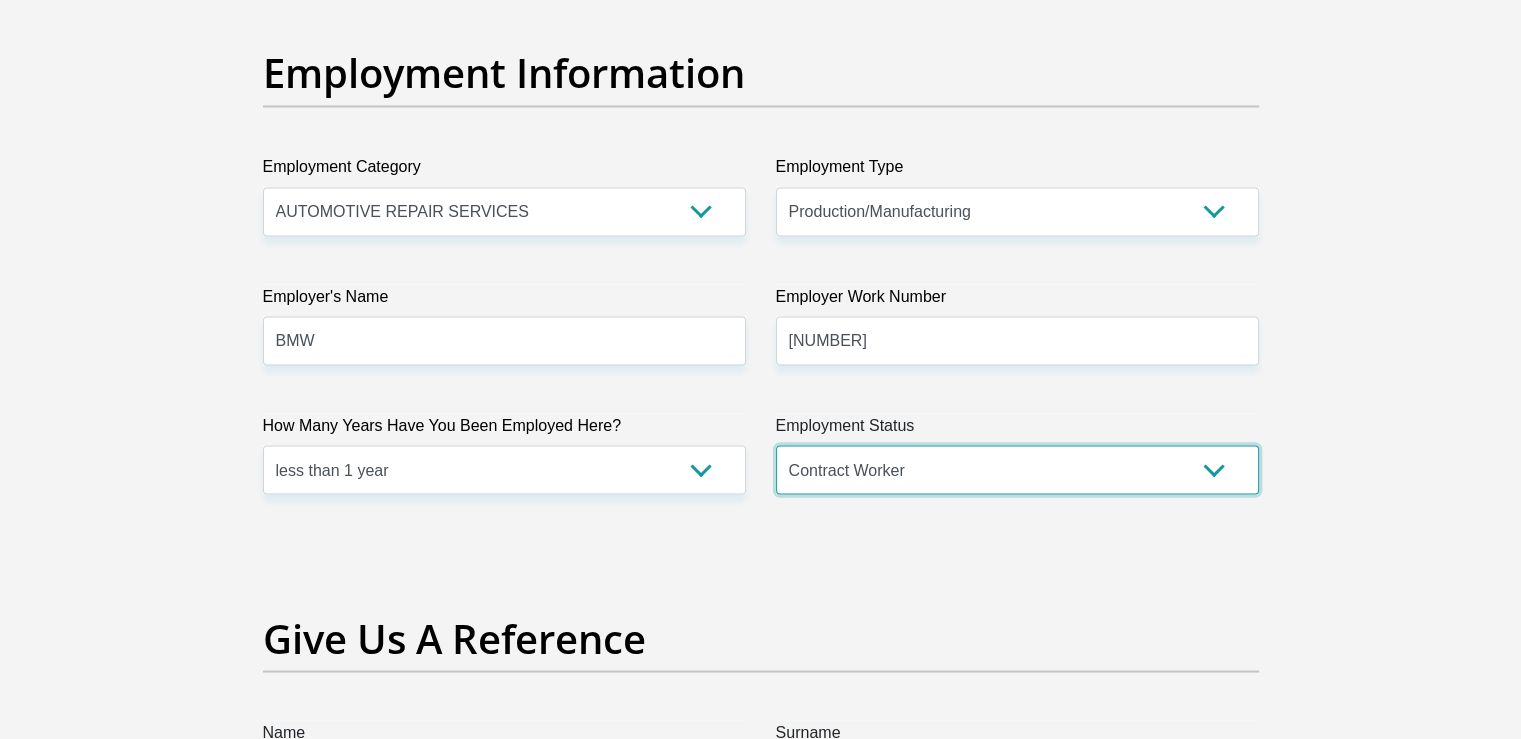 click on "Permanent/Full-time
Part-time/Casual
Contract Worker
Self-Employed
Housewife
Retired
Student
Medically Boarded
Disability
Unemployed" at bounding box center (1017, 469) 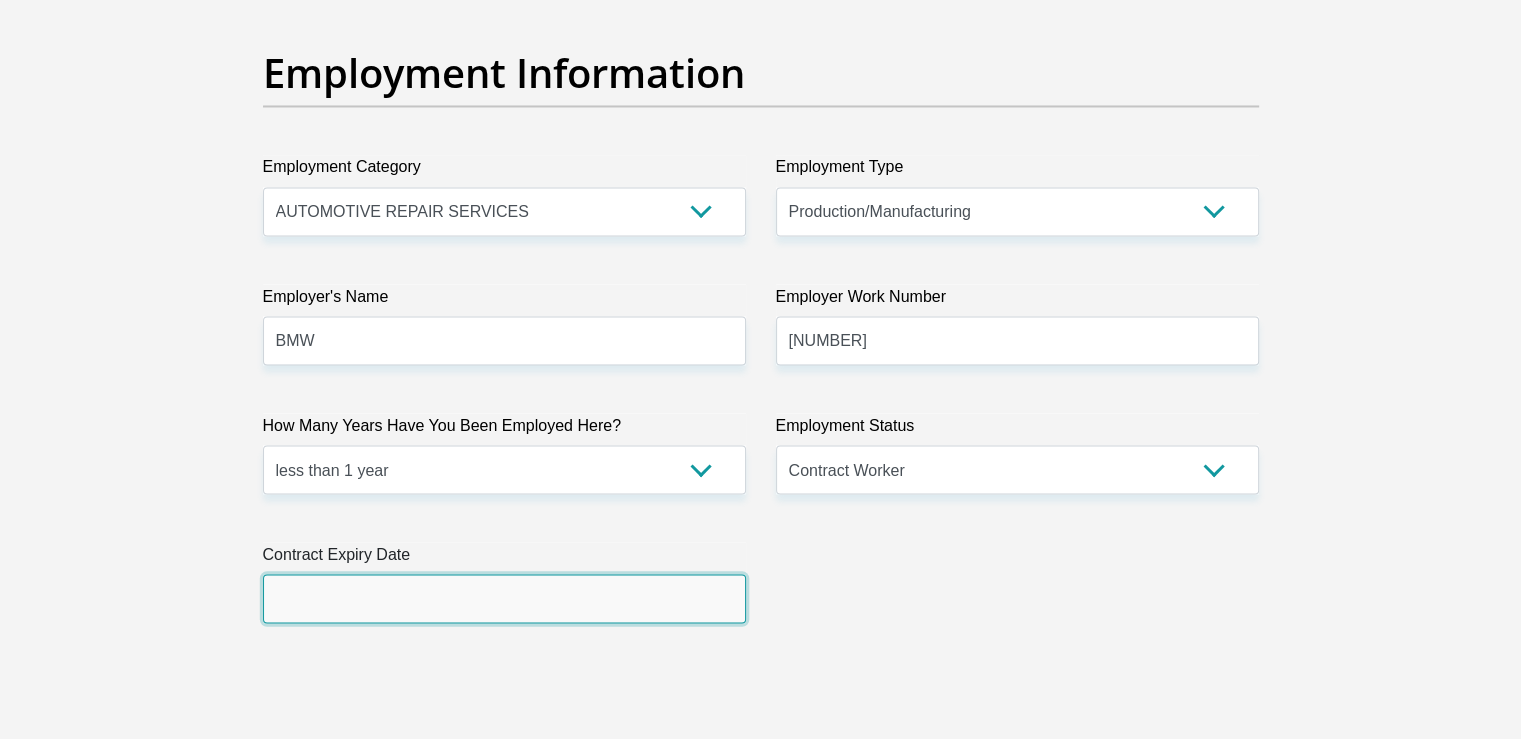 click at bounding box center [504, 598] 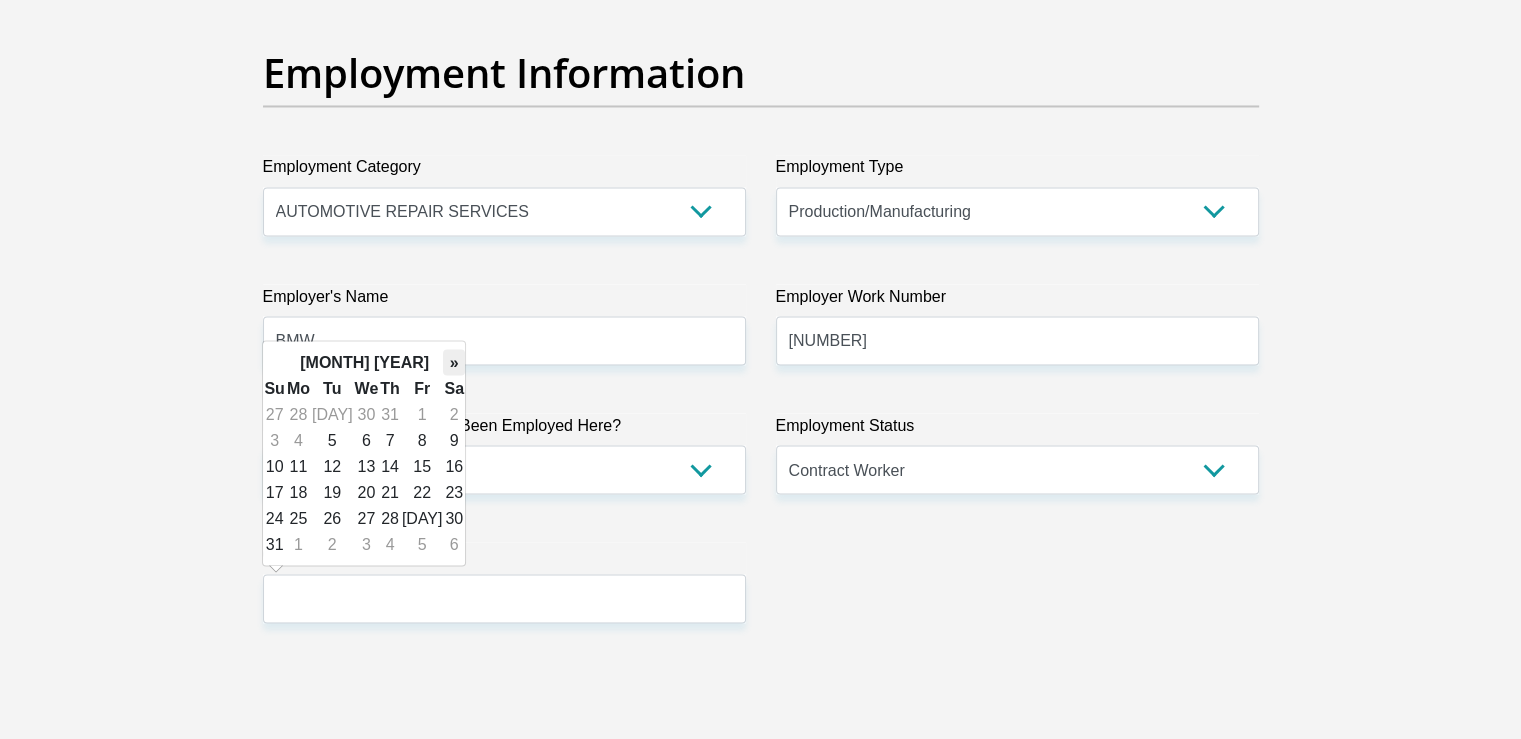 click on "»" at bounding box center [454, 362] 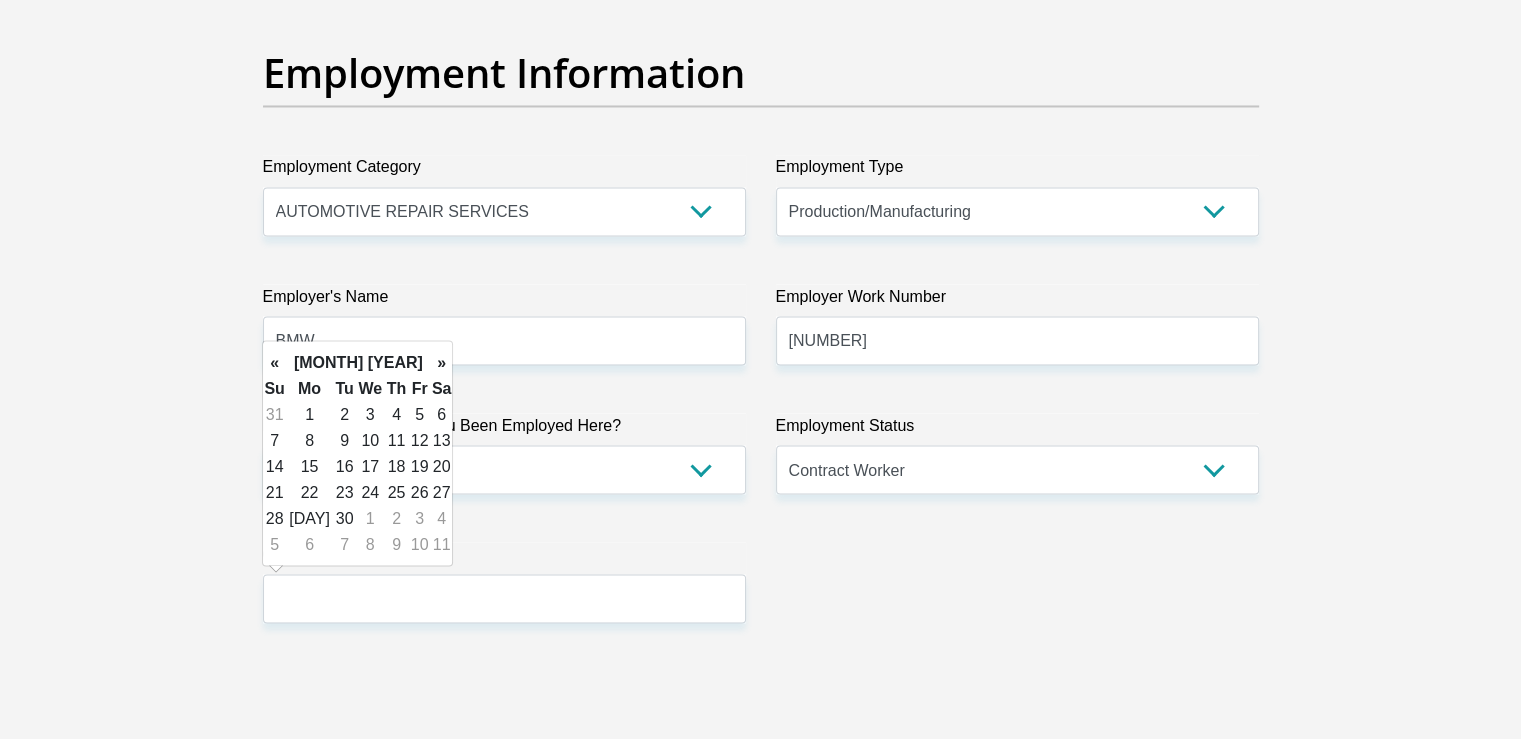click on "»" at bounding box center [442, 362] 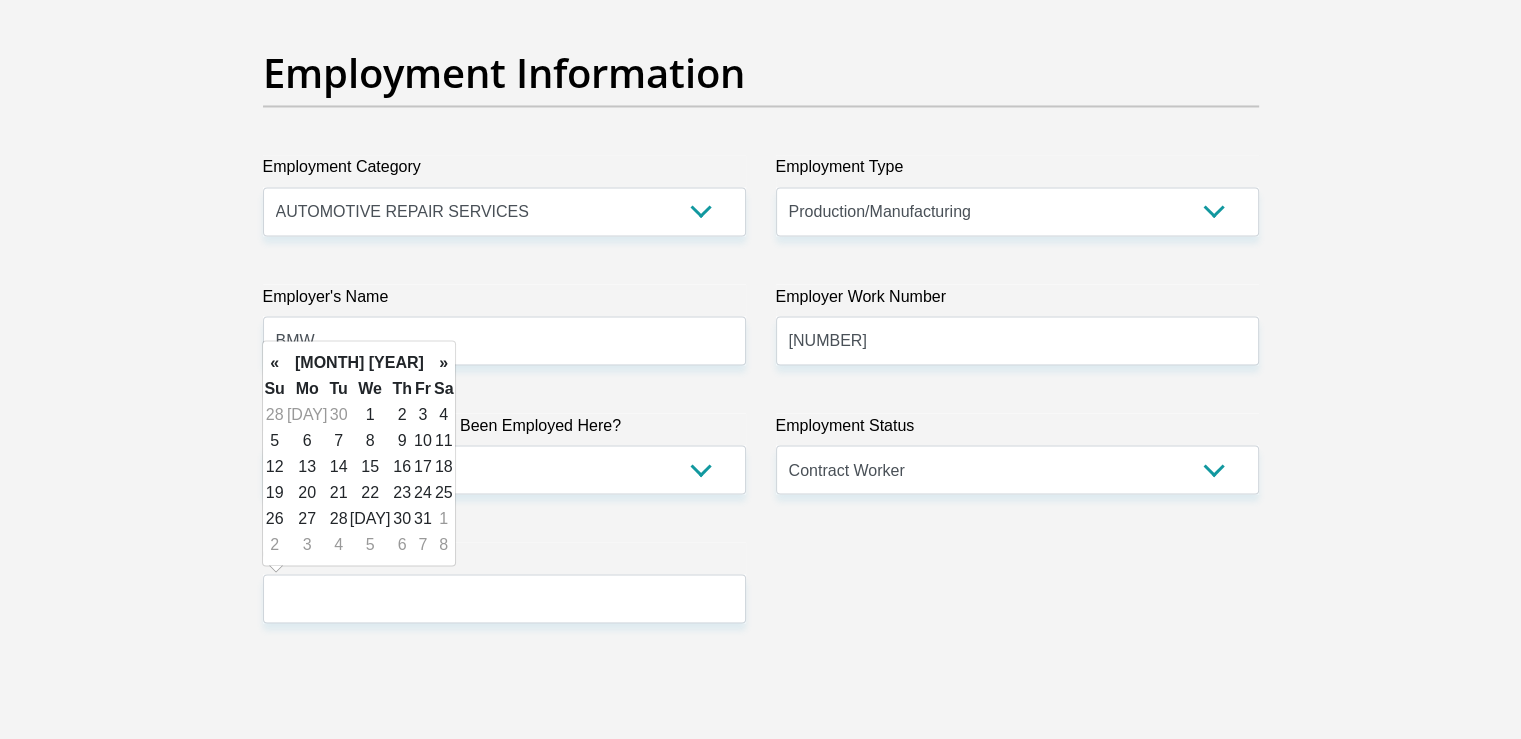 click on "»" at bounding box center (444, 362) 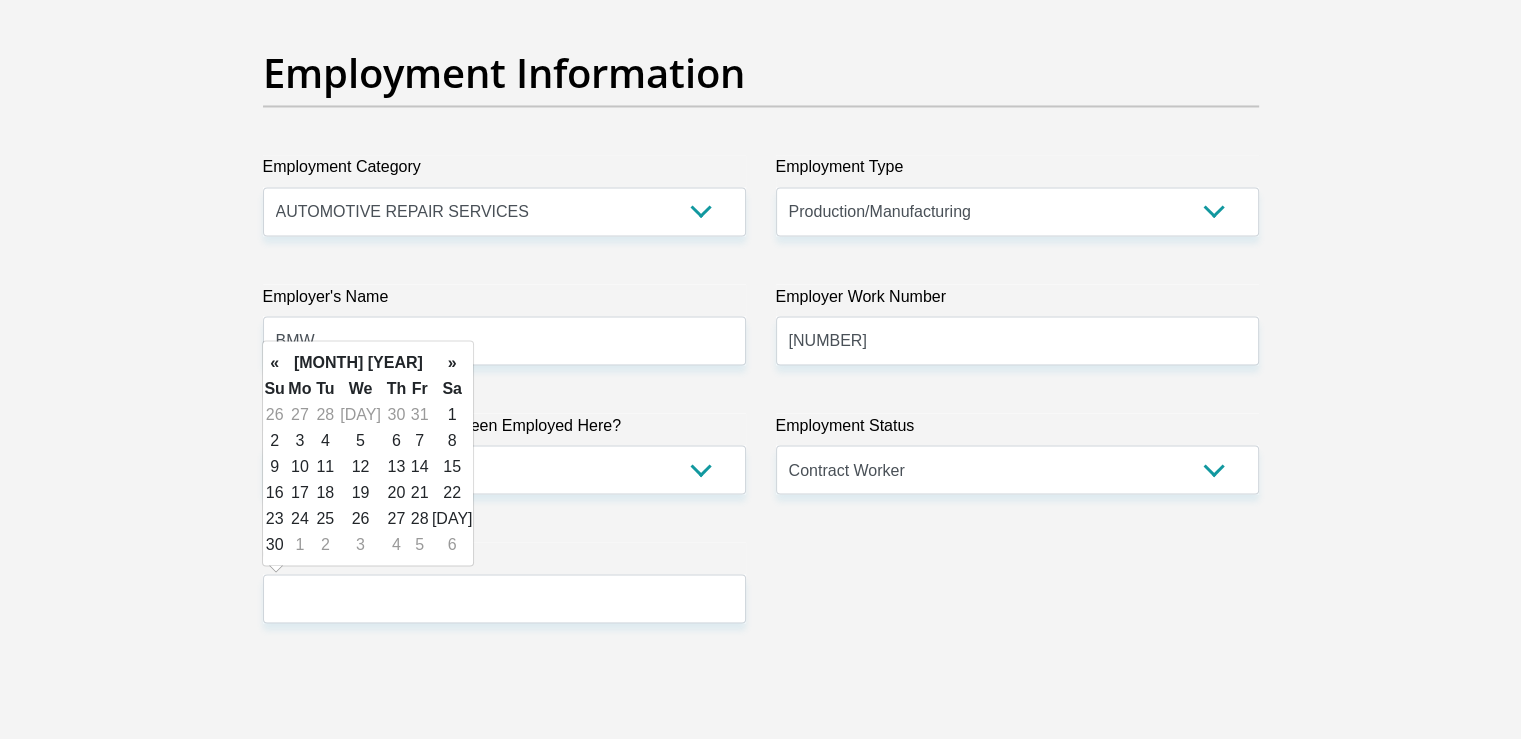 click on "»" at bounding box center (452, 362) 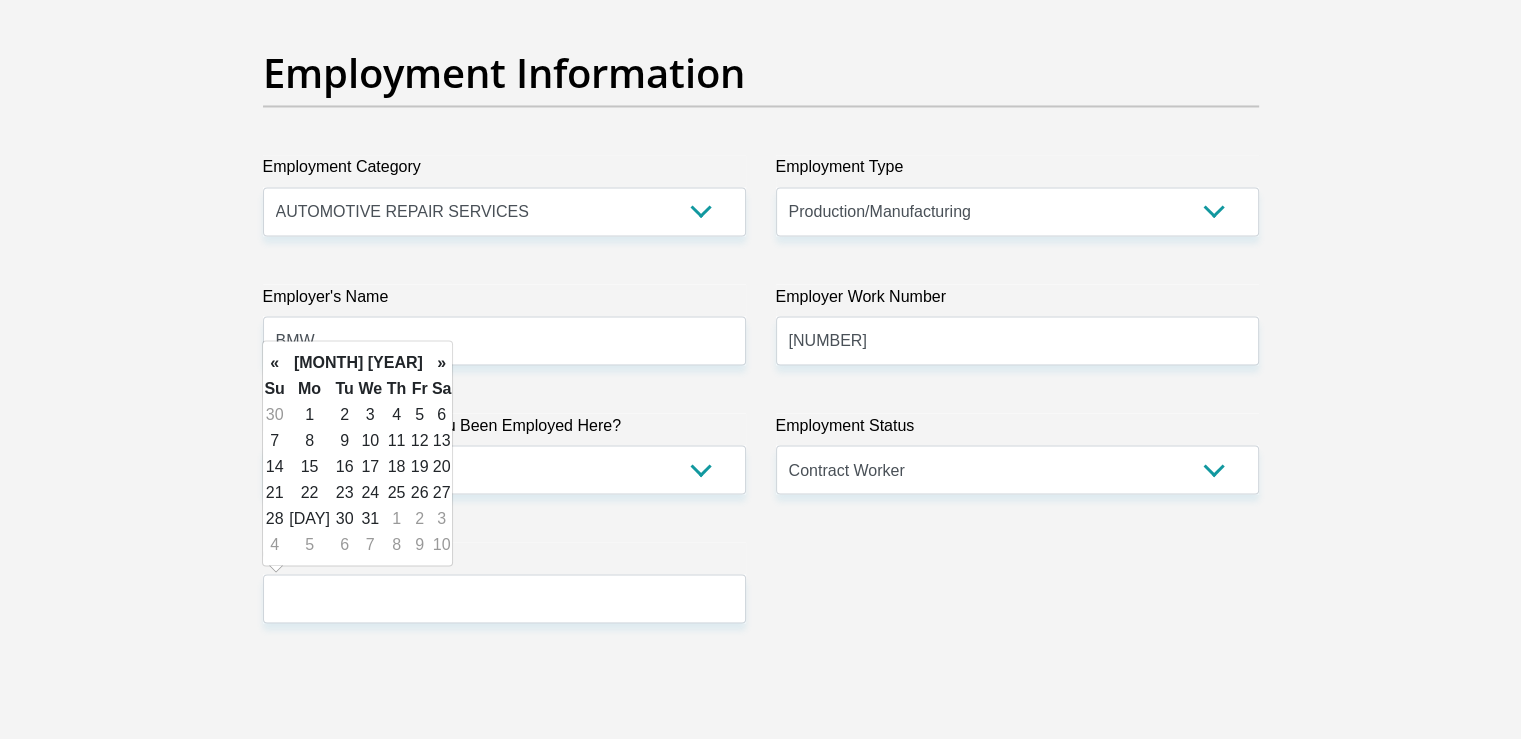 click on "»" at bounding box center [442, 362] 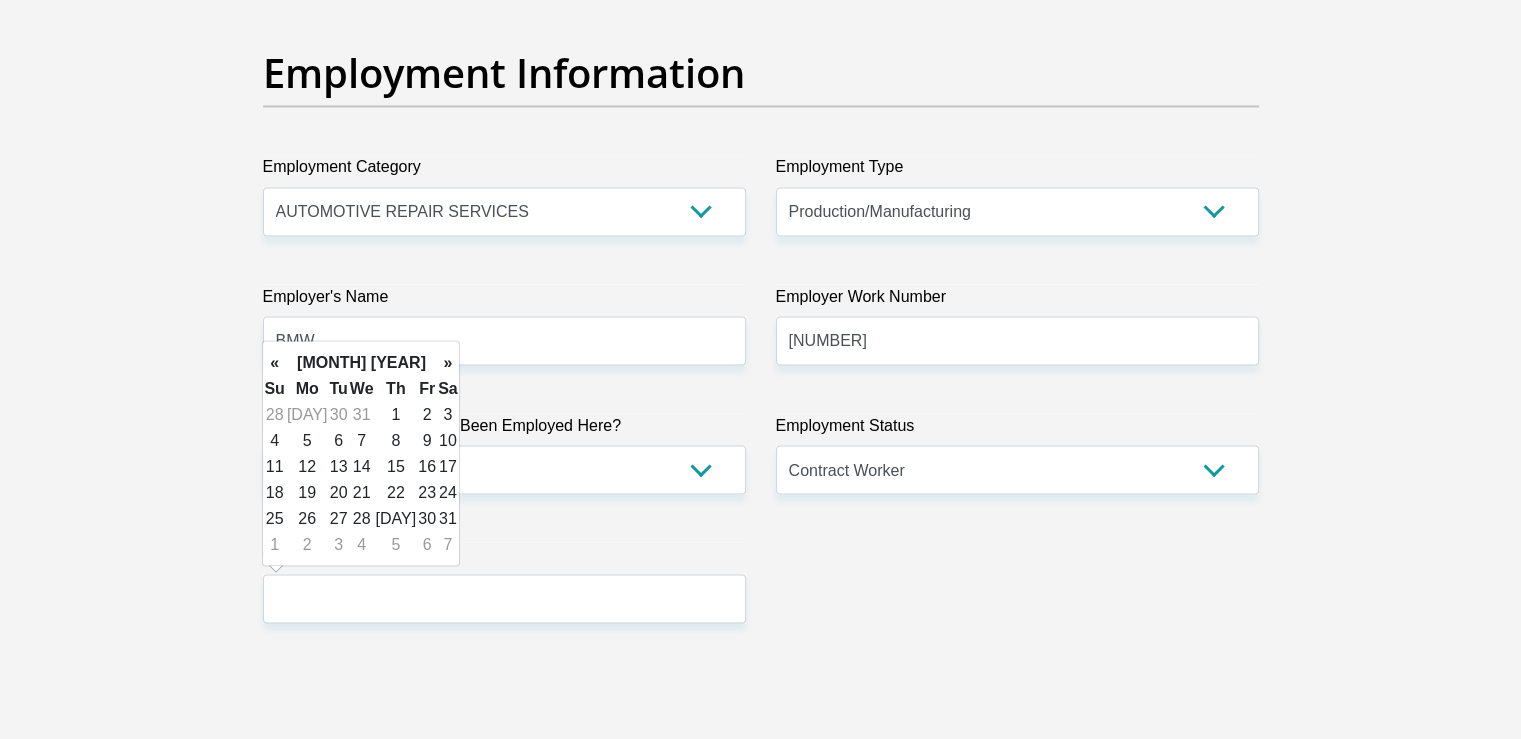 click on "»" at bounding box center [448, 362] 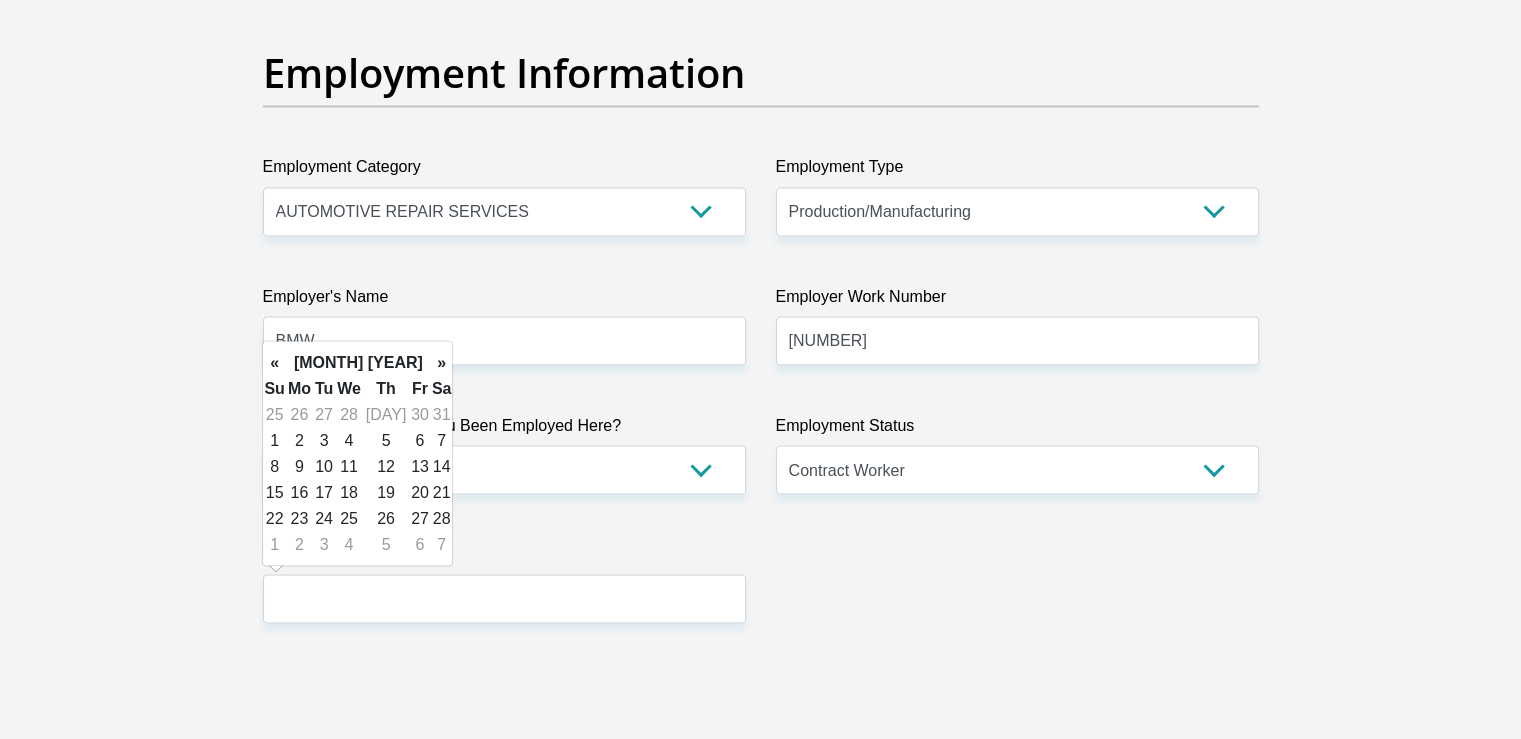 click on "»" at bounding box center (442, 362) 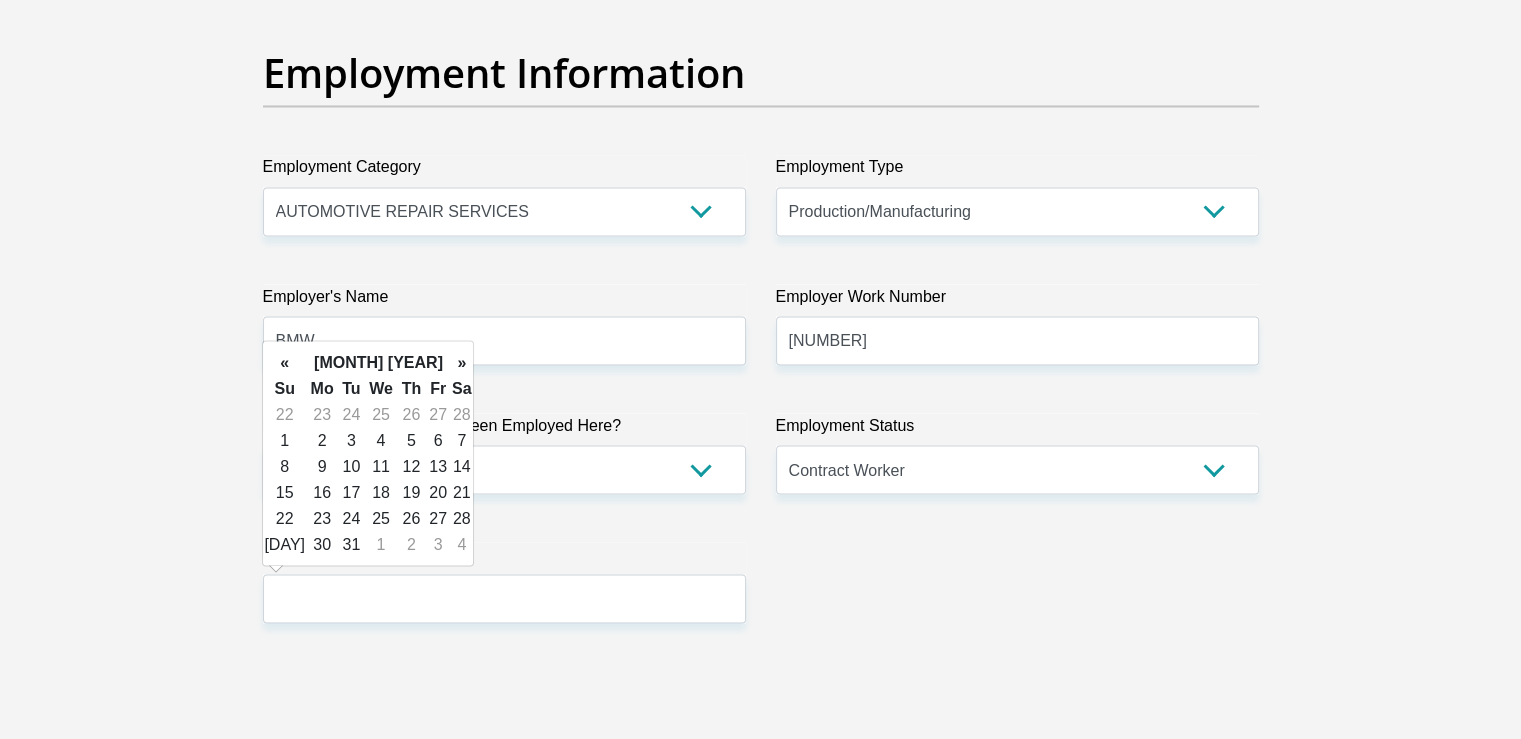 click on "»" at bounding box center [462, 362] 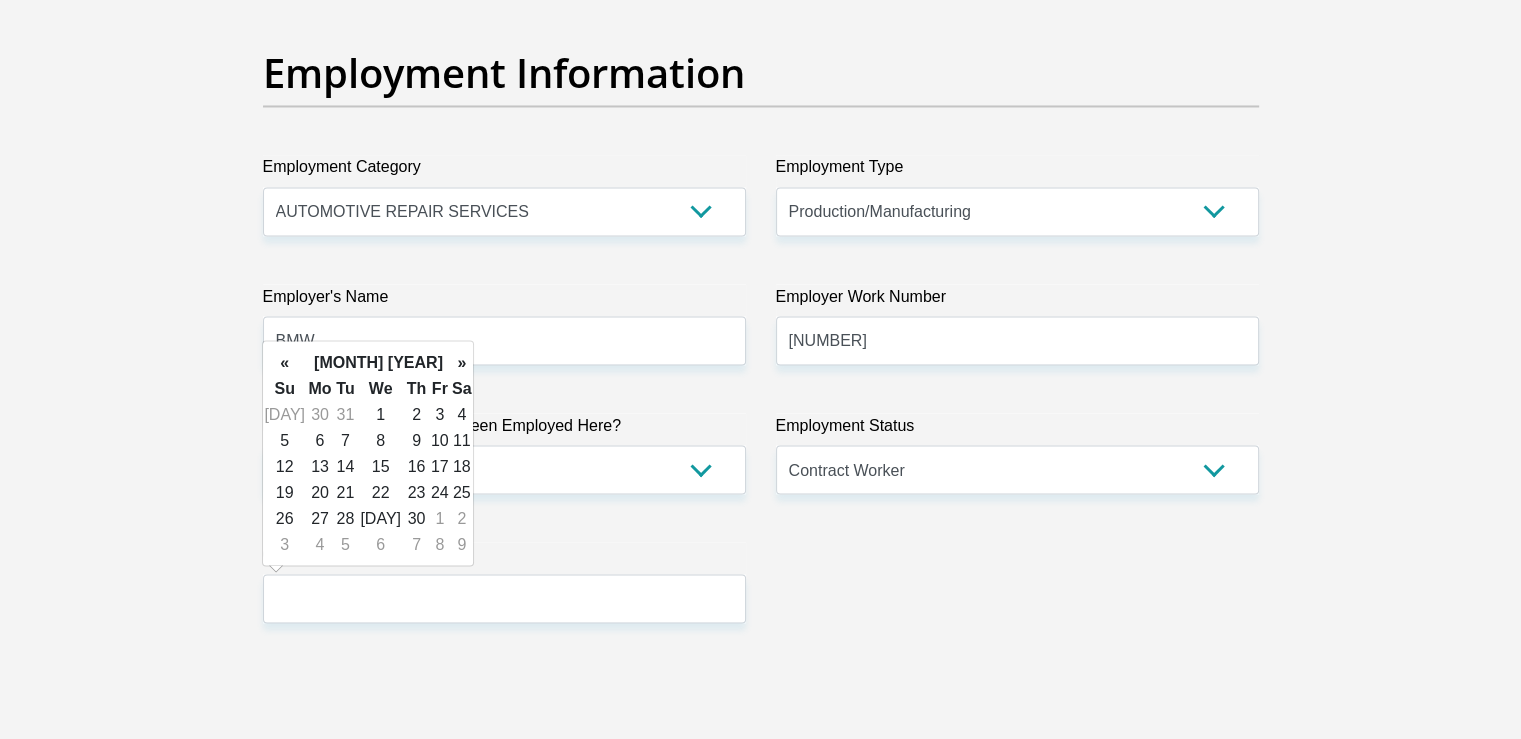 click on "»" at bounding box center (462, 362) 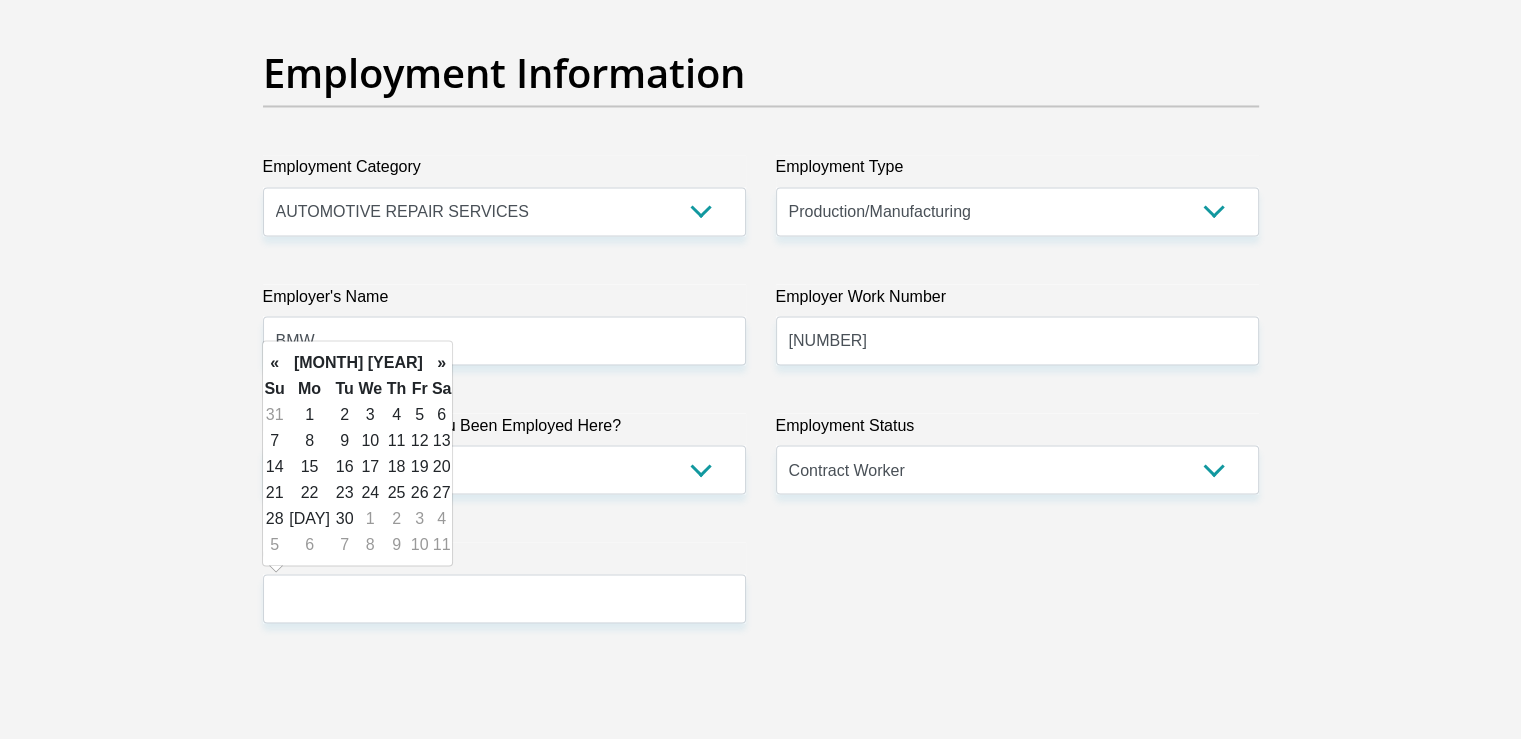 click on "»" at bounding box center (442, 362) 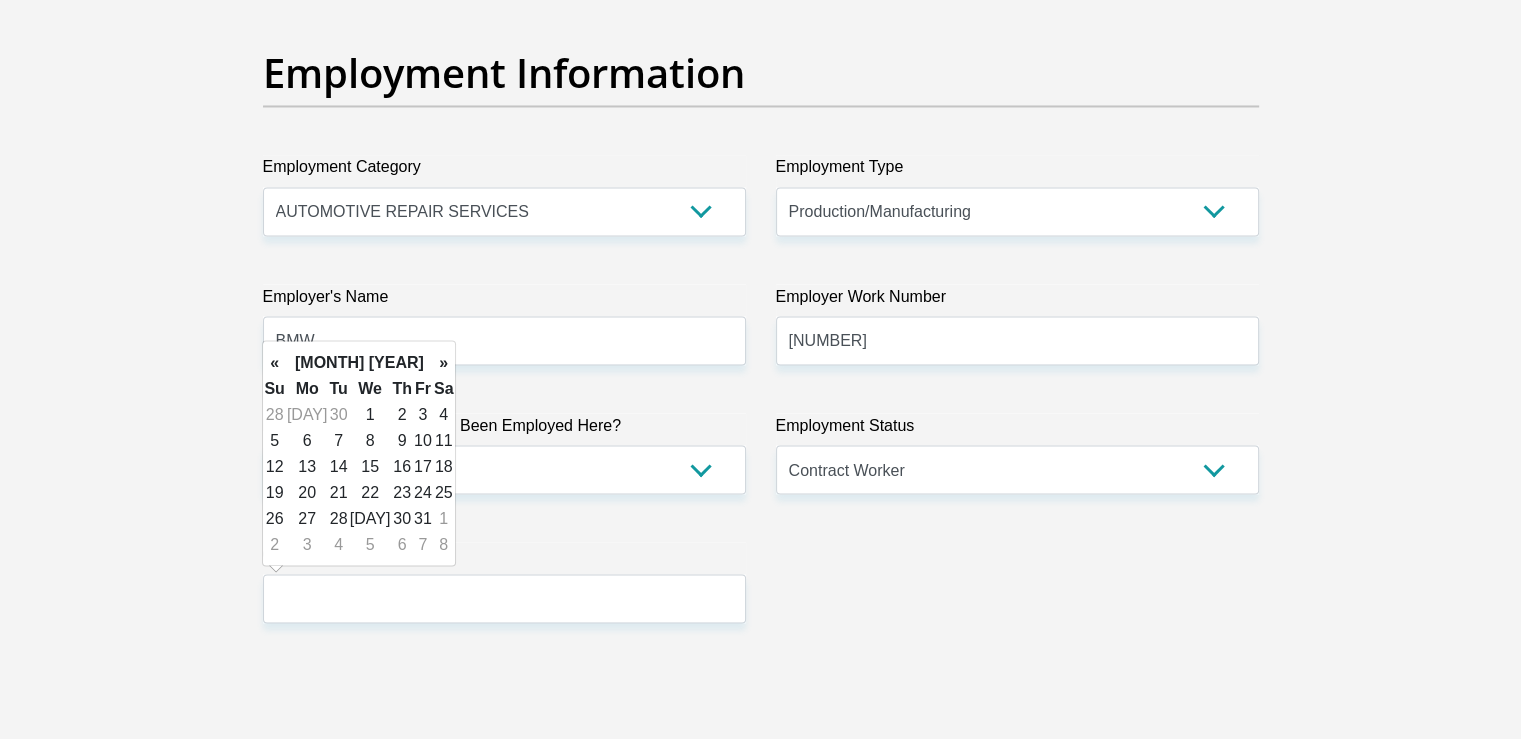 click on "»" at bounding box center (444, 362) 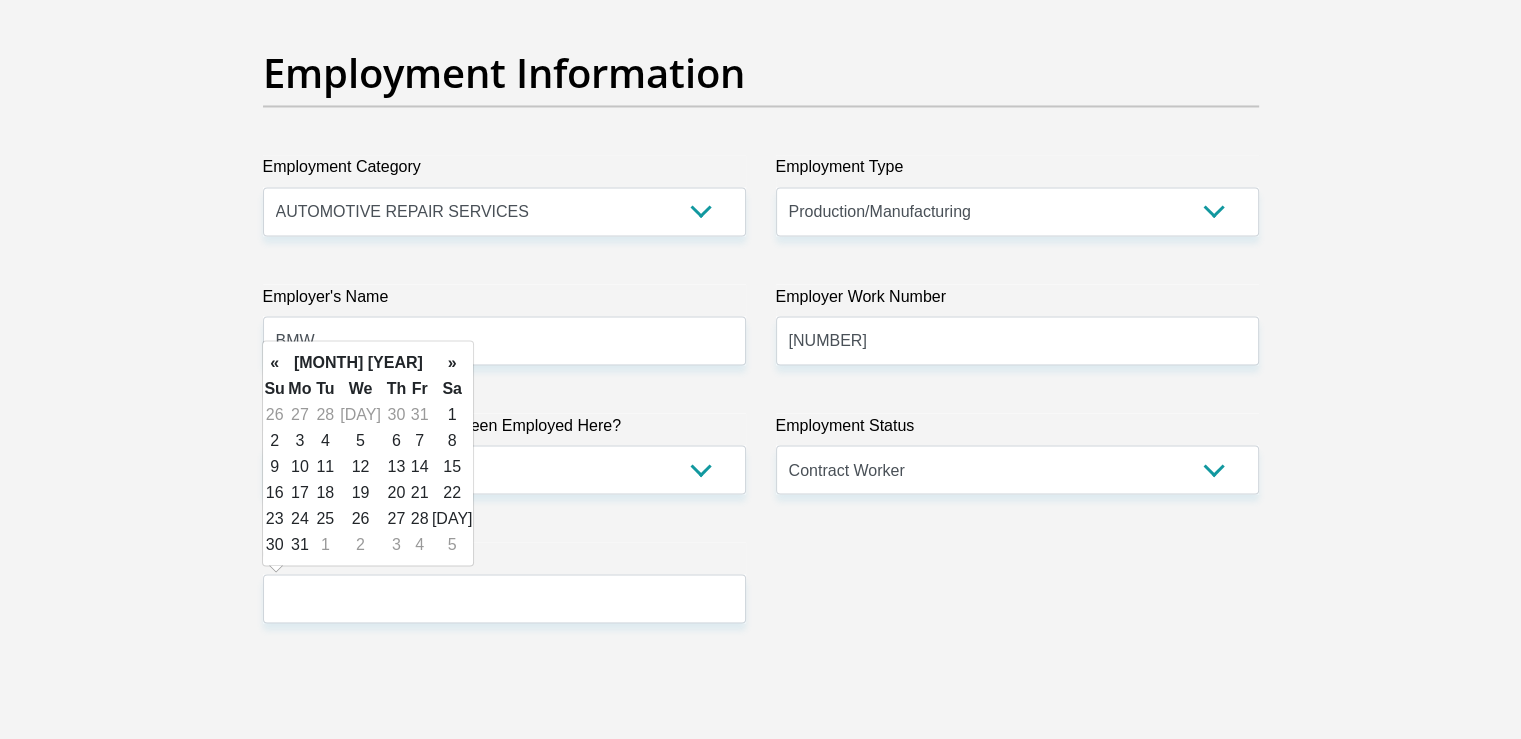 click on "»" at bounding box center (452, 362) 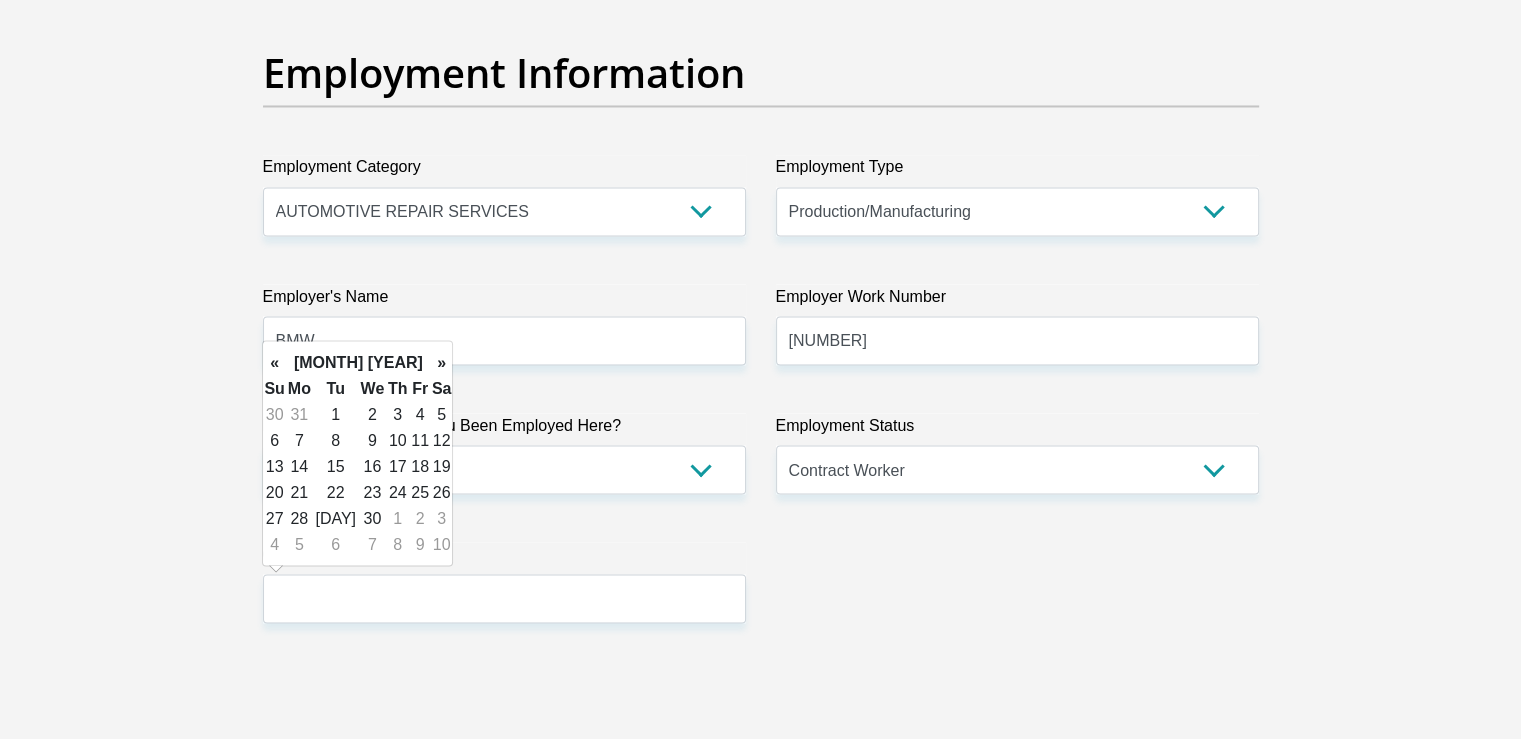 click on "»" at bounding box center (442, 362) 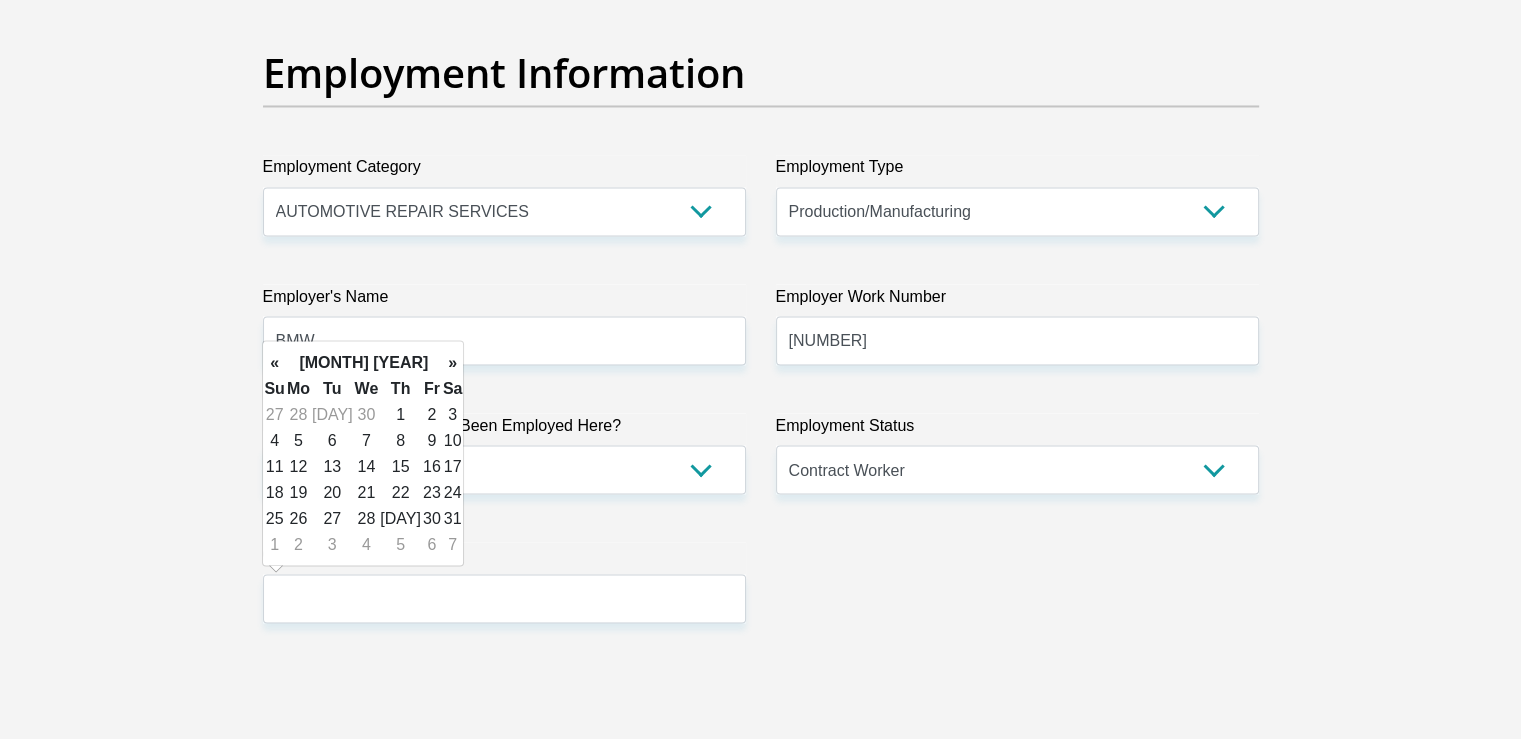click on "»" at bounding box center (453, 362) 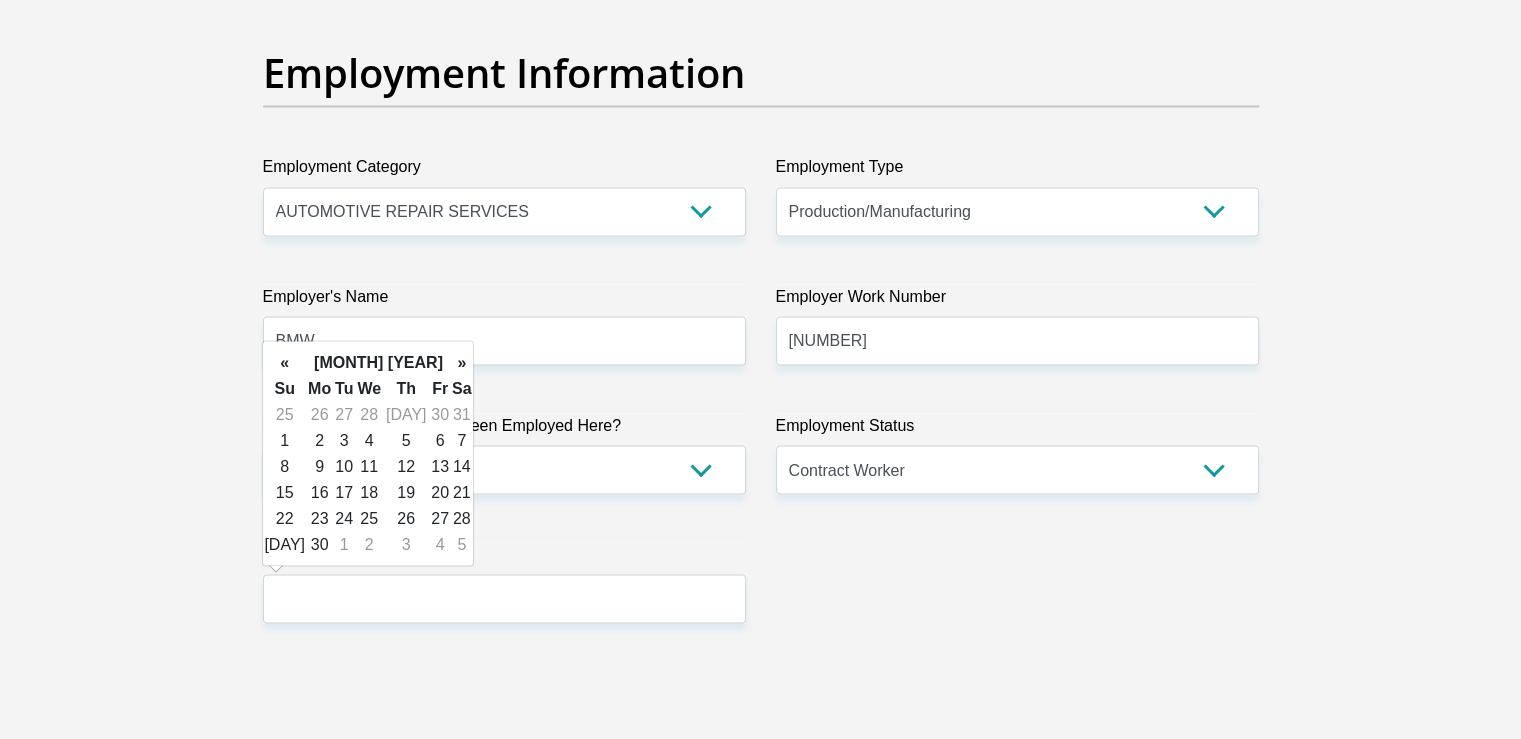 click on "»" at bounding box center (462, 362) 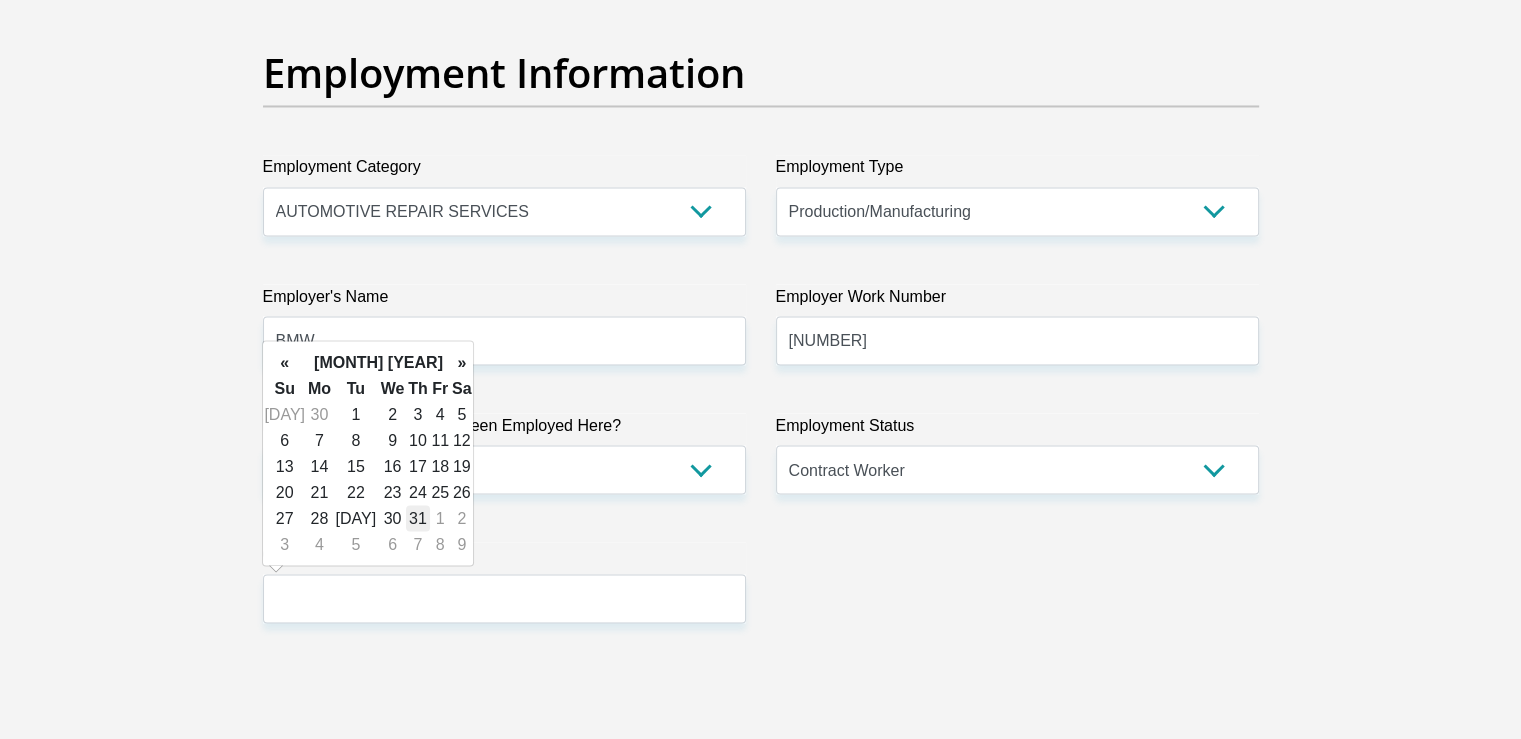 click on "31" at bounding box center (417, 518) 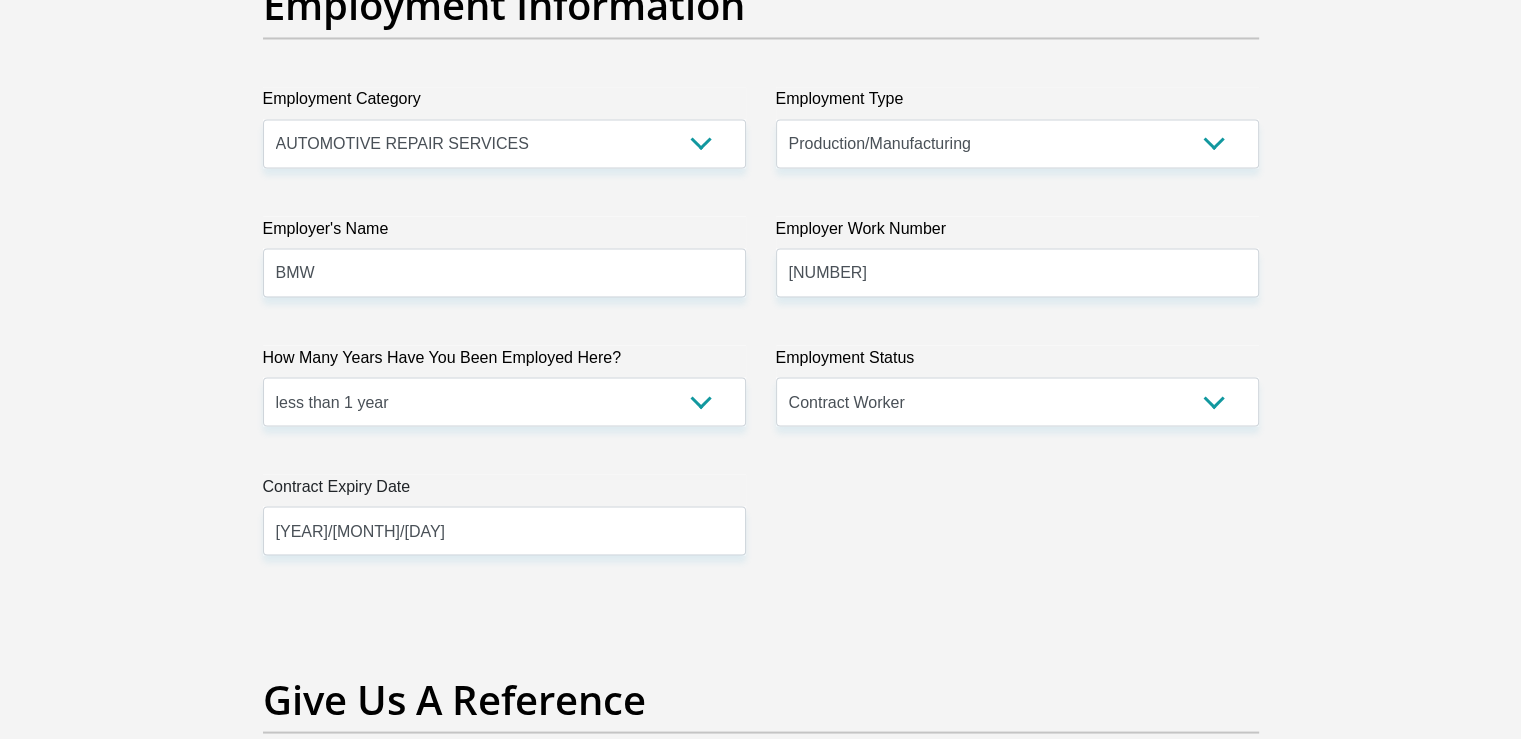 scroll, scrollTop: 4000, scrollLeft: 0, axis: vertical 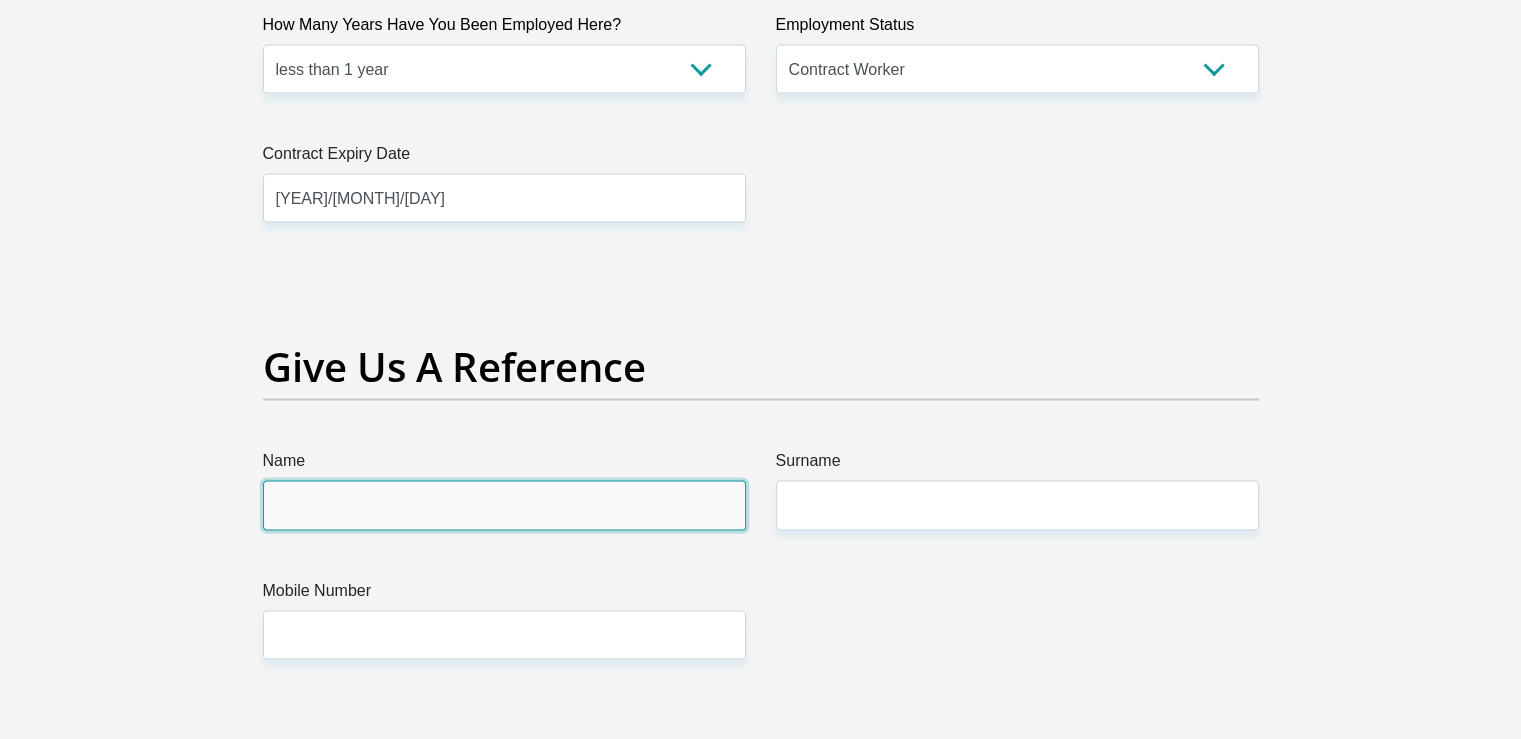 click on "Name" at bounding box center [504, 505] 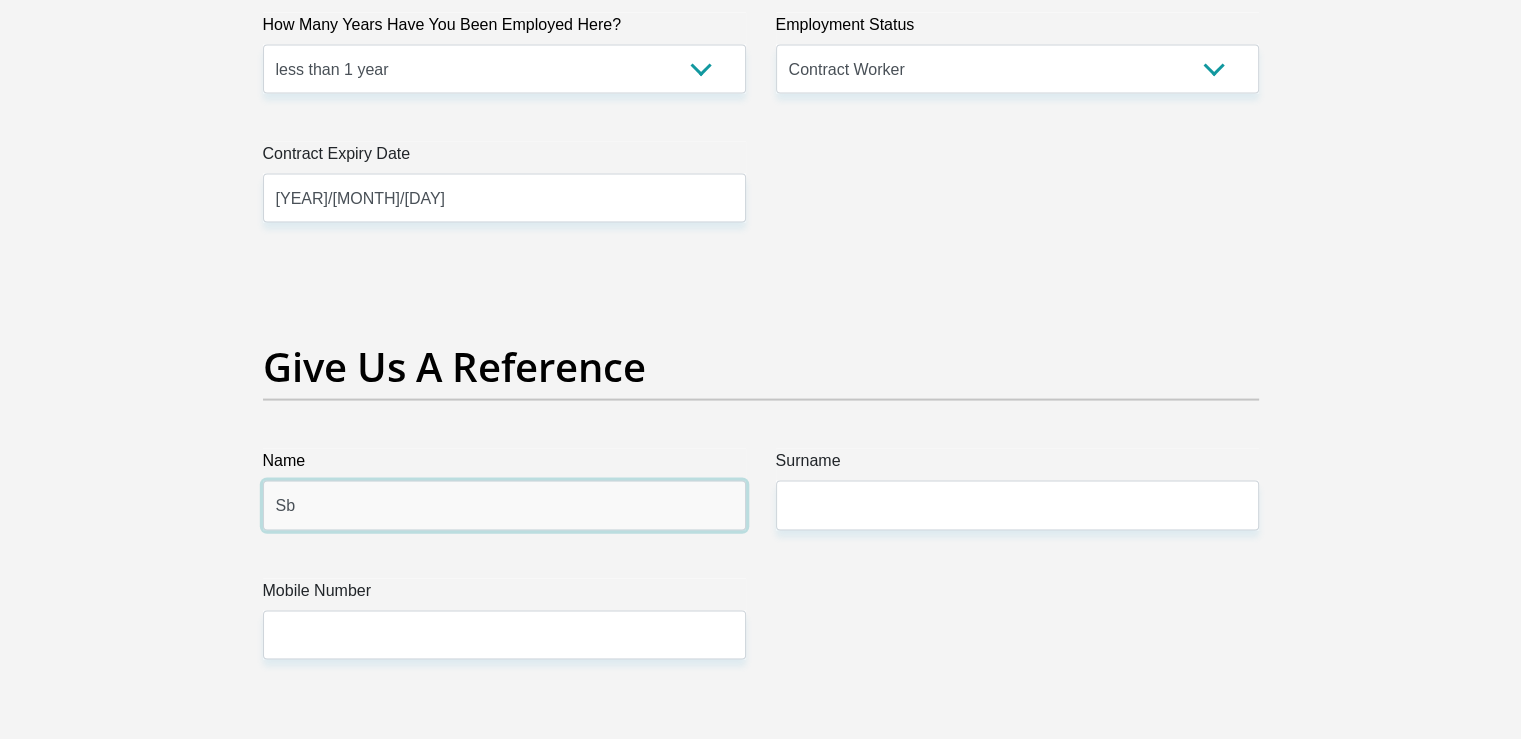 type on "S" 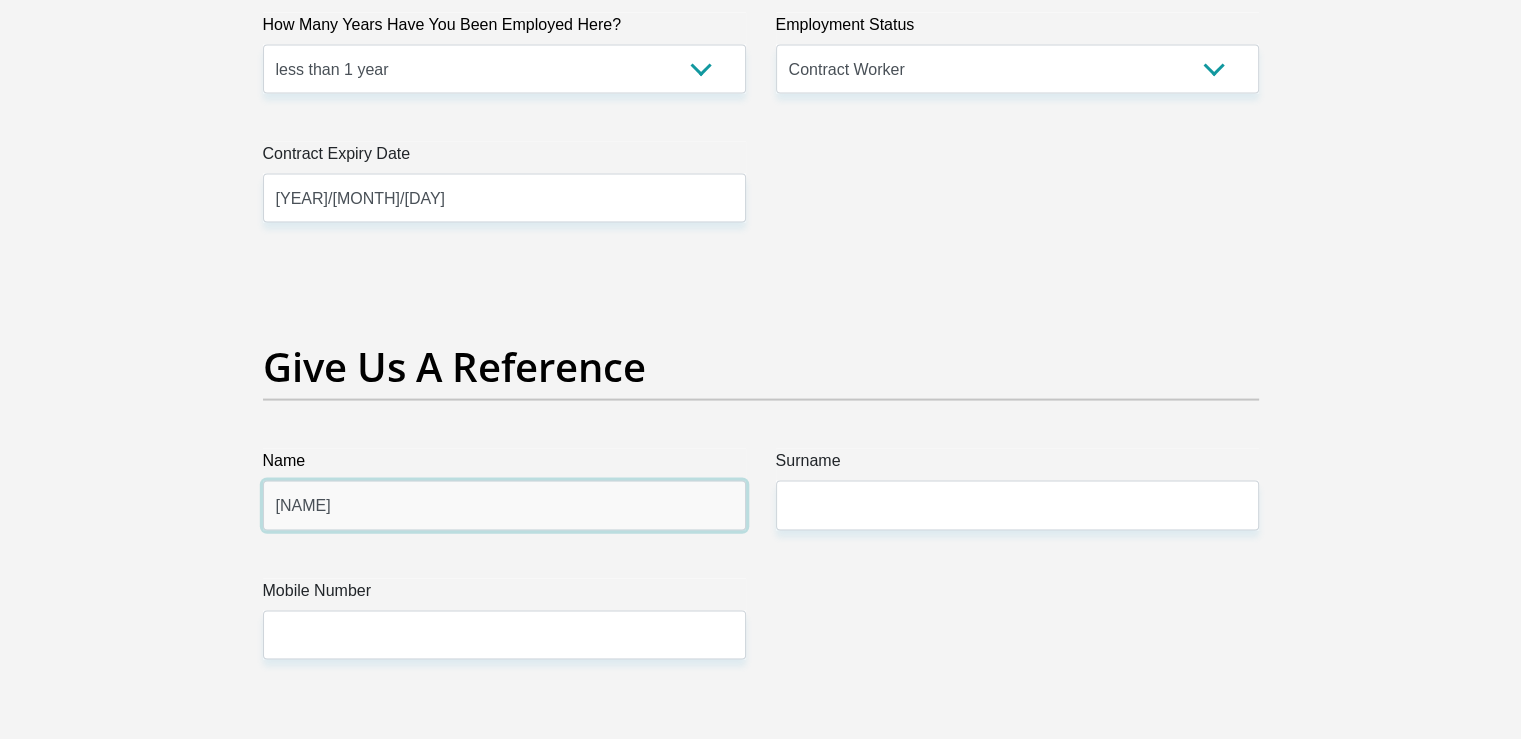 type on "Nthabiseng" 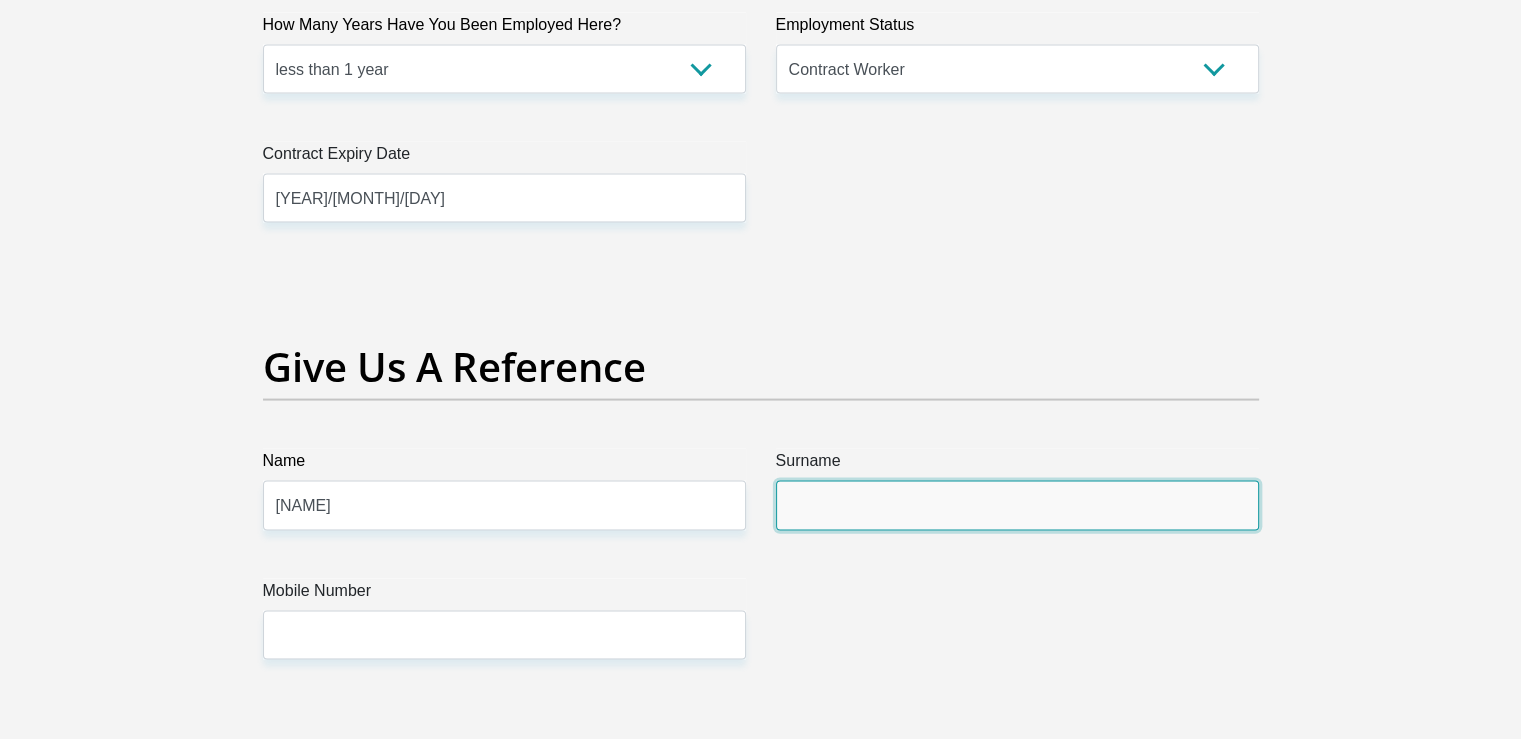 click on "Surname" at bounding box center [1017, 505] 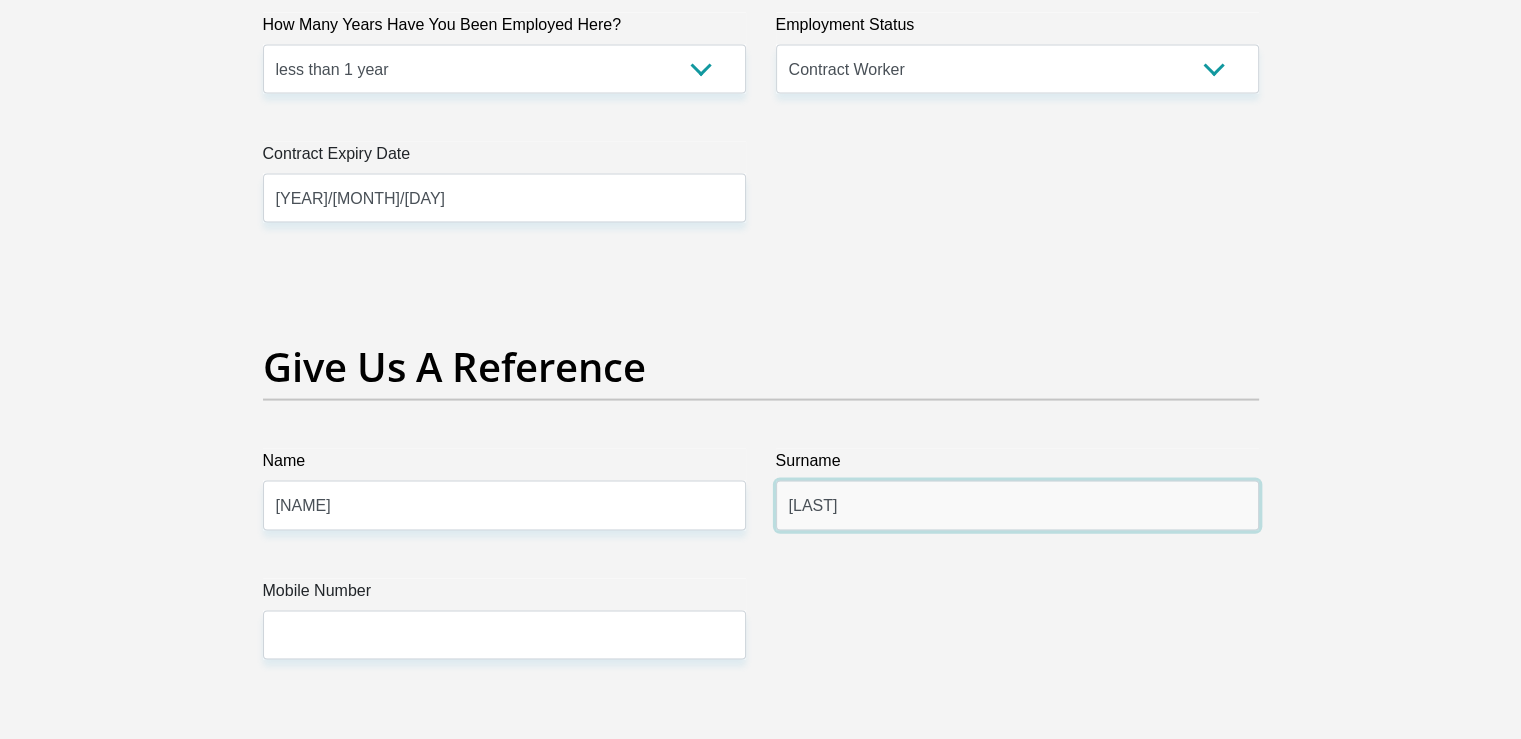 type on "Mnisi" 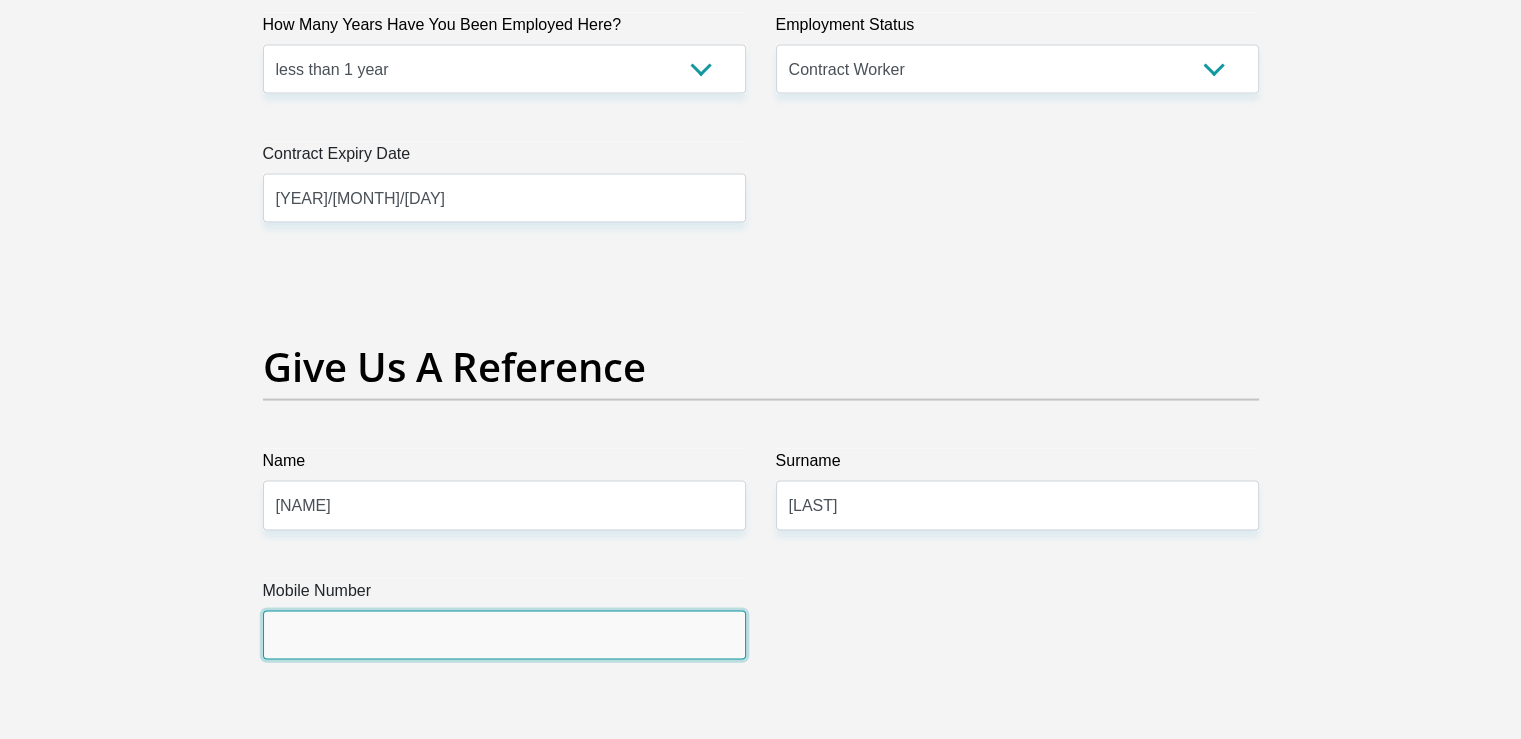 click on "Mobile Number" at bounding box center [504, 635] 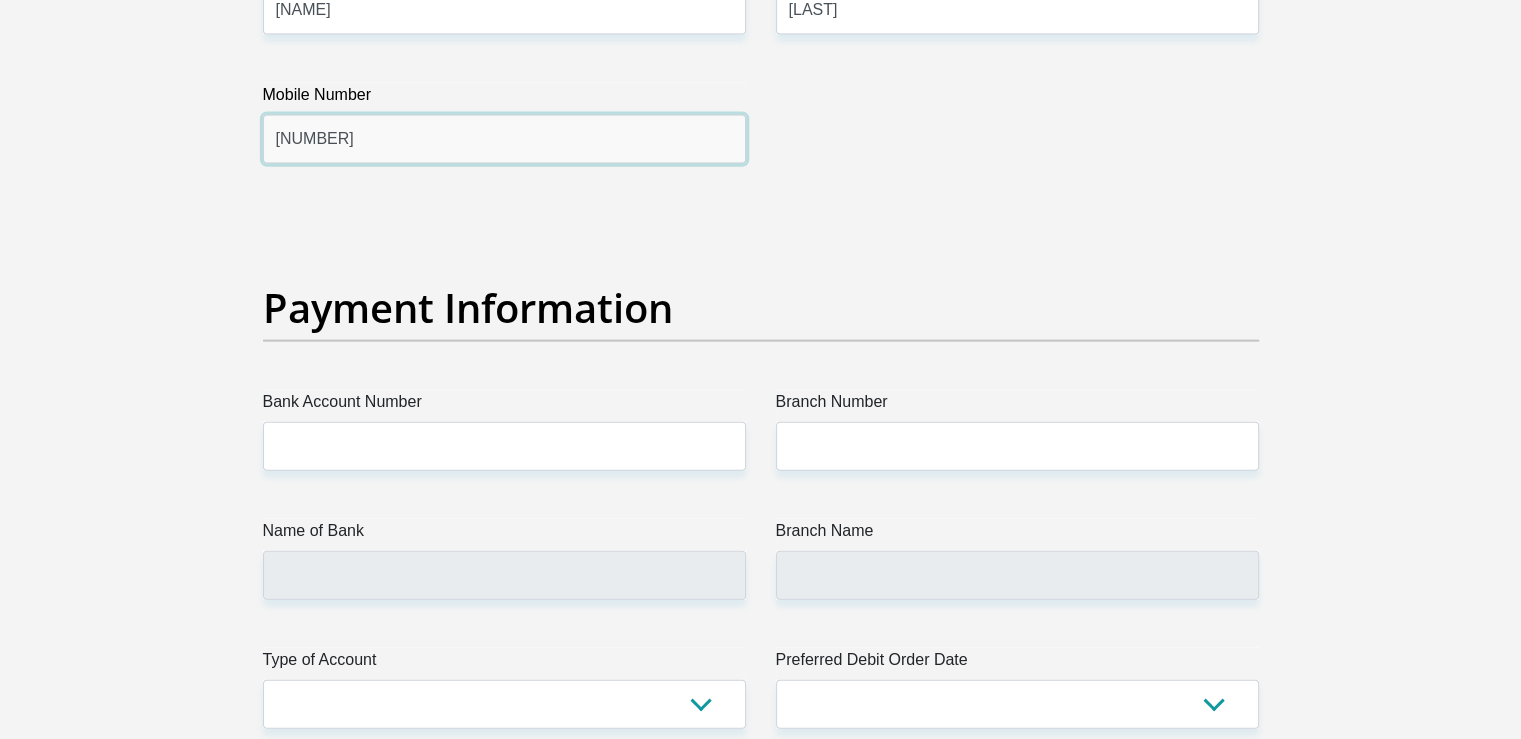 scroll, scrollTop: 4600, scrollLeft: 0, axis: vertical 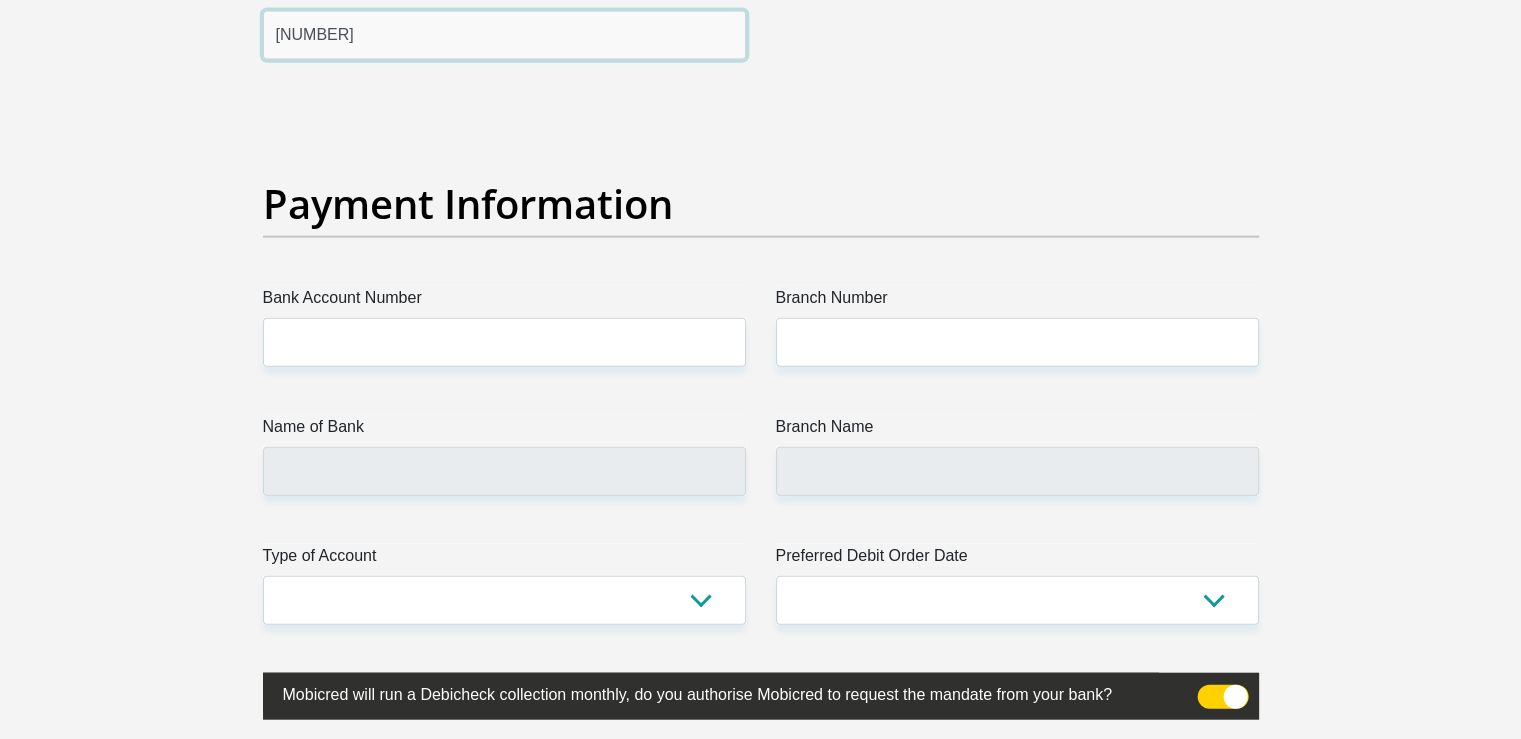 type on "0691344390" 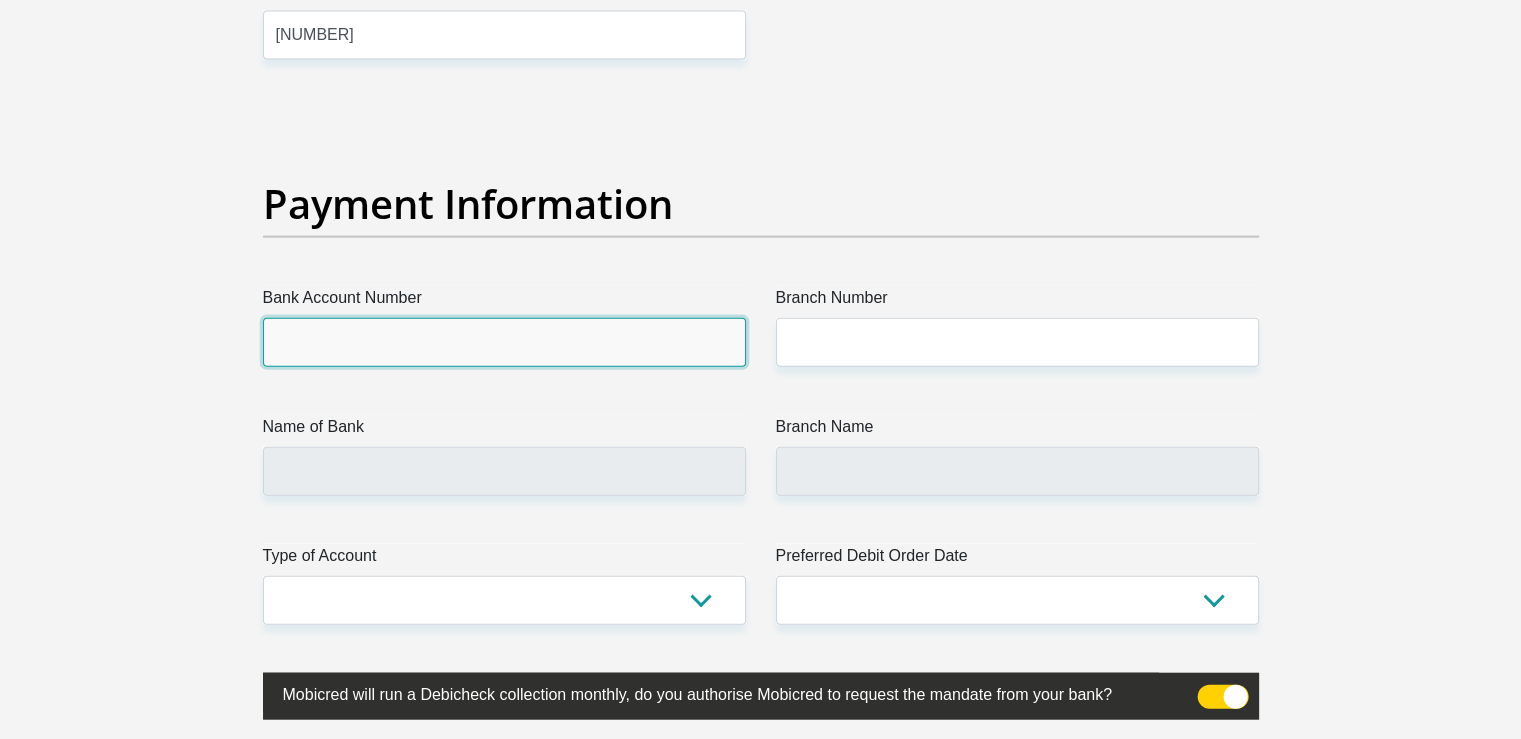 click on "Bank Account Number" at bounding box center [504, 342] 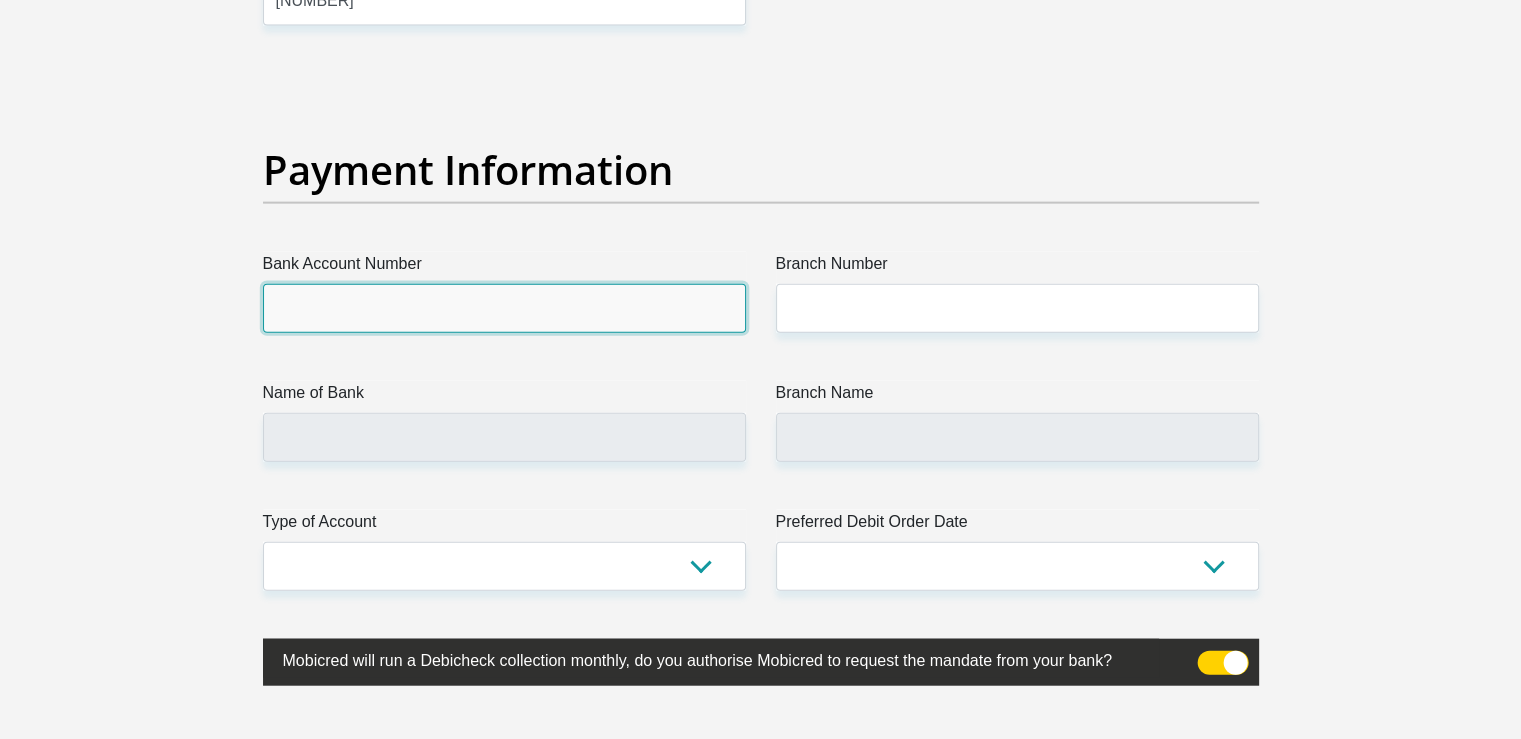 scroll, scrollTop: 4600, scrollLeft: 0, axis: vertical 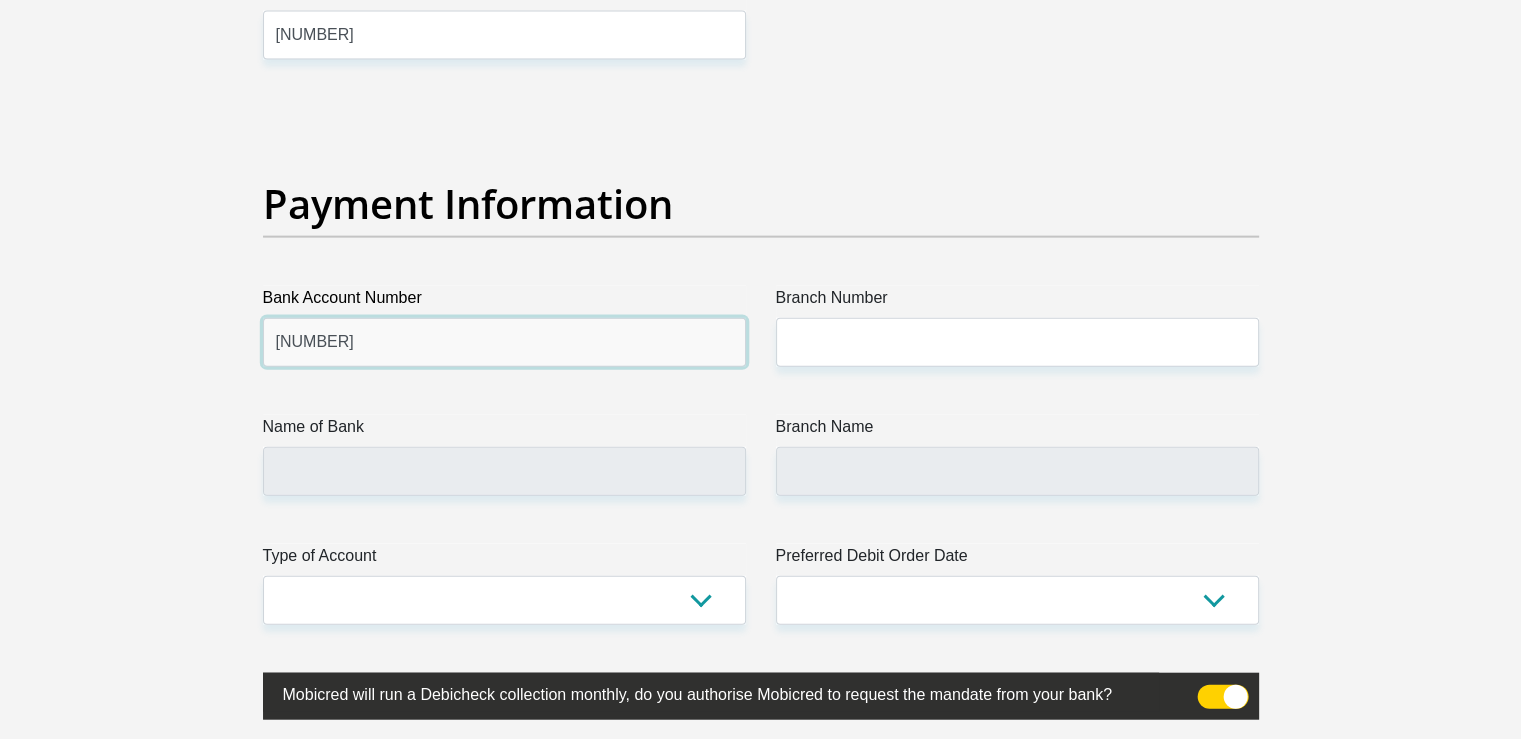 type on "1768951967" 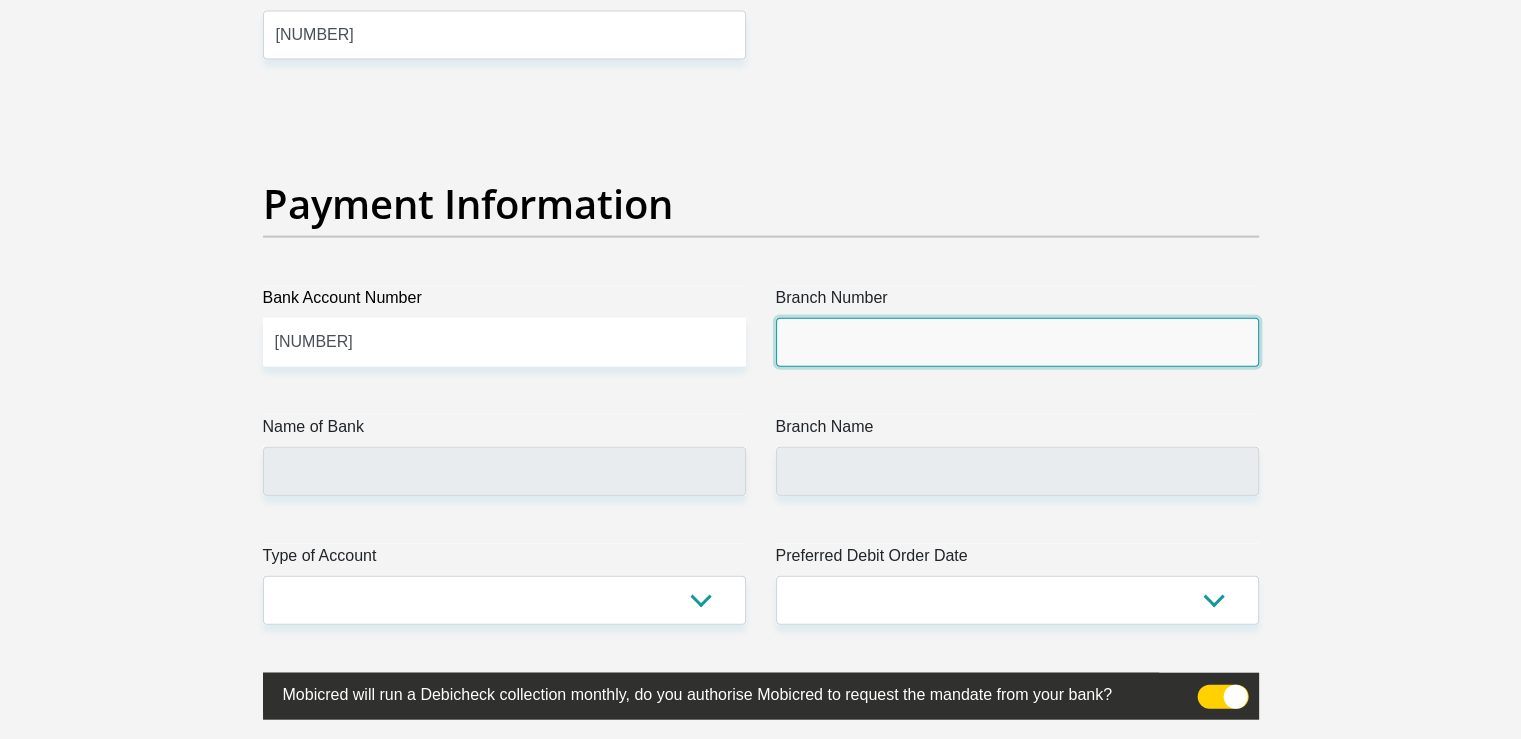 click on "Branch Number" at bounding box center [1017, 342] 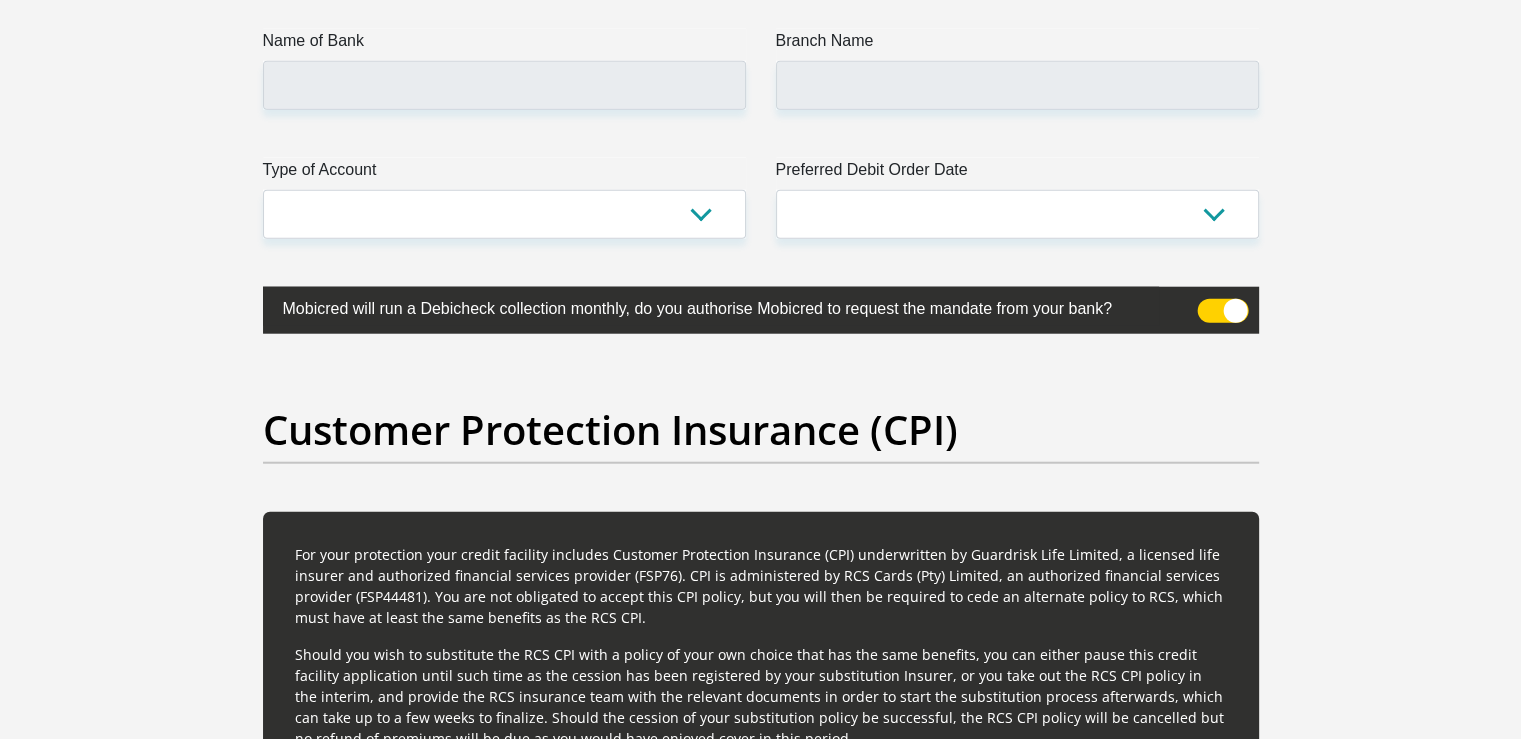 scroll, scrollTop: 5000, scrollLeft: 0, axis: vertical 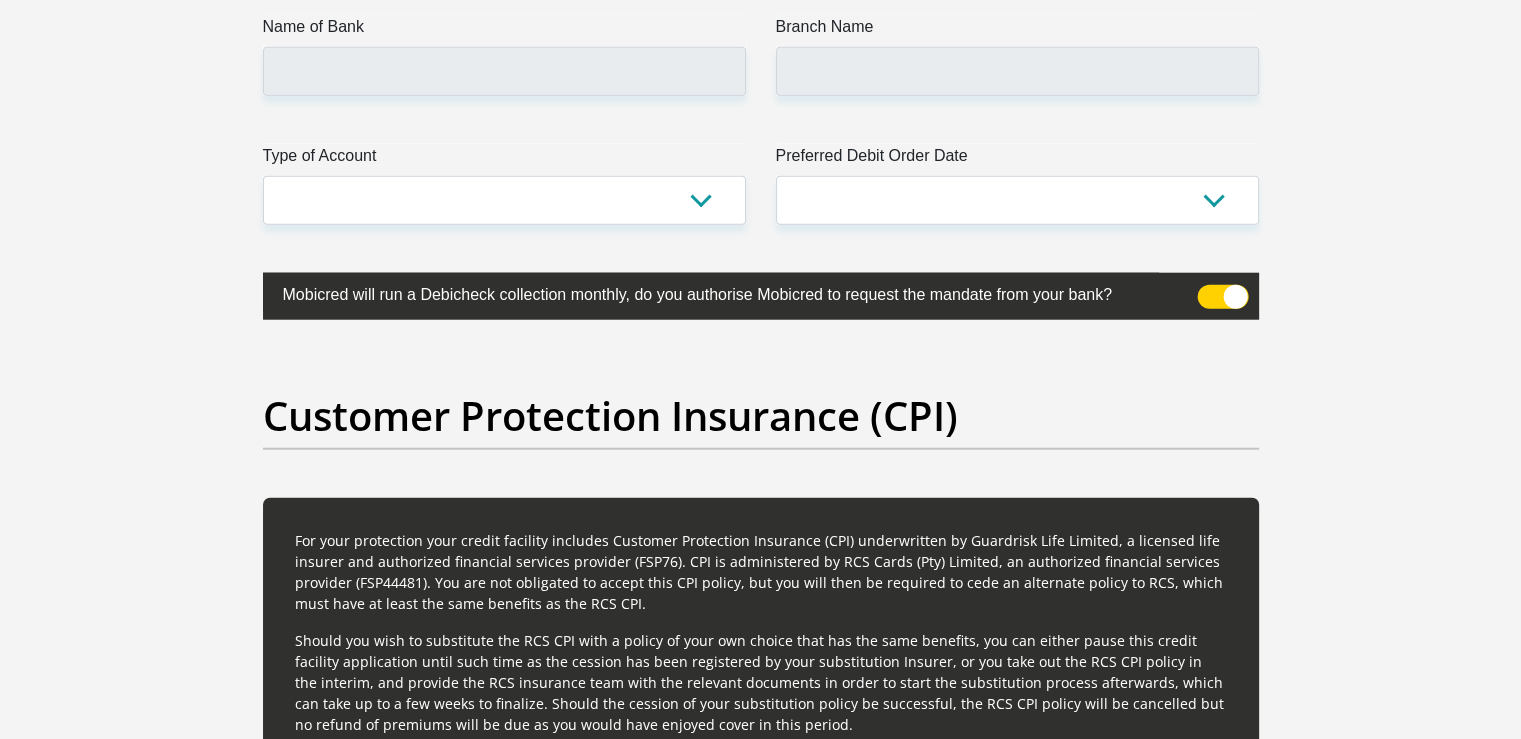 type on "470010" 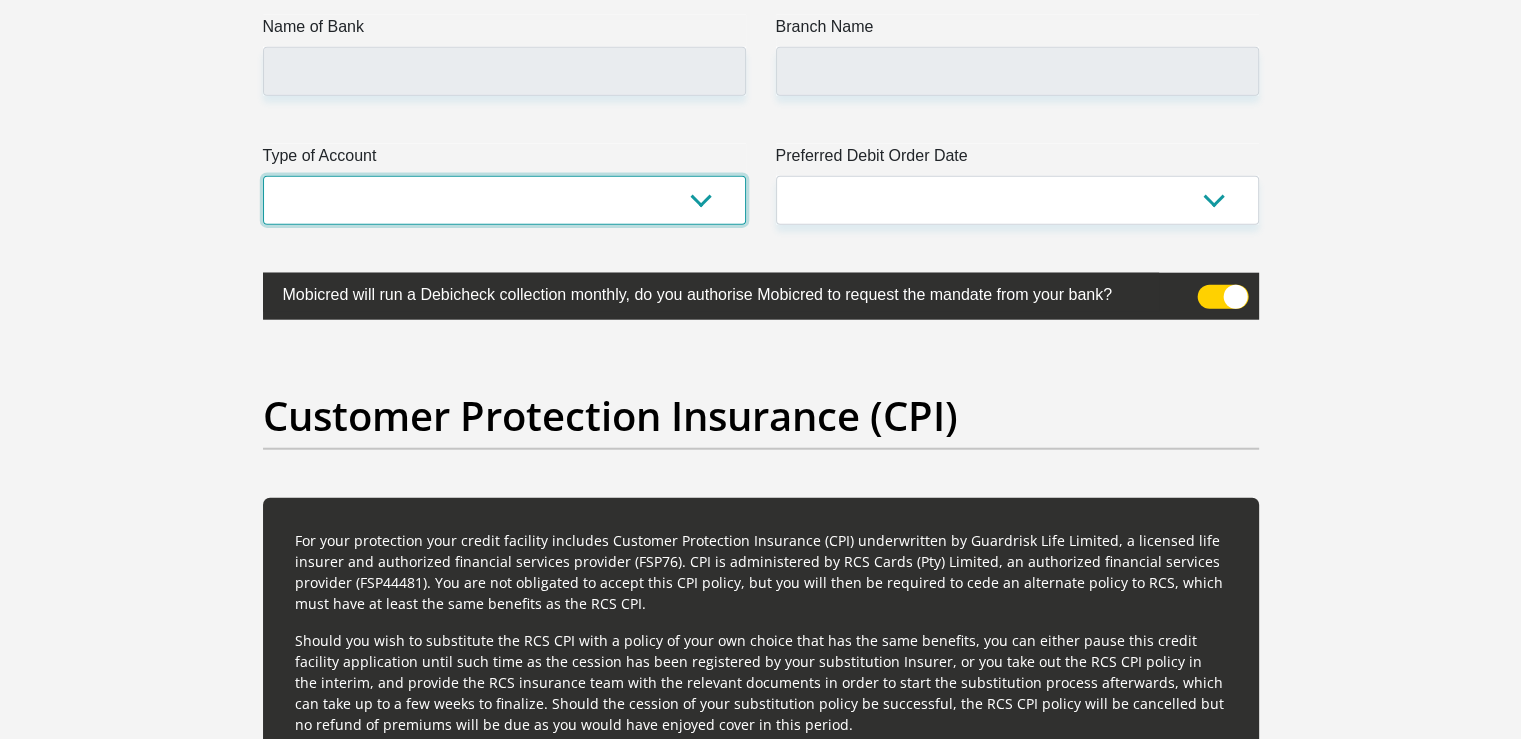 click on "Cheque
Savings" at bounding box center (504, 200) 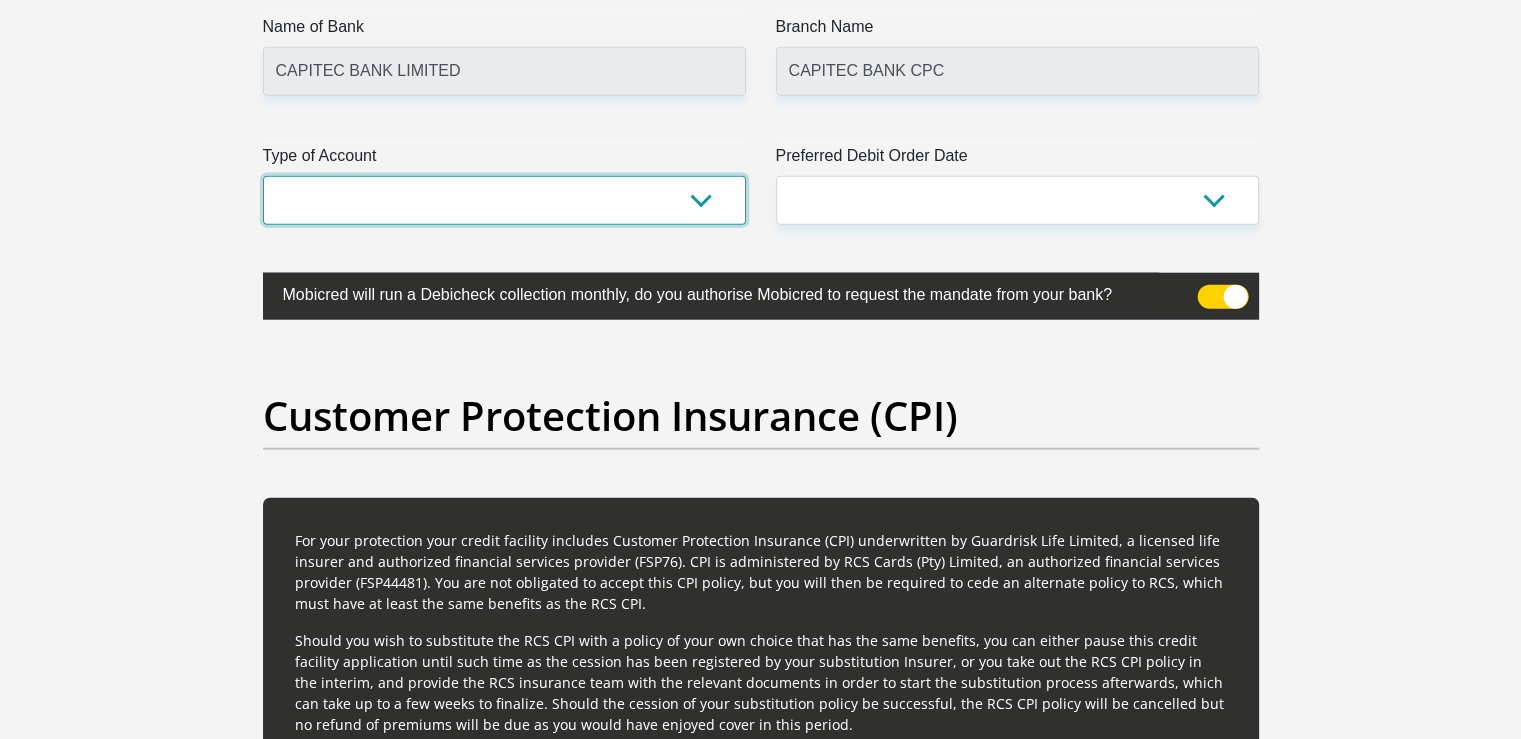 select on "SAV" 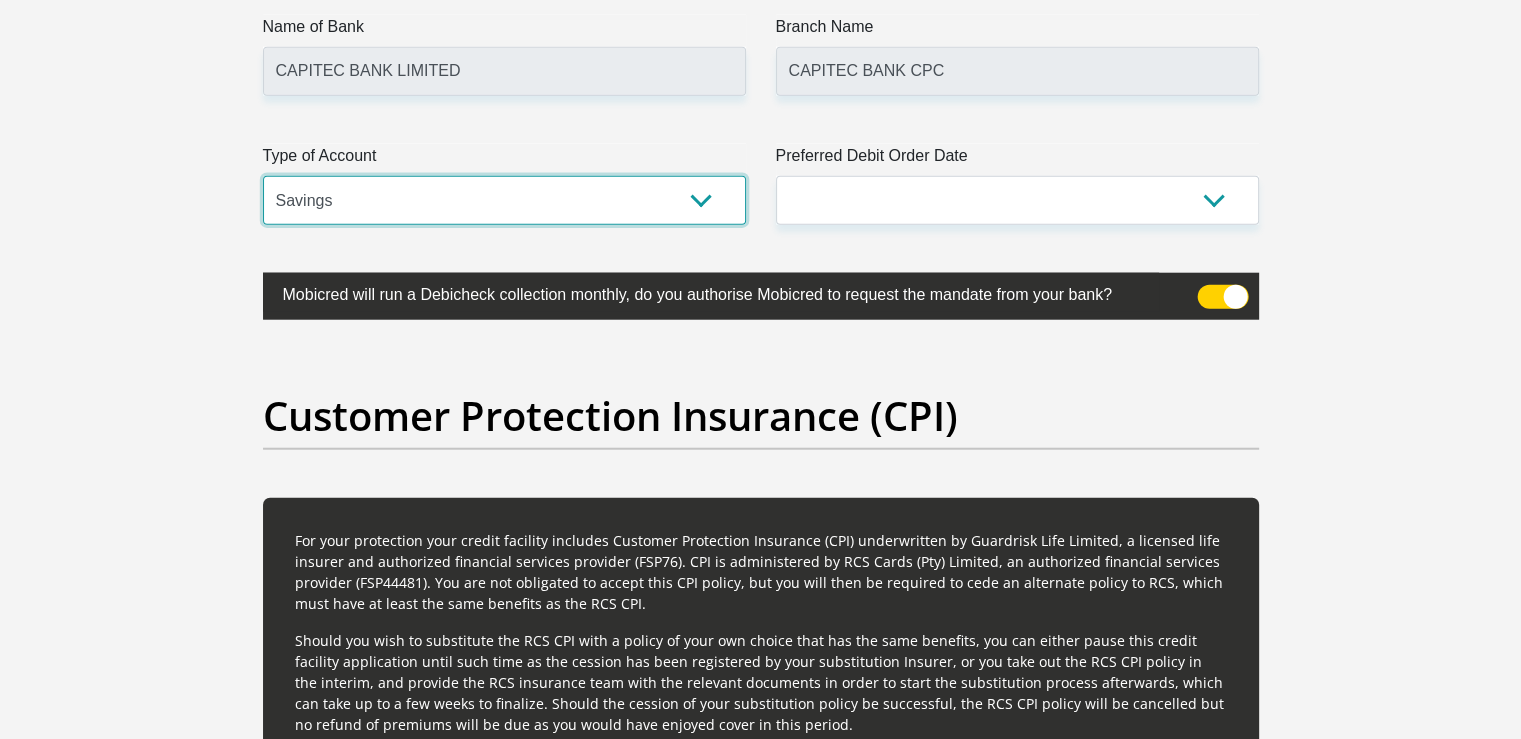 click on "Cheque
Savings" at bounding box center (504, 200) 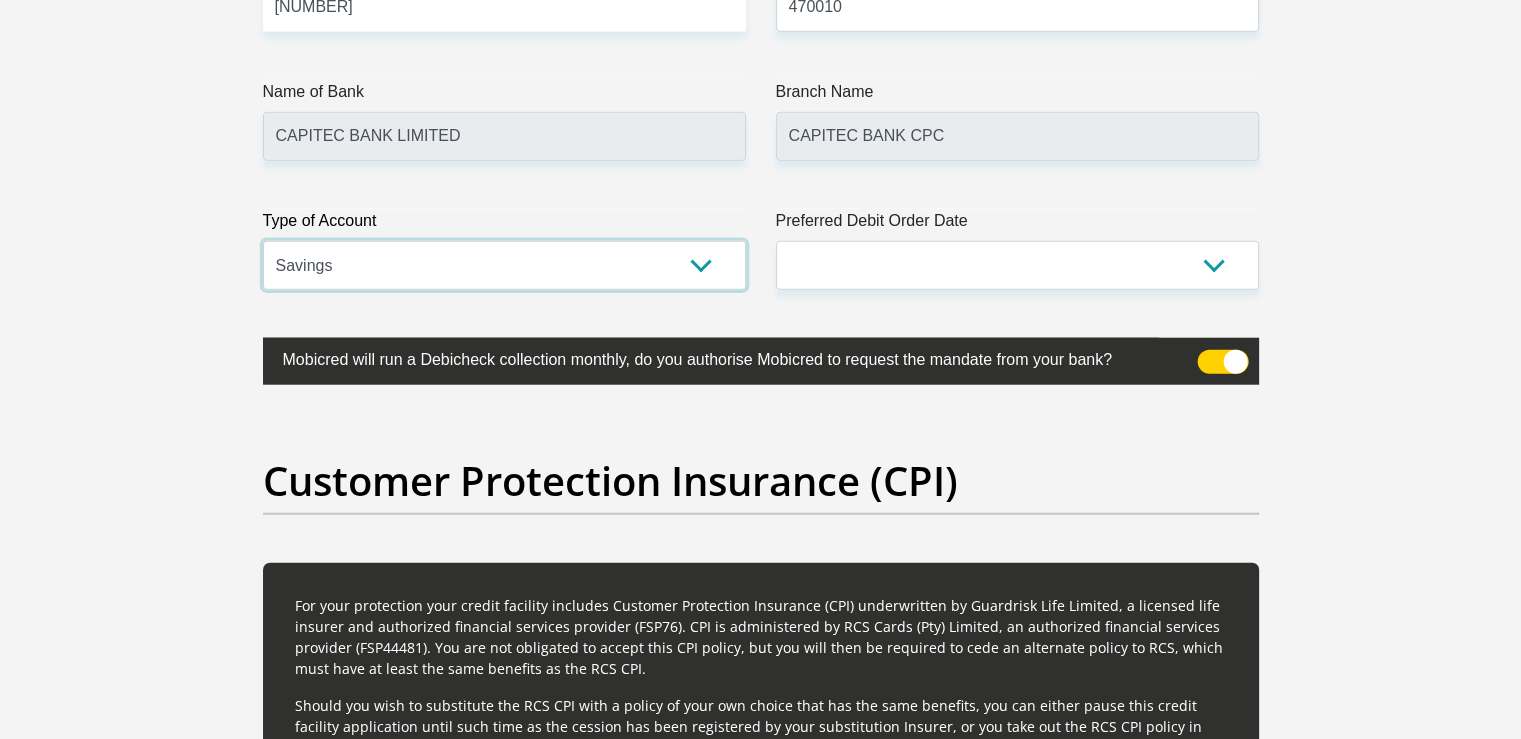 scroll, scrollTop: 4900, scrollLeft: 0, axis: vertical 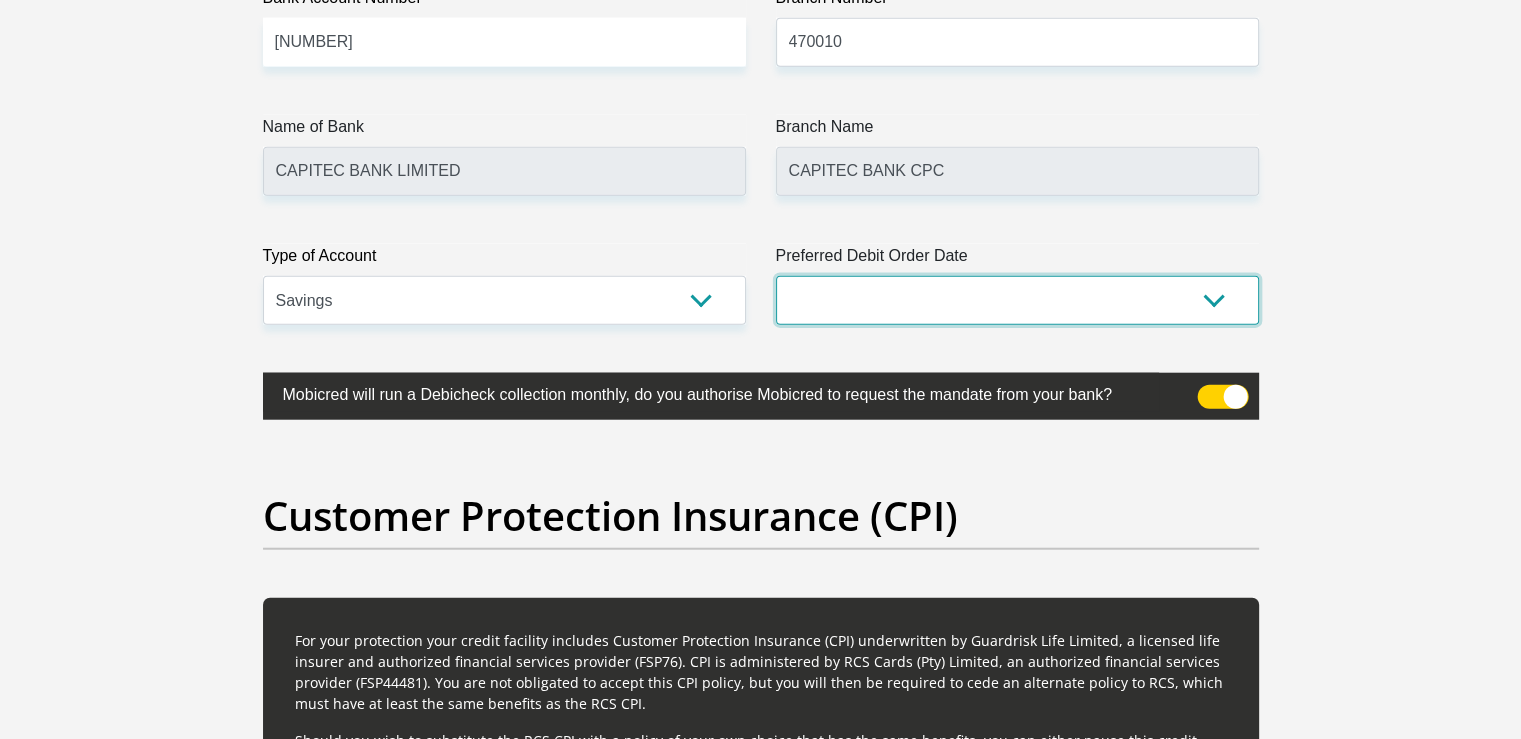 click on "1st
2nd
3rd
4th
5th
7th
18th
19th
20th
21st
22nd
23rd
24th
25th
26th
27th
28th
29th
30th" at bounding box center (1017, 300) 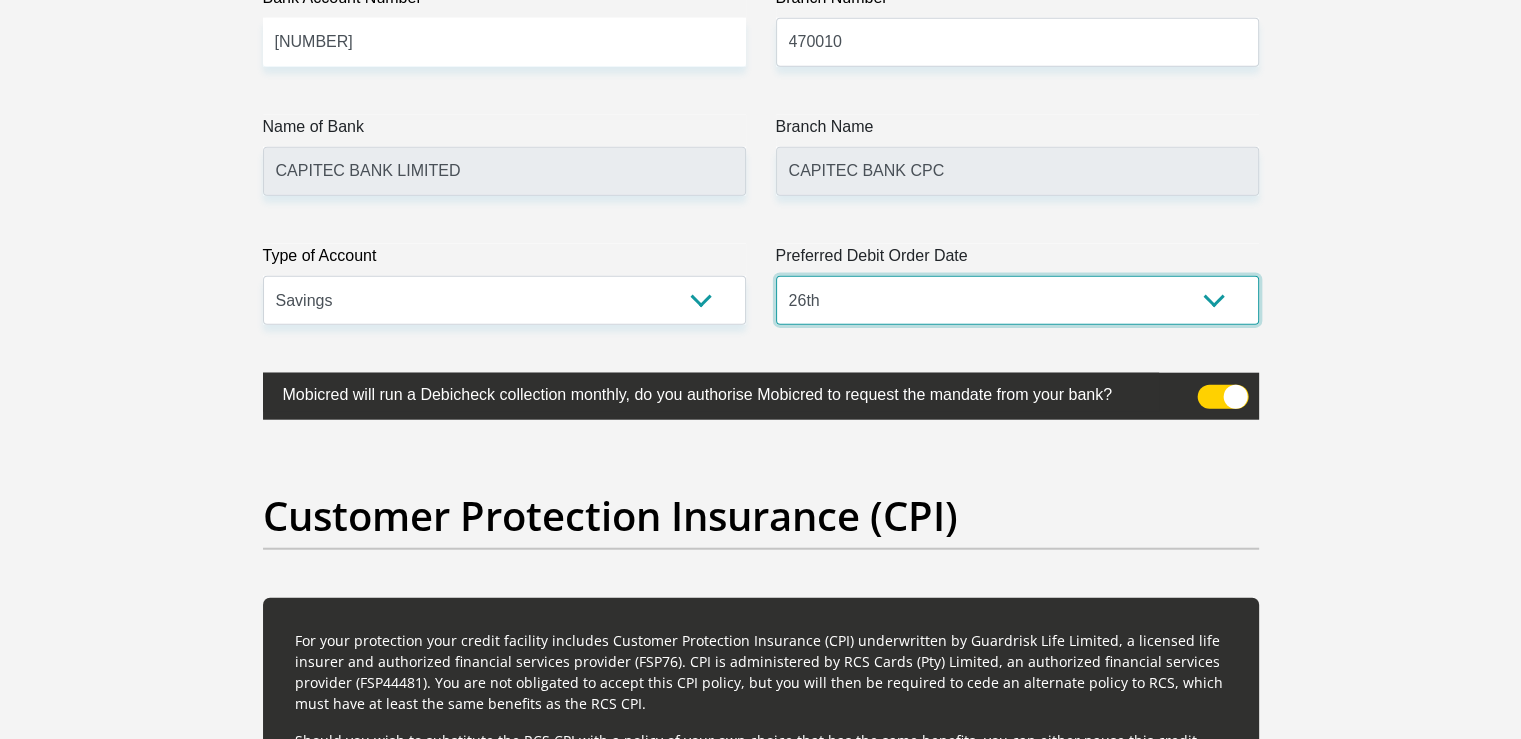 click on "1st
2nd
3rd
4th
5th
7th
18th
19th
20th
21st
22nd
23rd
24th
25th
26th
27th
28th
29th
30th" at bounding box center (1017, 300) 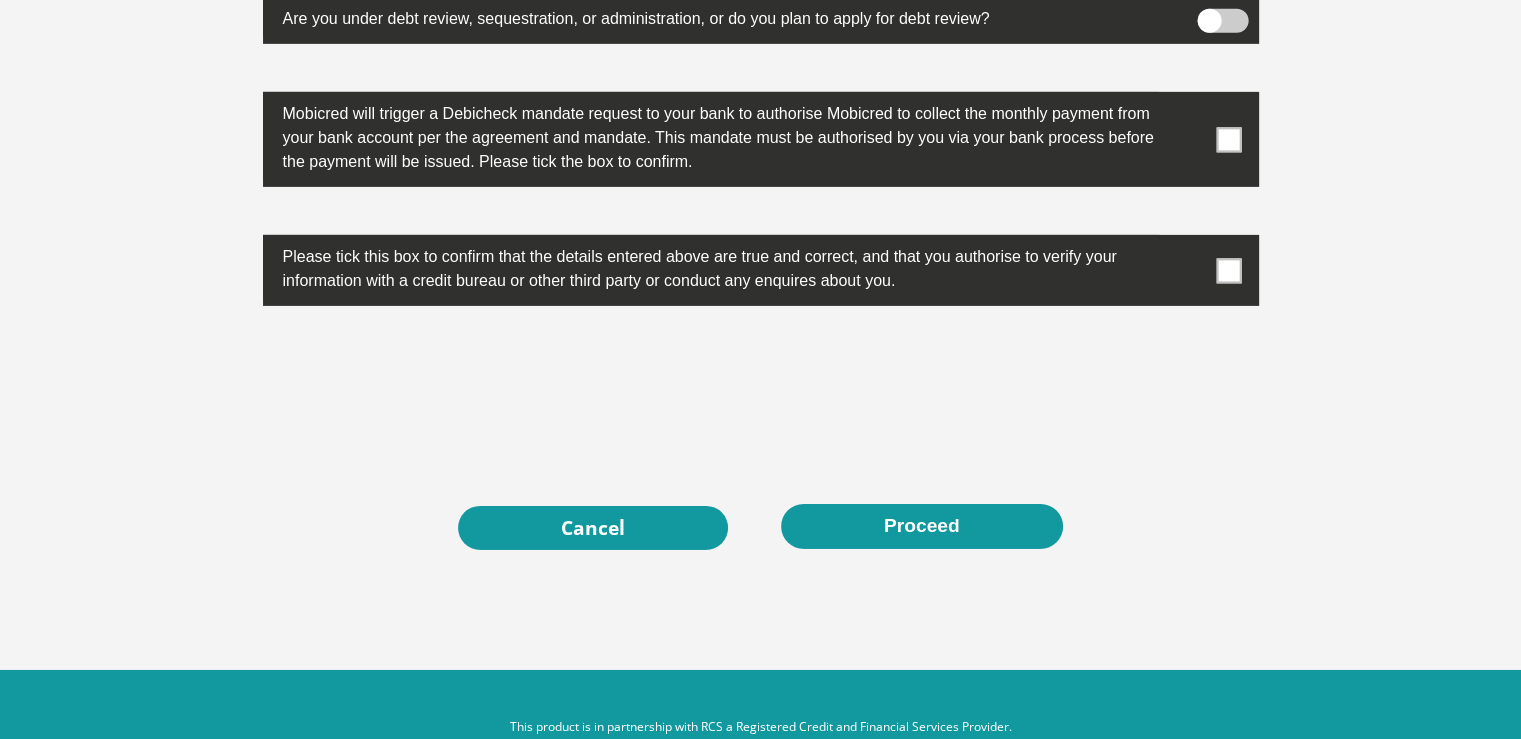 scroll, scrollTop: 6560, scrollLeft: 0, axis: vertical 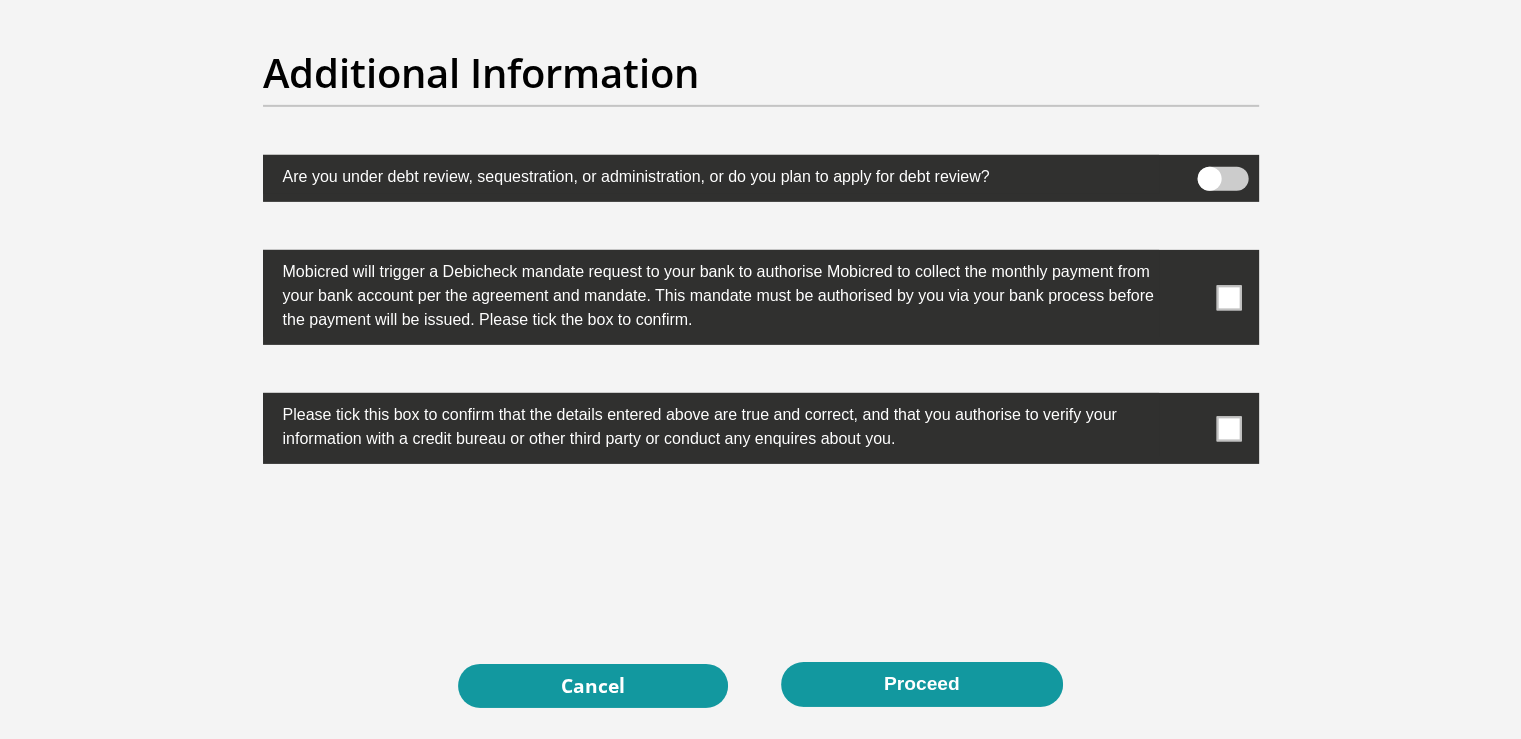 click at bounding box center (1228, 297) 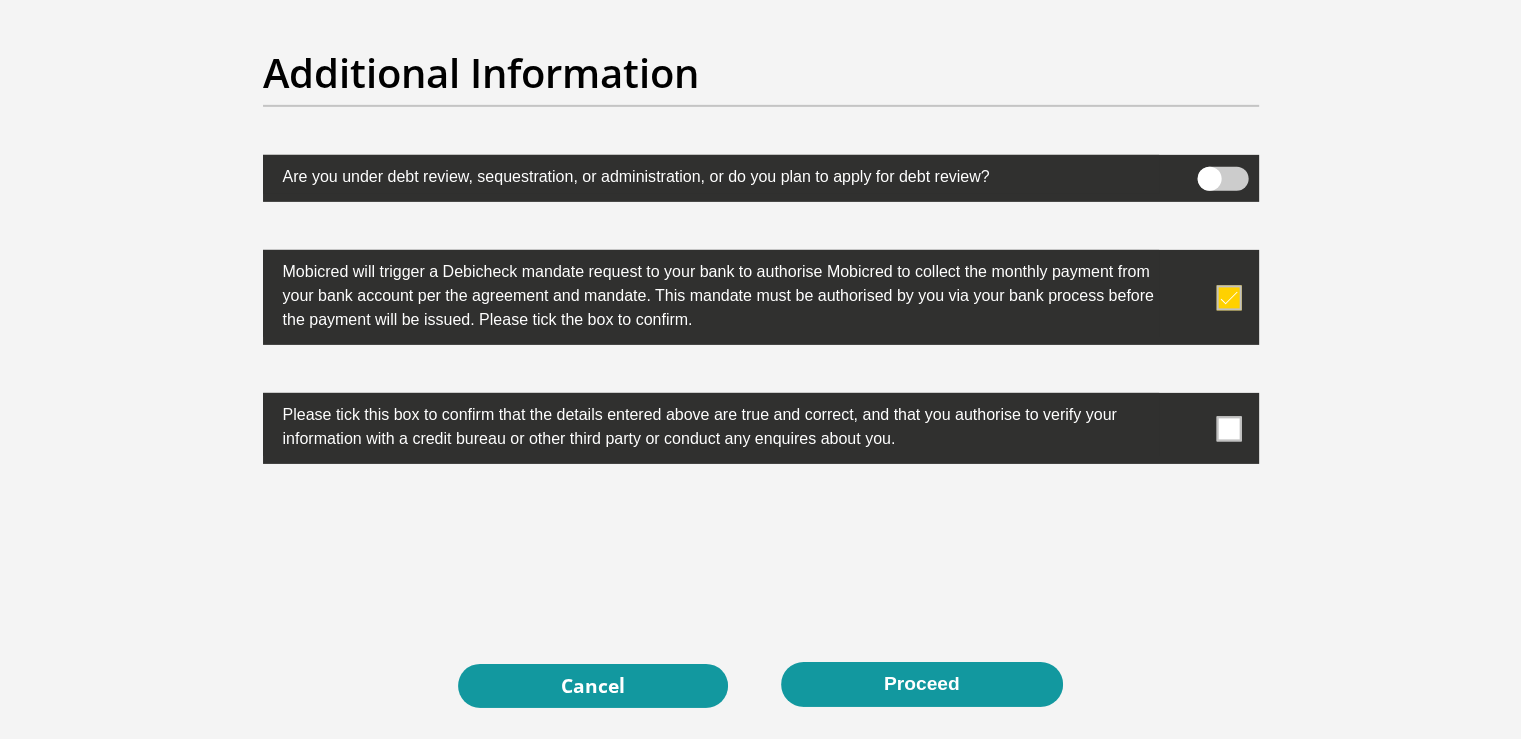 click at bounding box center (1228, 428) 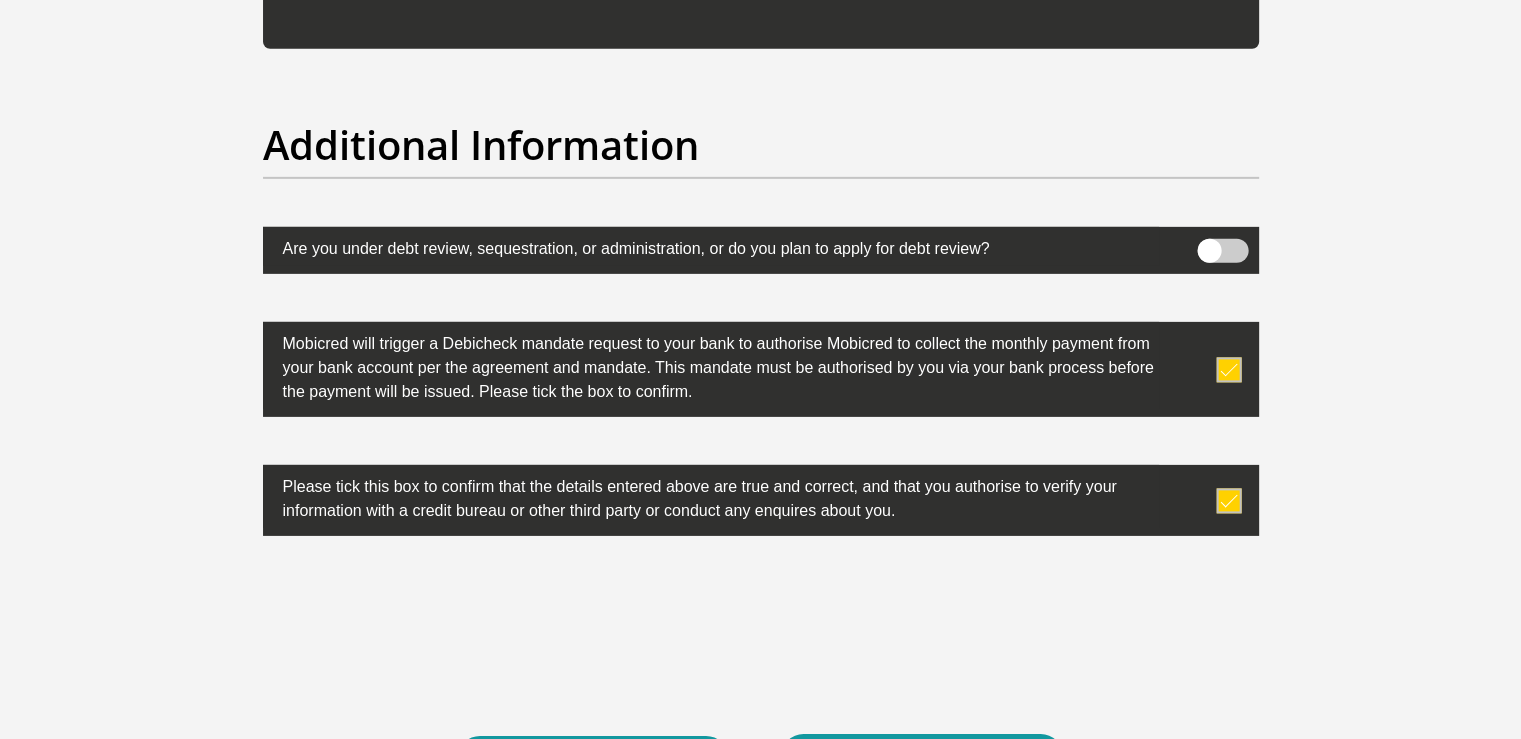 scroll, scrollTop: 6460, scrollLeft: 0, axis: vertical 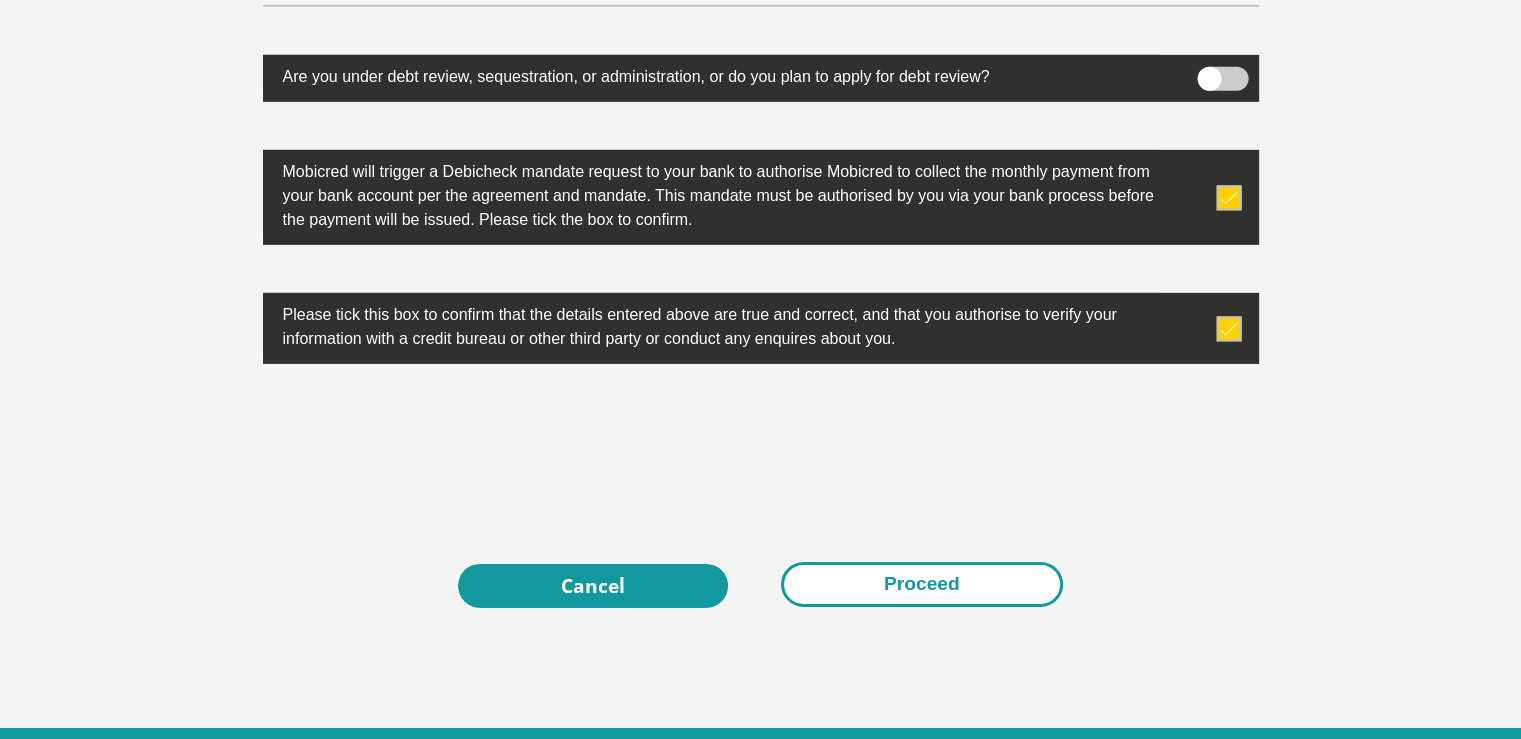 click on "Proceed" at bounding box center (922, 584) 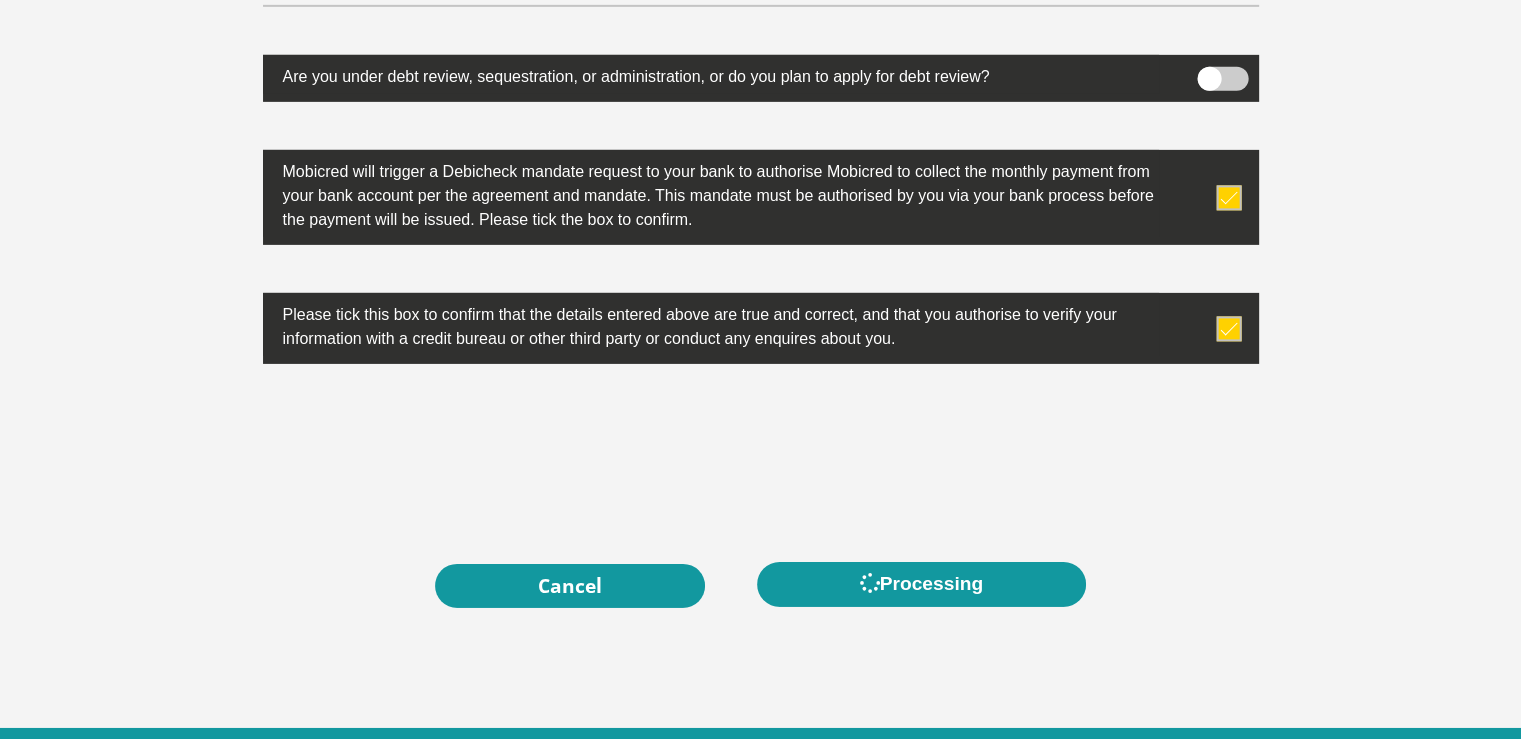 scroll, scrollTop: 0, scrollLeft: 0, axis: both 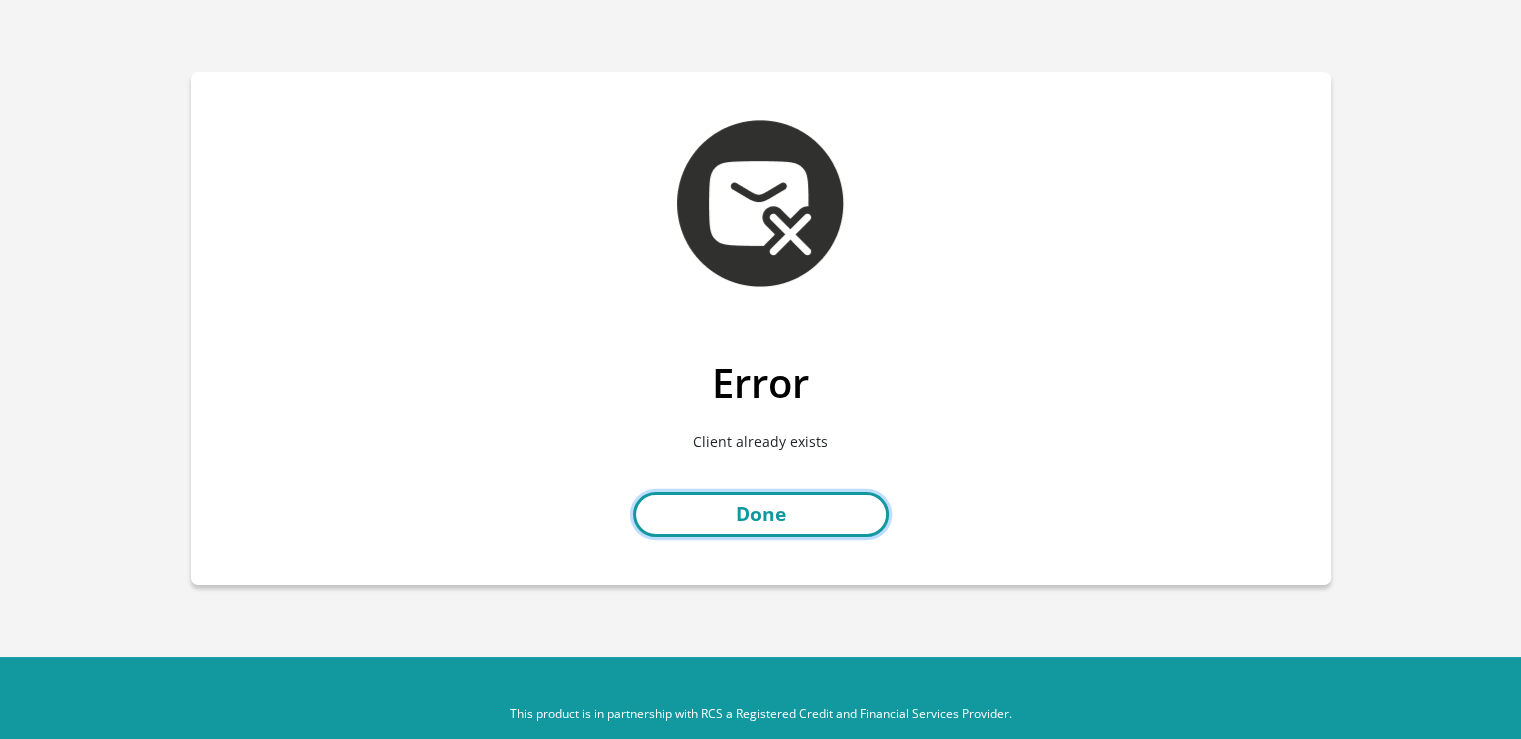 click on "Done" at bounding box center [761, 514] 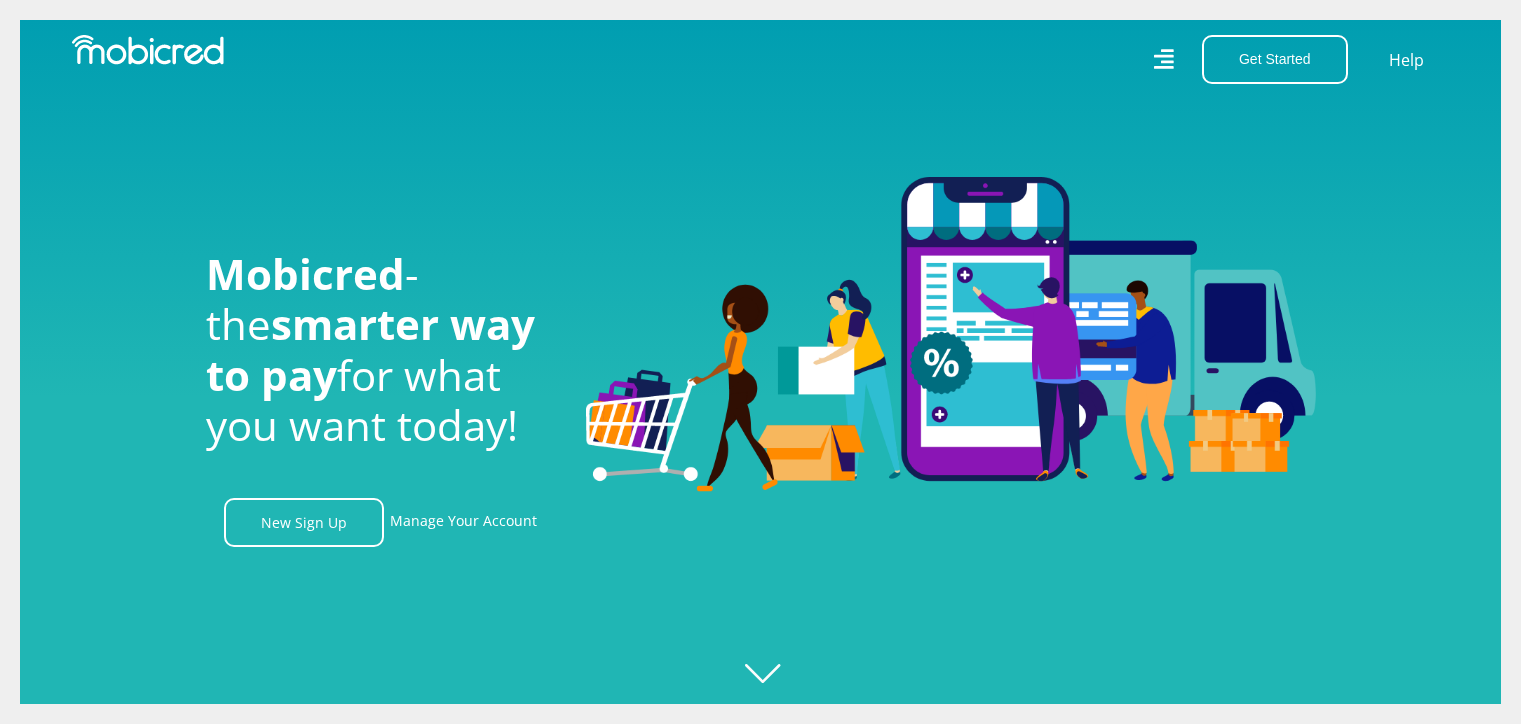 scroll, scrollTop: 0, scrollLeft: 0, axis: both 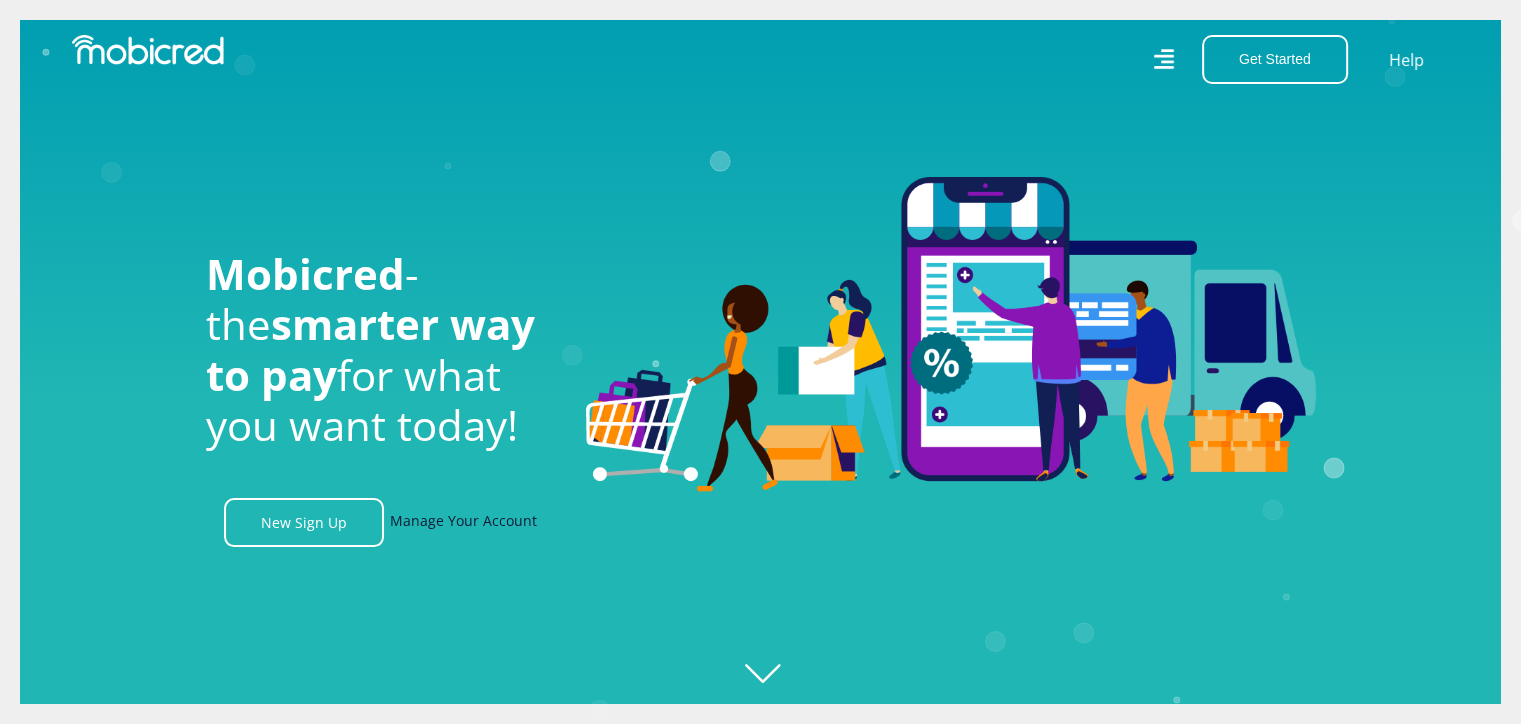 click on "Manage Your Account" at bounding box center [463, 522] 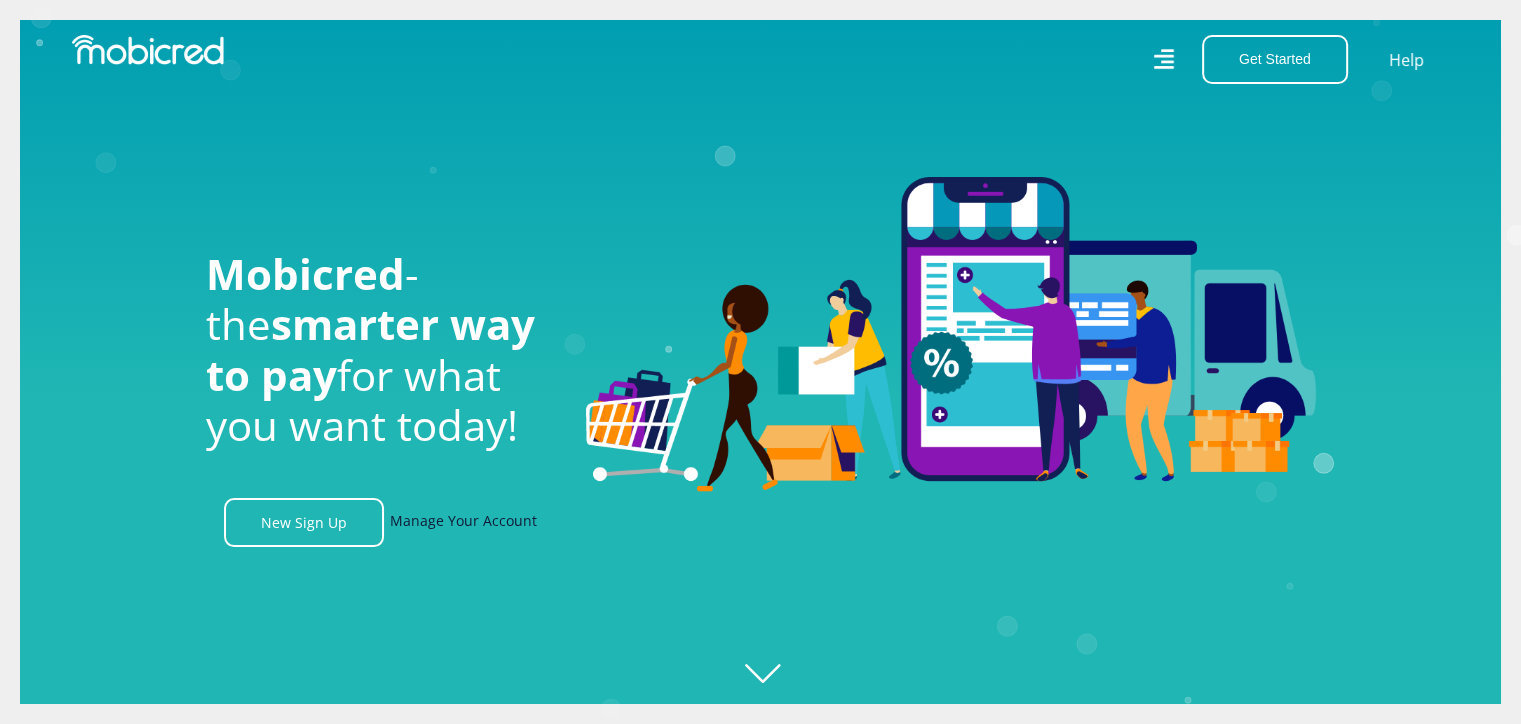 scroll, scrollTop: 0, scrollLeft: 1424, axis: horizontal 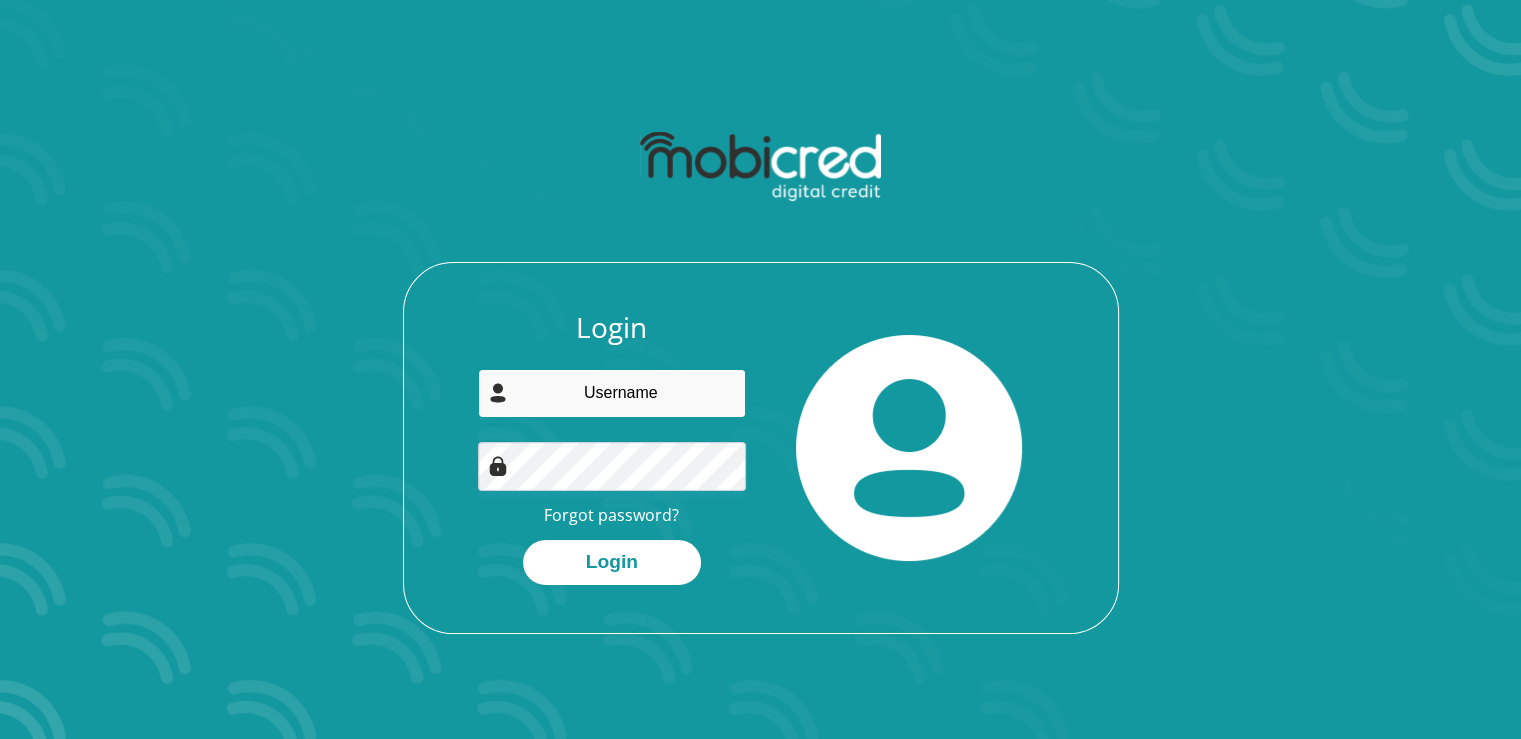 click at bounding box center (612, 393) 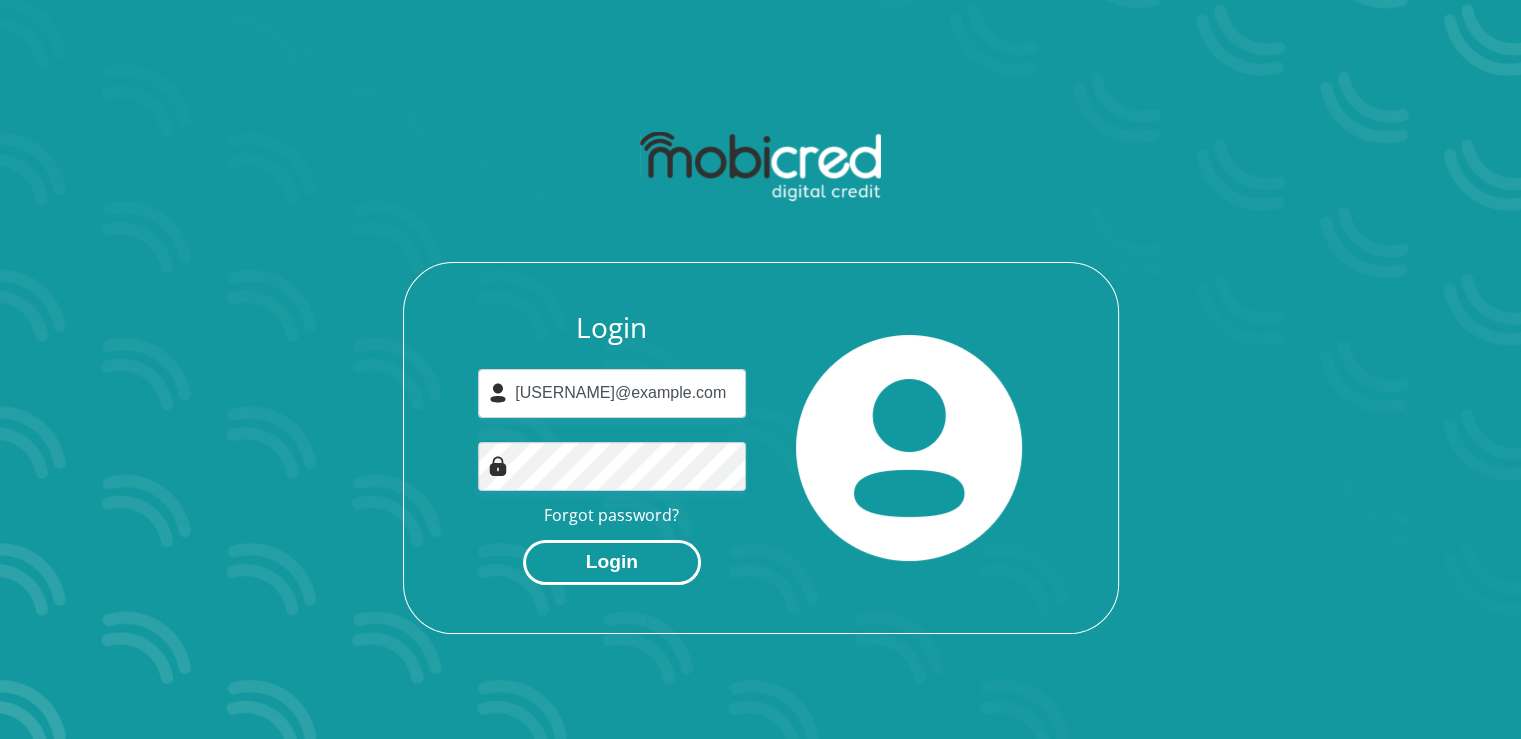 click on "Login" at bounding box center (612, 562) 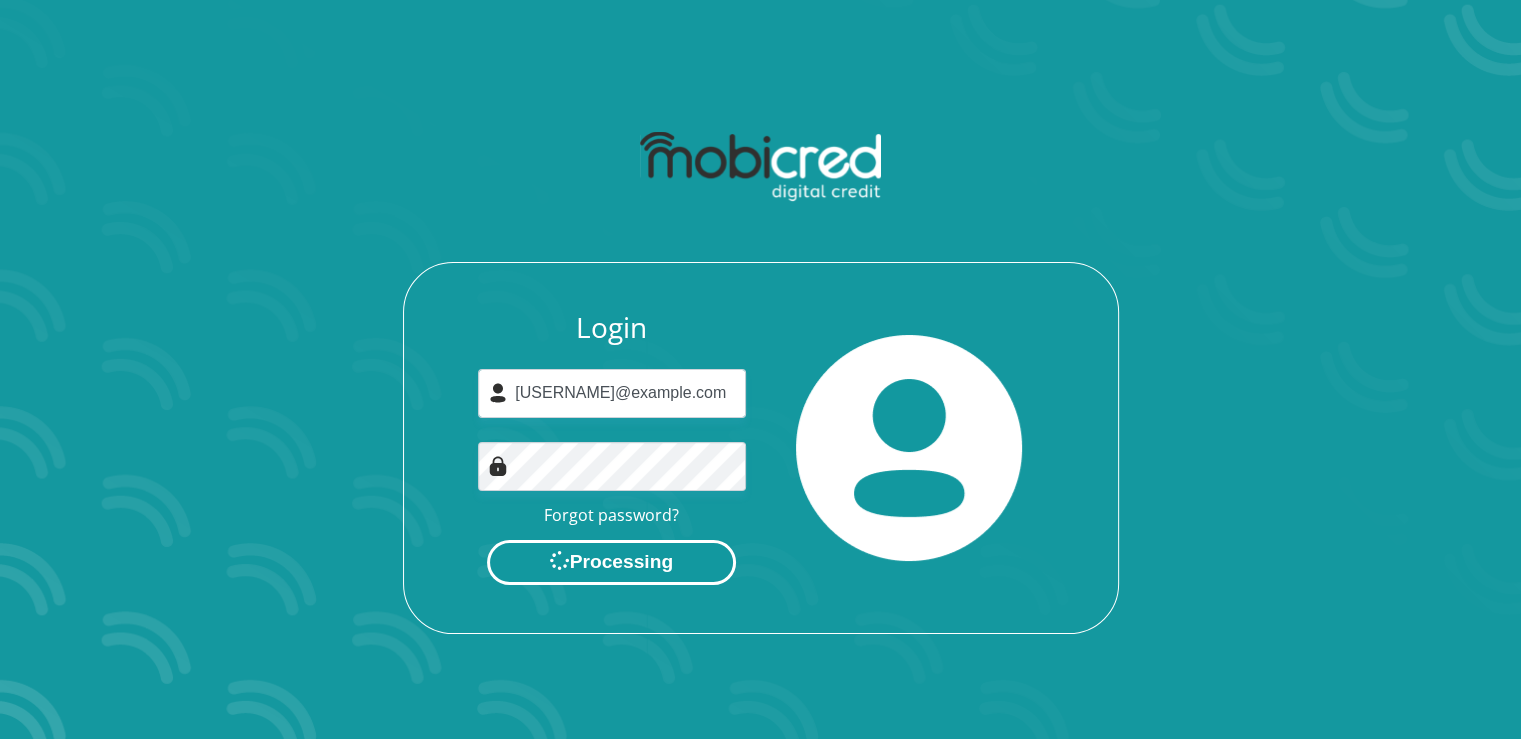 scroll, scrollTop: 0, scrollLeft: 0, axis: both 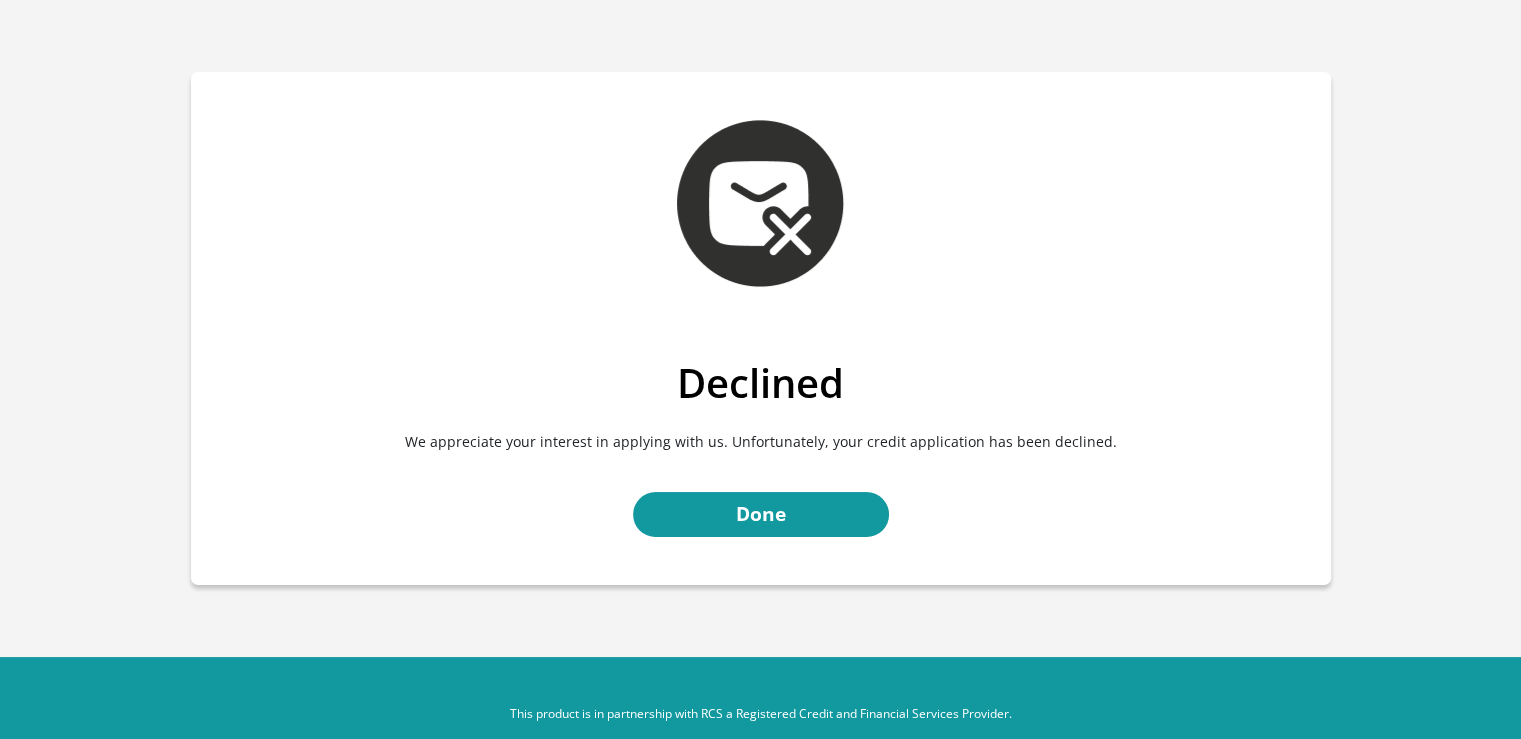 click on "Declined
We appreciate your interest in applying with us. Unfortunately, your credit application has been declined.
Done" at bounding box center [761, 328] 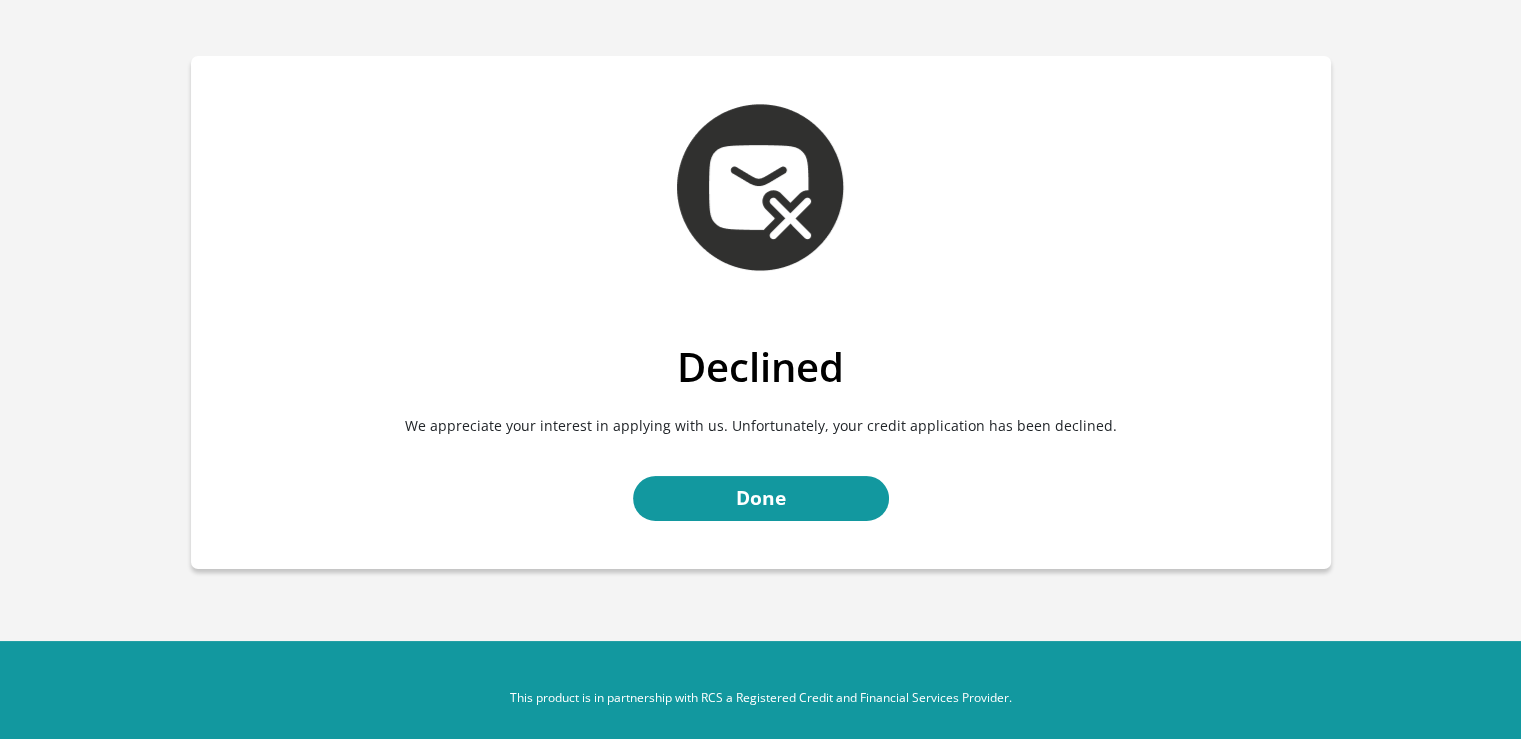 scroll, scrollTop: 30, scrollLeft: 0, axis: vertical 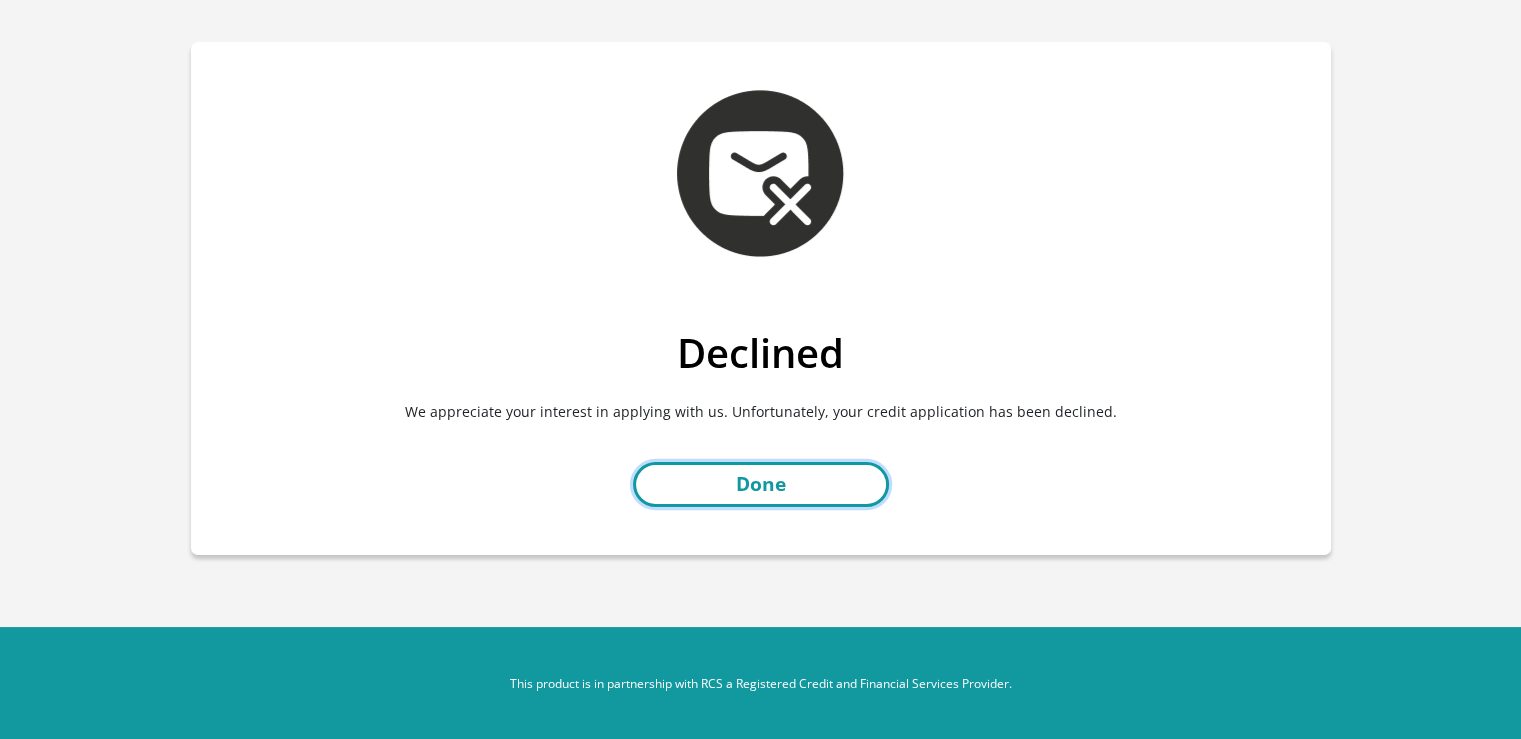 click on "Done" at bounding box center (761, 484) 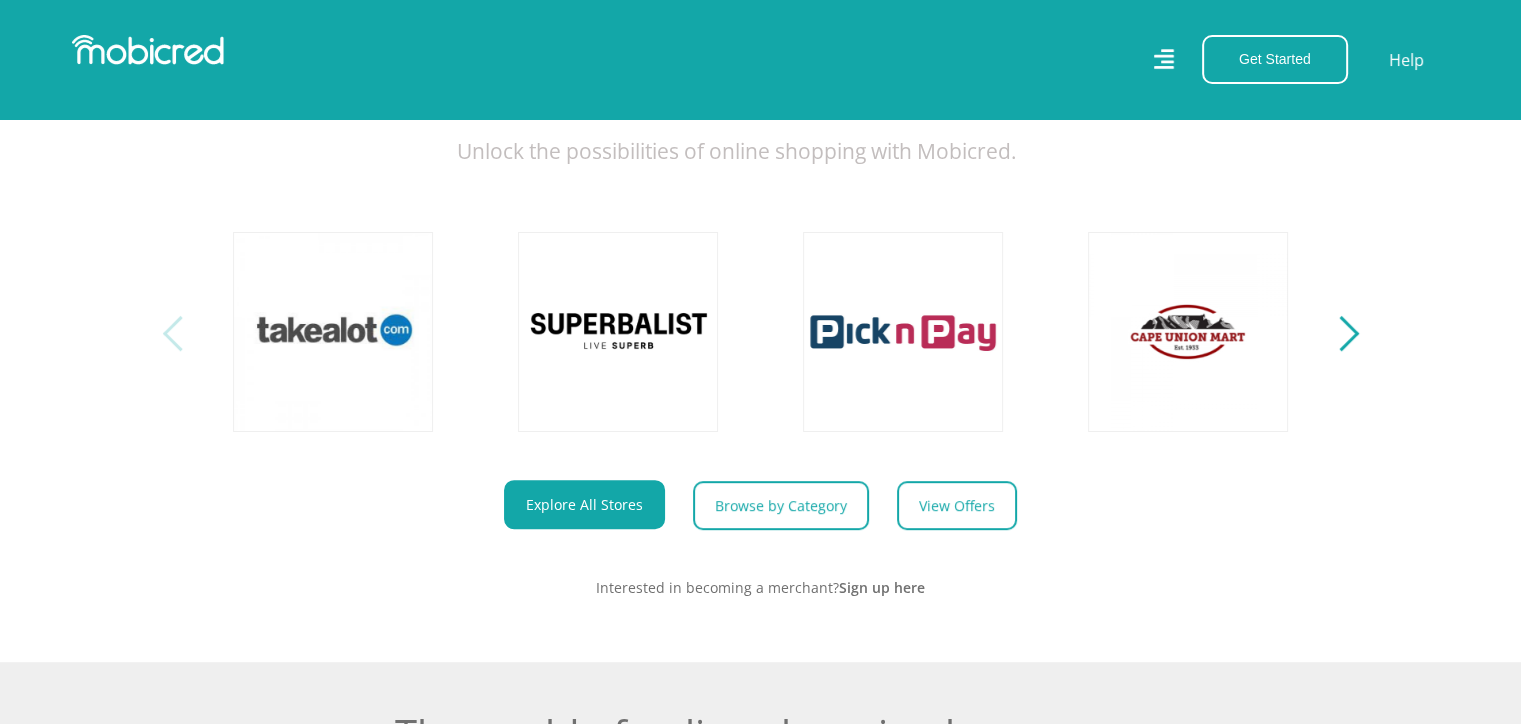 scroll, scrollTop: 800, scrollLeft: 0, axis: vertical 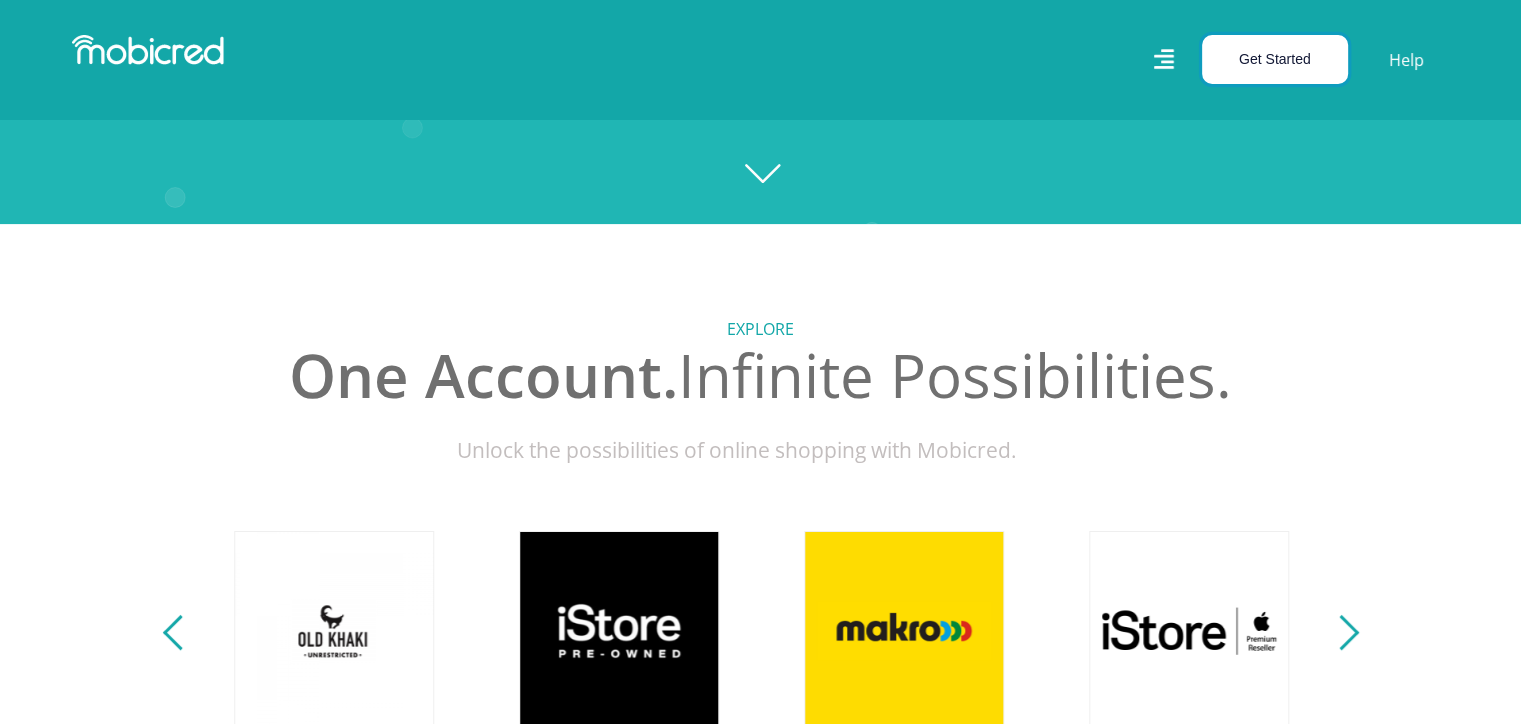 click on "Get Started" at bounding box center [1275, 59] 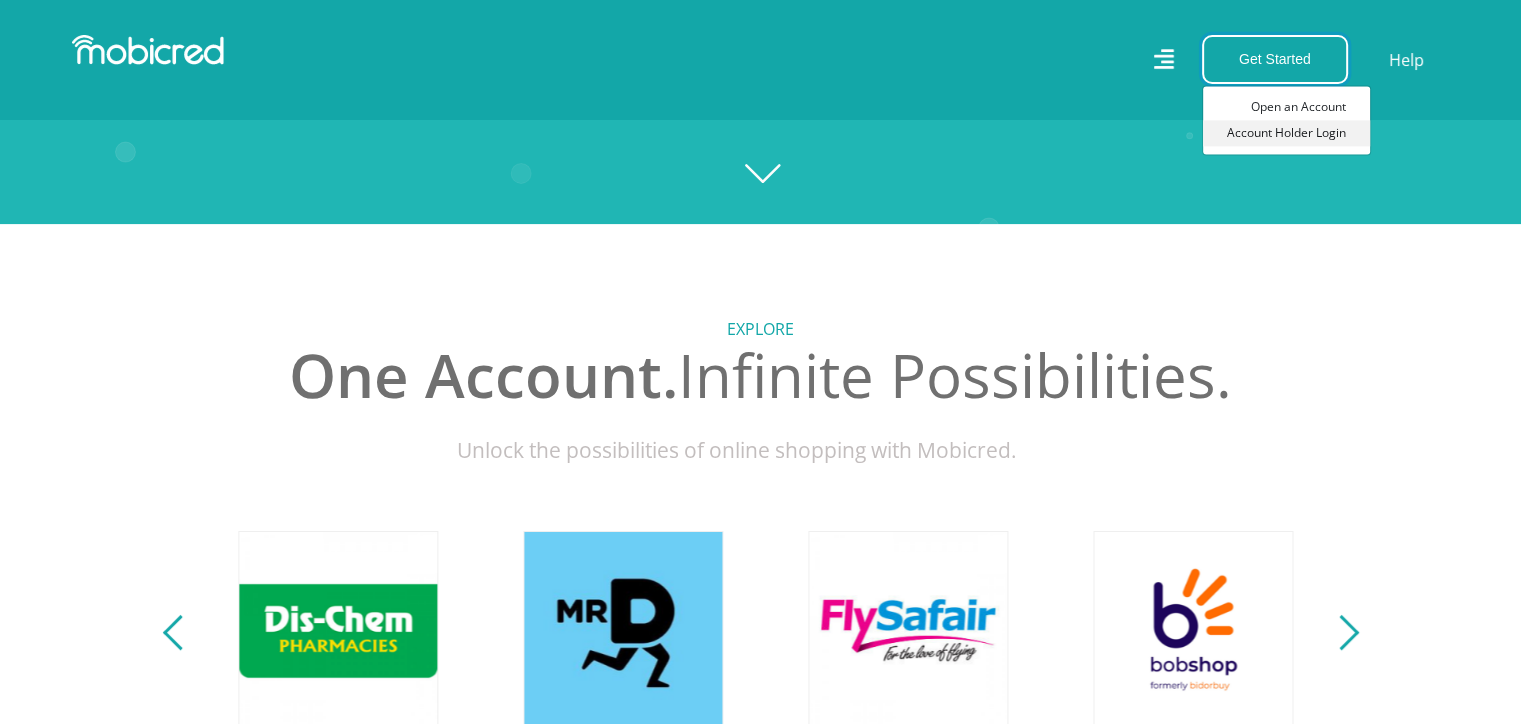 scroll, scrollTop: 0, scrollLeft: 2564, axis: horizontal 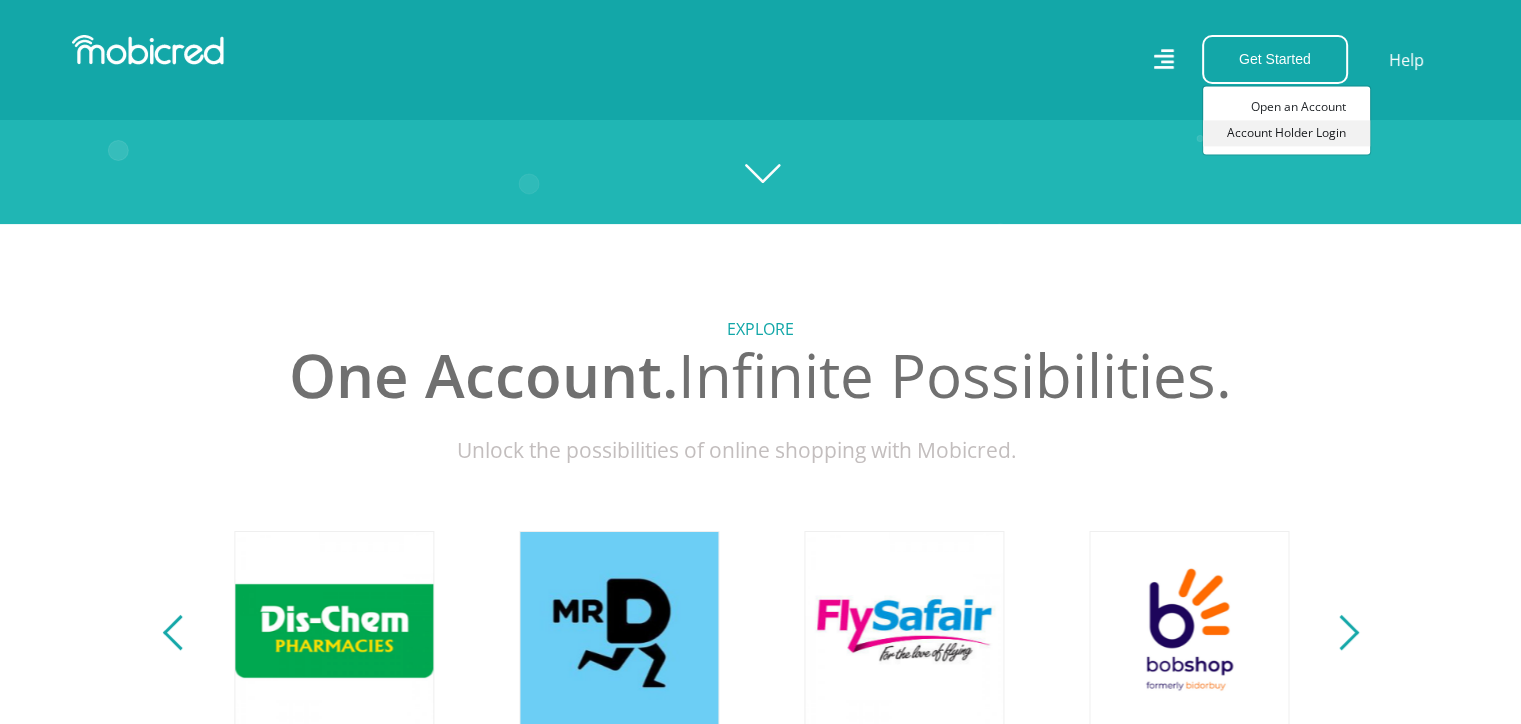 click on "Account Holder Login" at bounding box center [1286, 133] 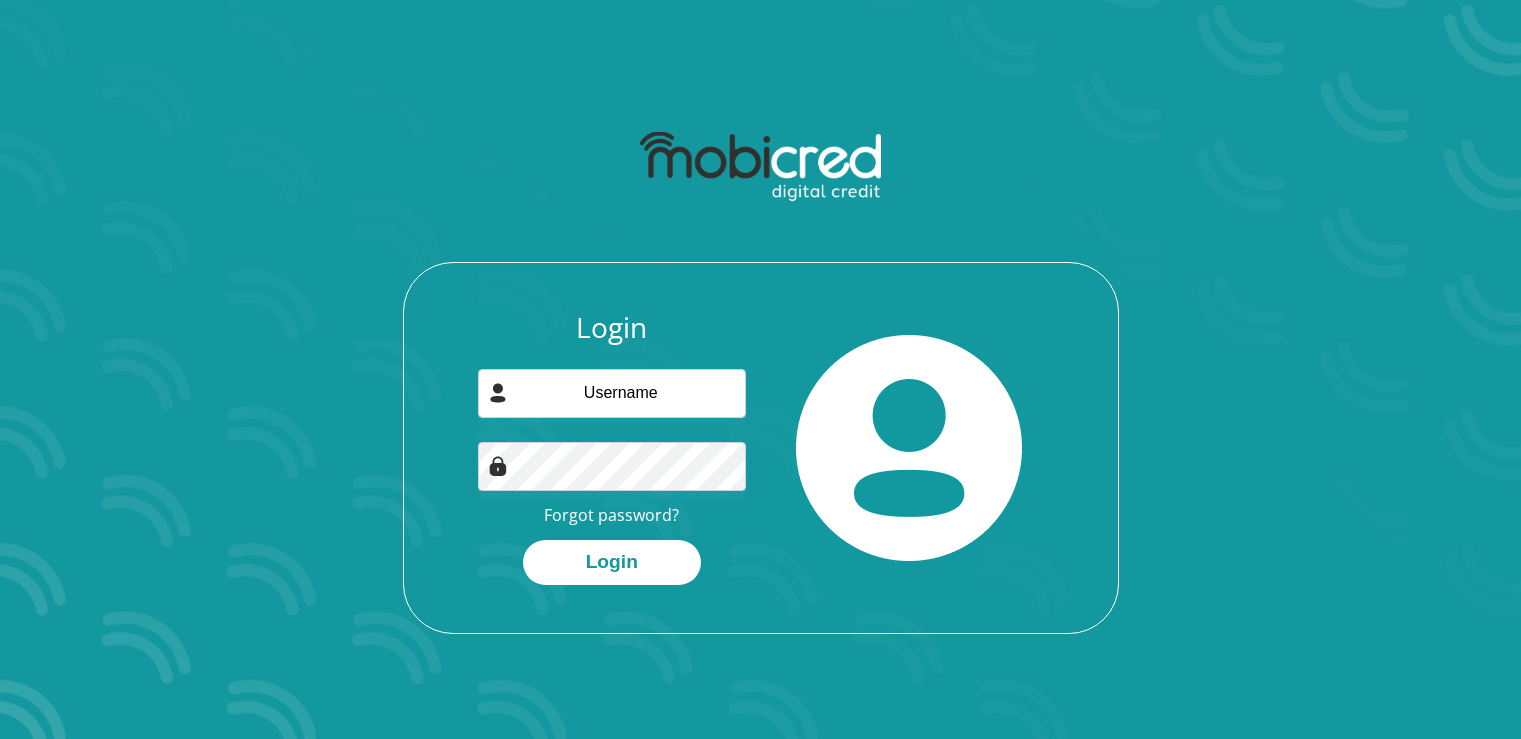 scroll, scrollTop: 0, scrollLeft: 0, axis: both 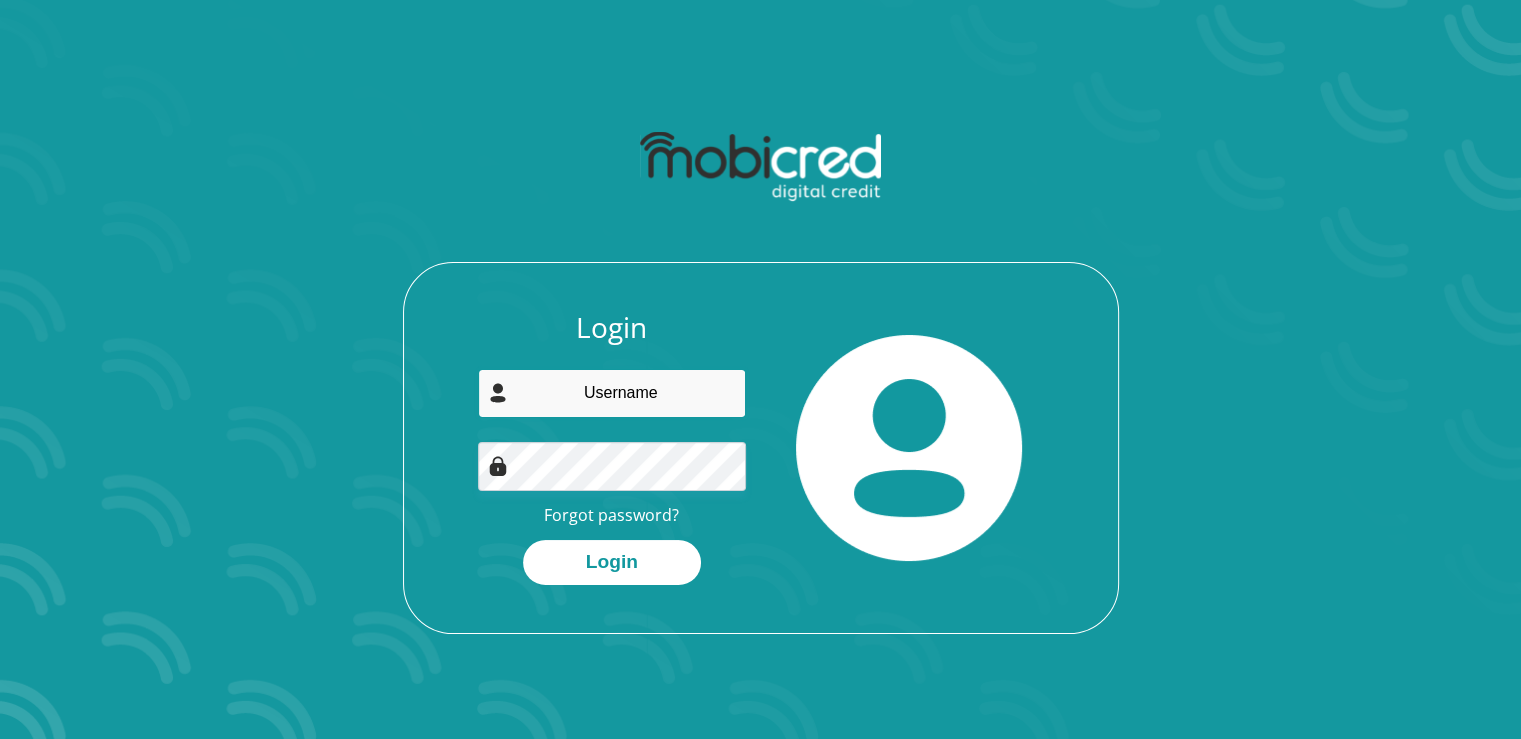 click at bounding box center (612, 393) 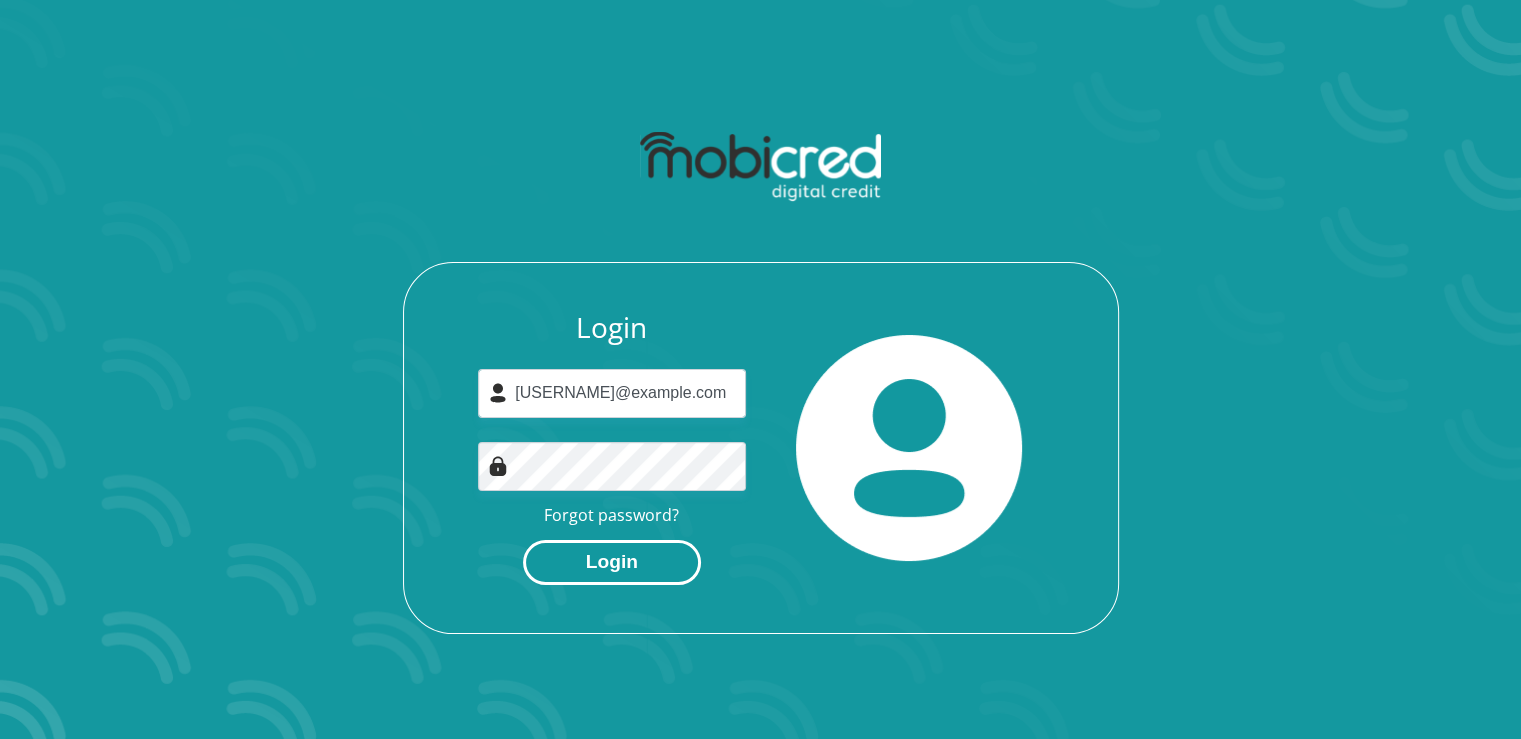 click on "Login" at bounding box center [612, 562] 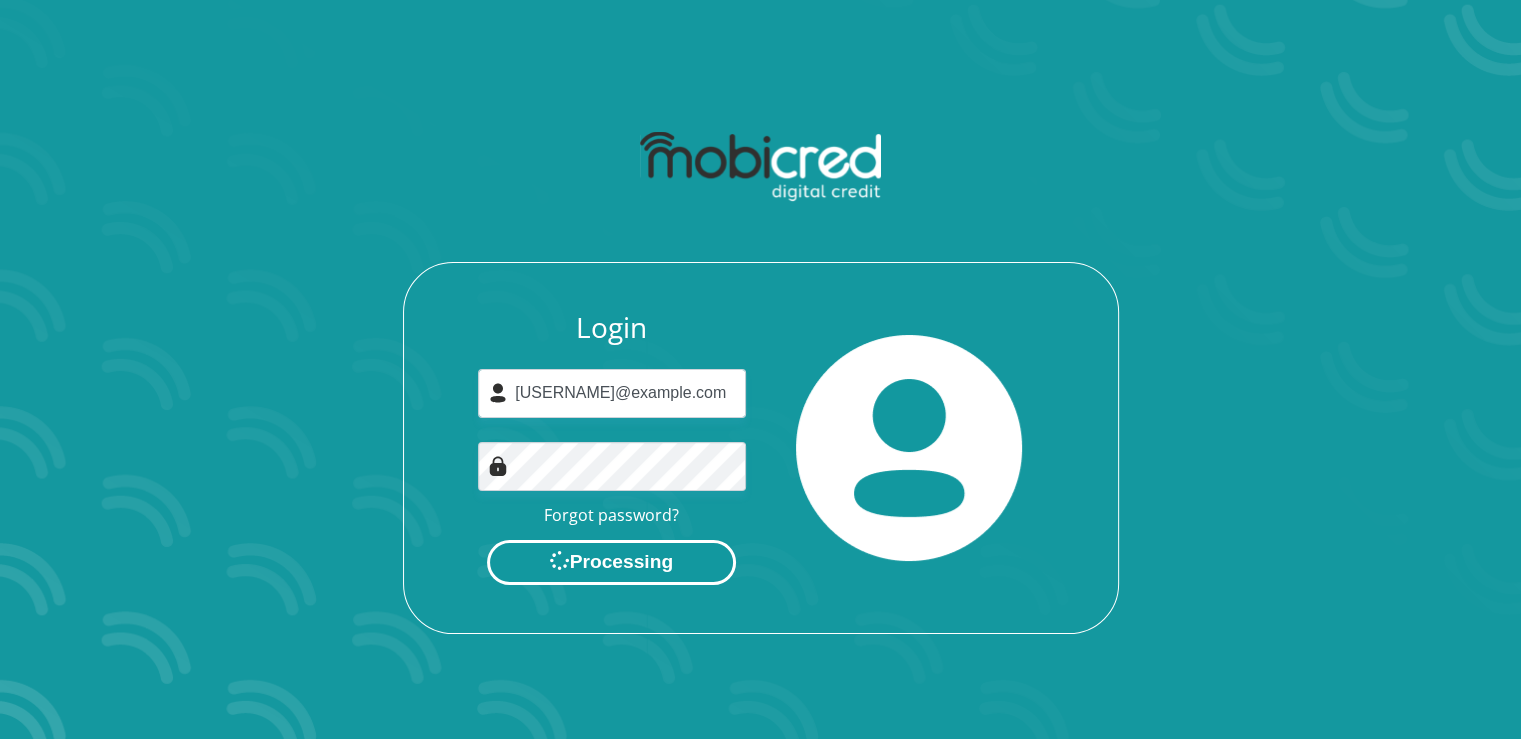 scroll, scrollTop: 0, scrollLeft: 0, axis: both 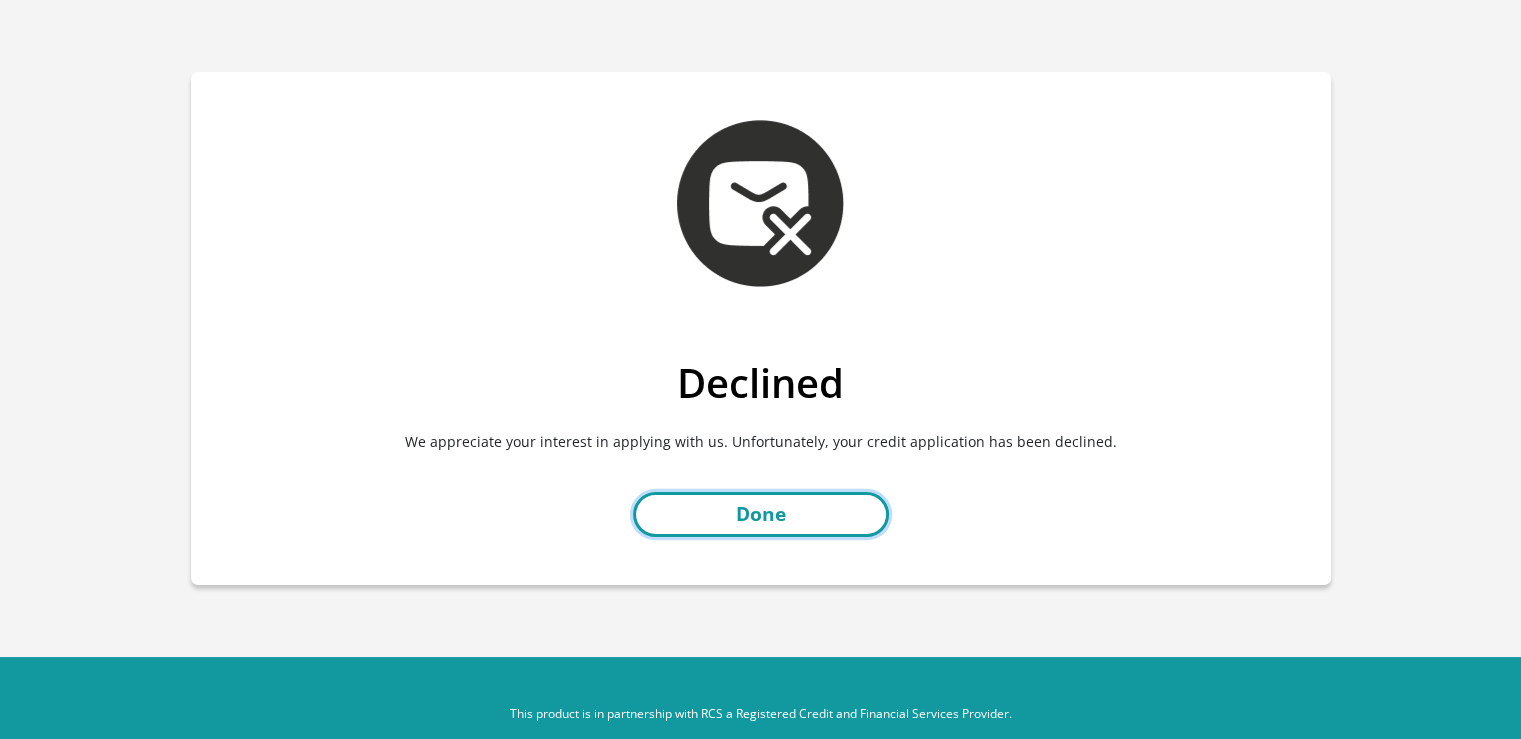 click on "Done" at bounding box center (761, 514) 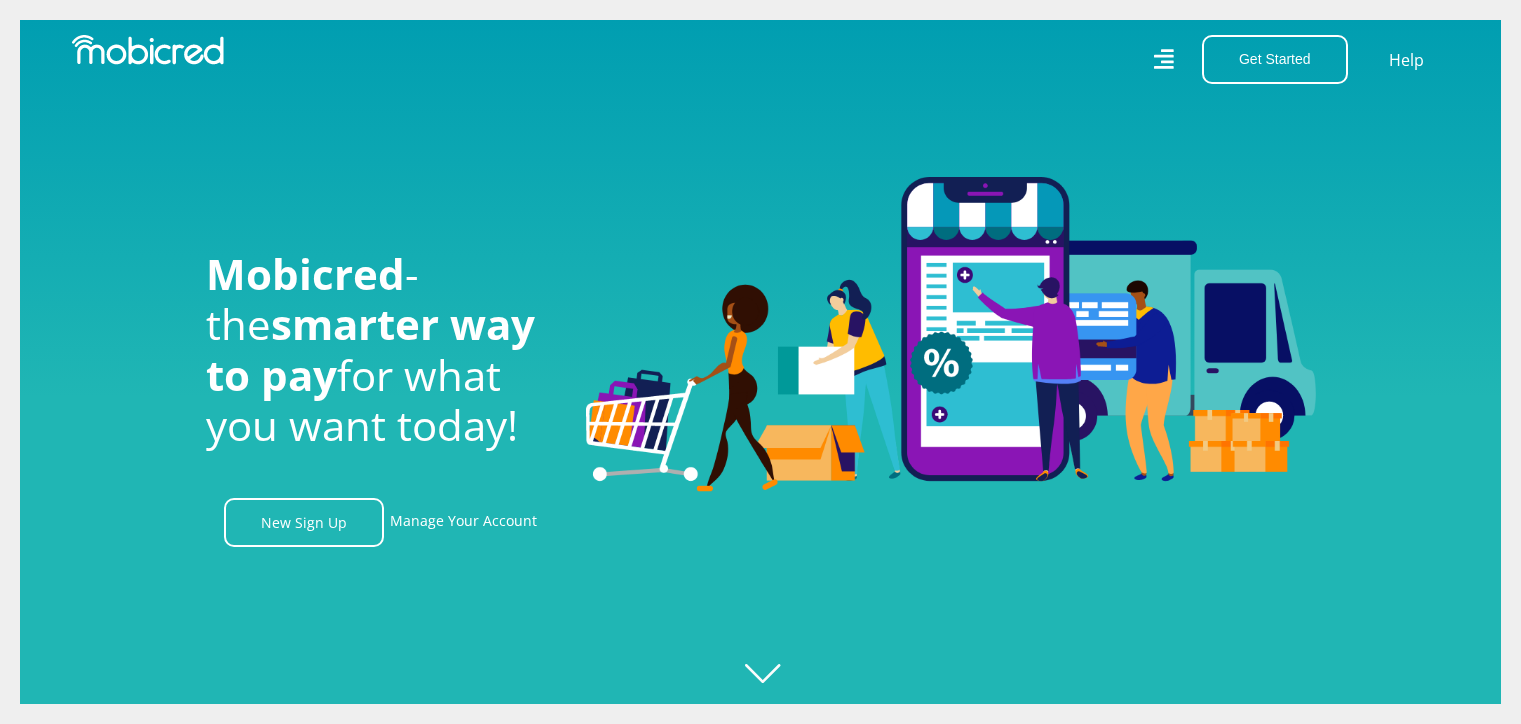 scroll, scrollTop: 0, scrollLeft: 0, axis: both 